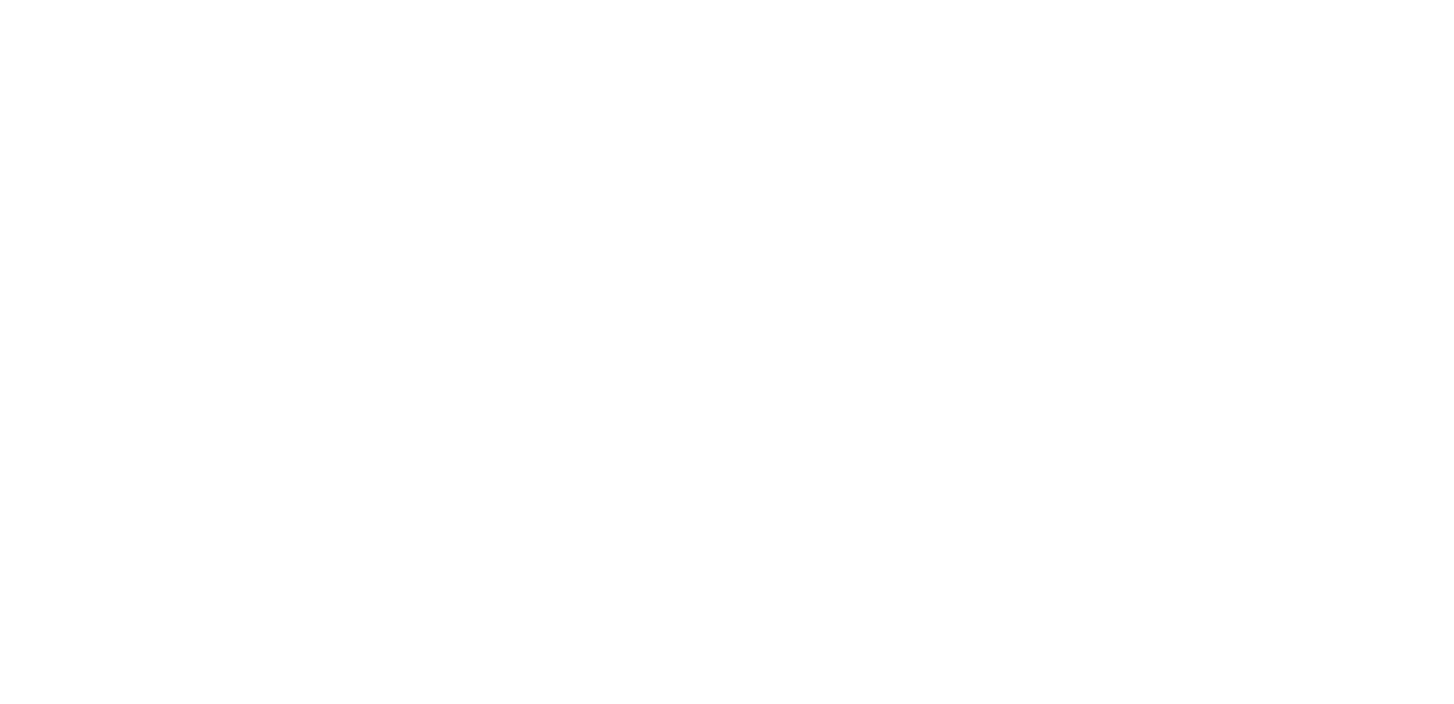 scroll, scrollTop: 0, scrollLeft: 0, axis: both 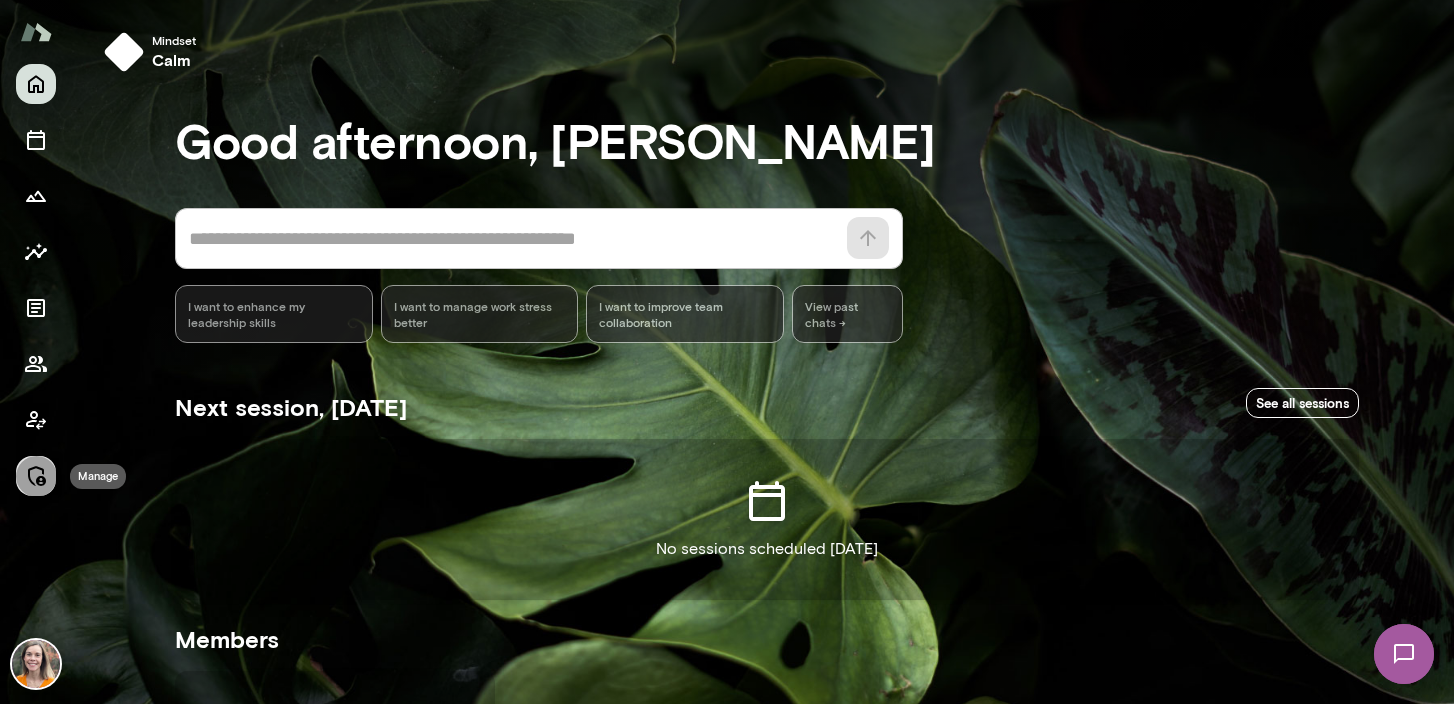 click 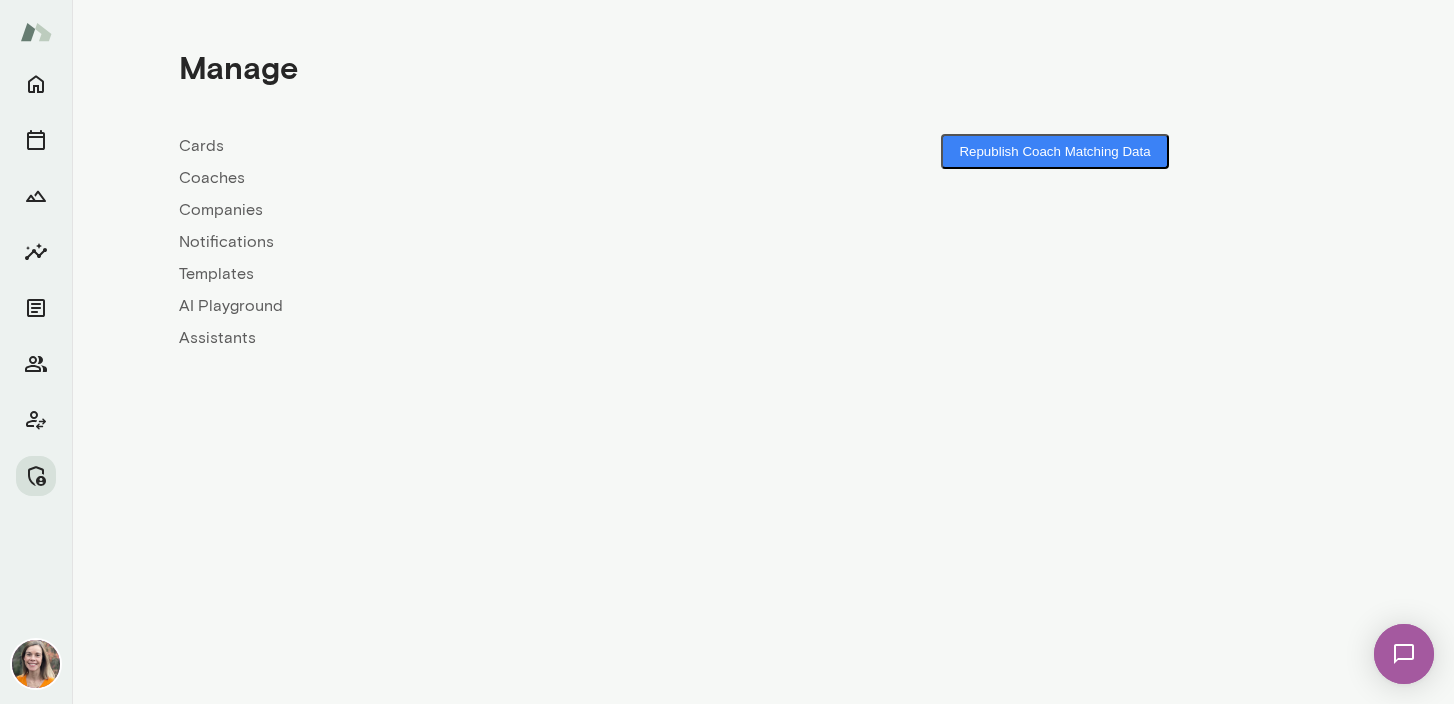 click on "Coaches" at bounding box center (471, 178) 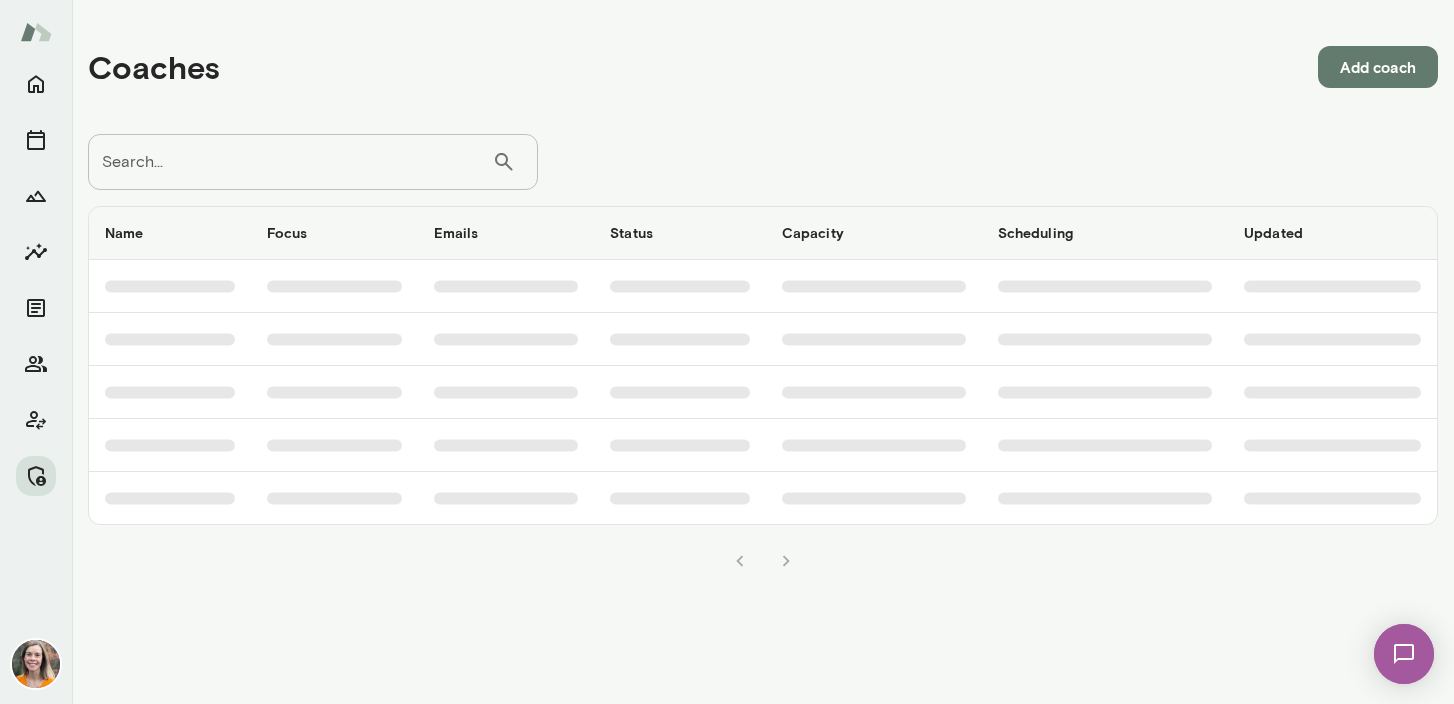 click on "Search..." at bounding box center [290, 162] 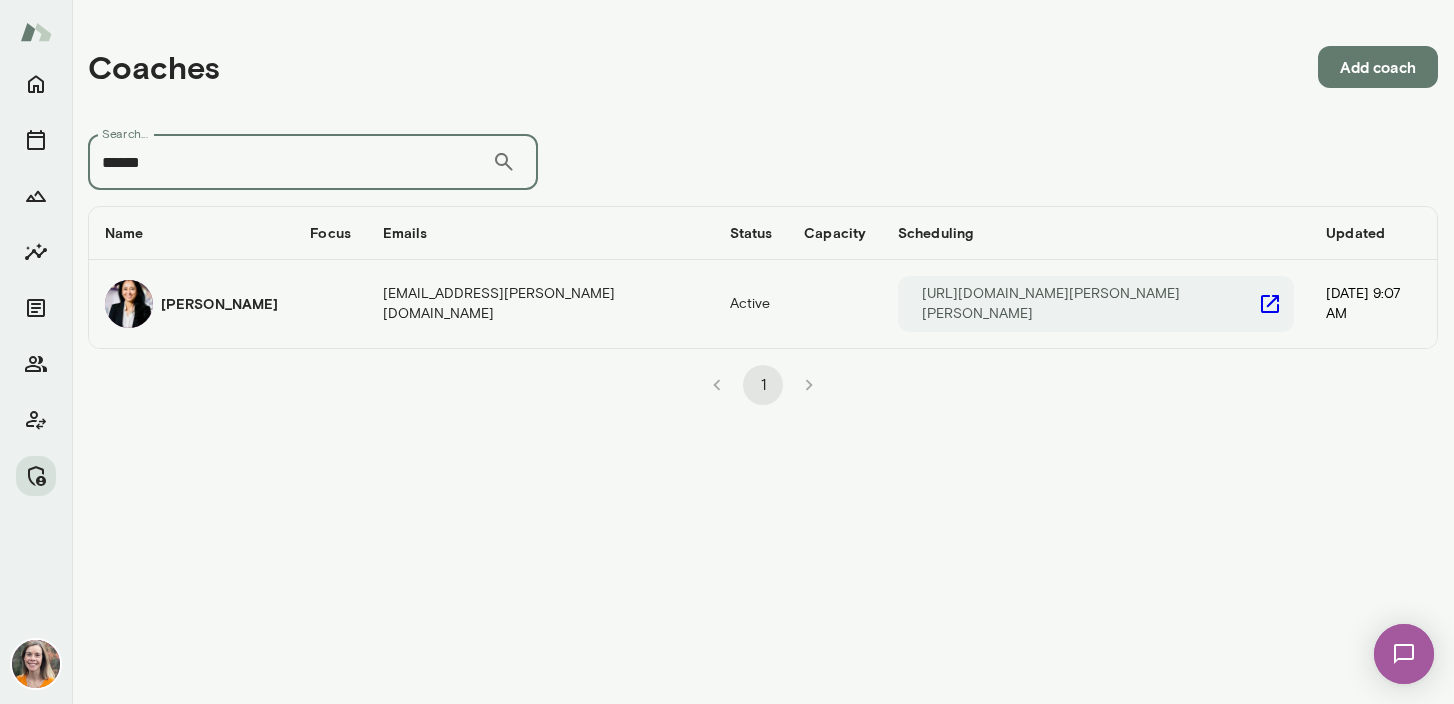 type on "******" 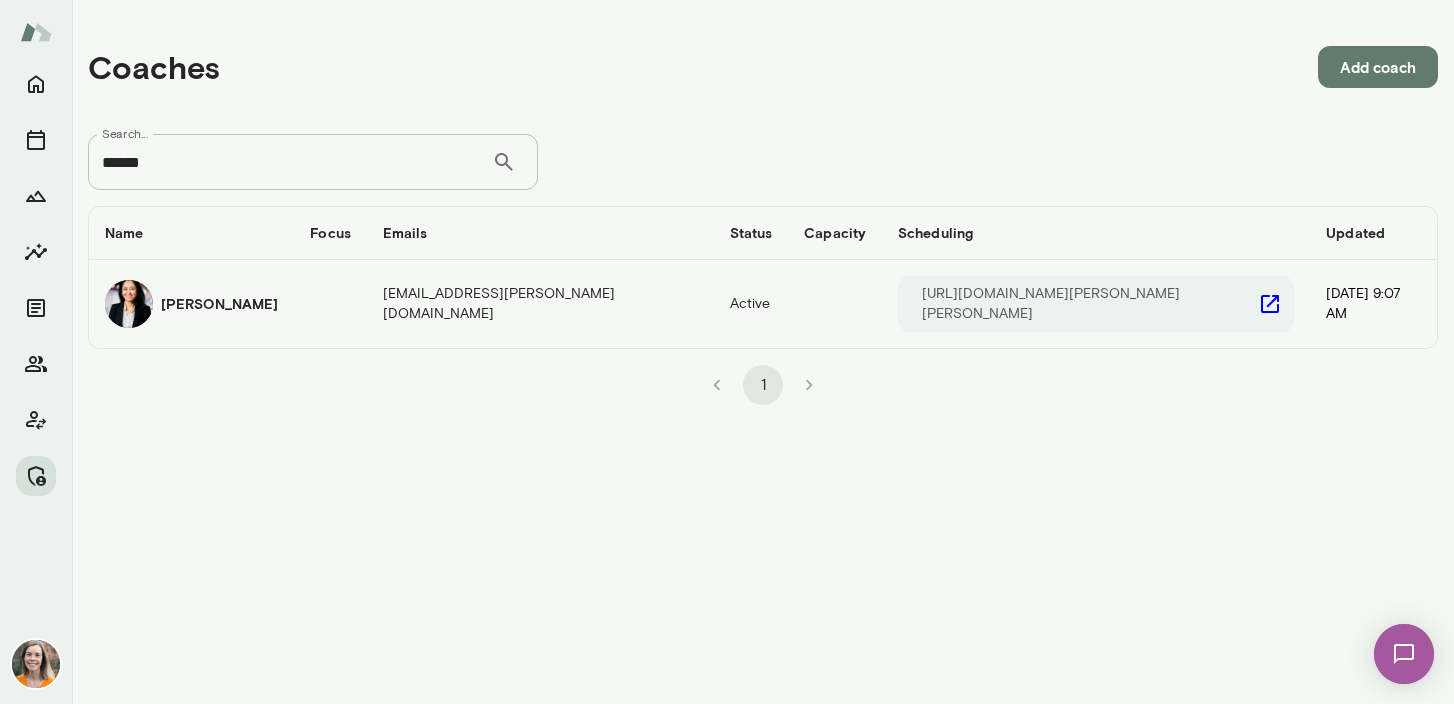 click on "[PERSON_NAME]" at bounding box center [219, 304] 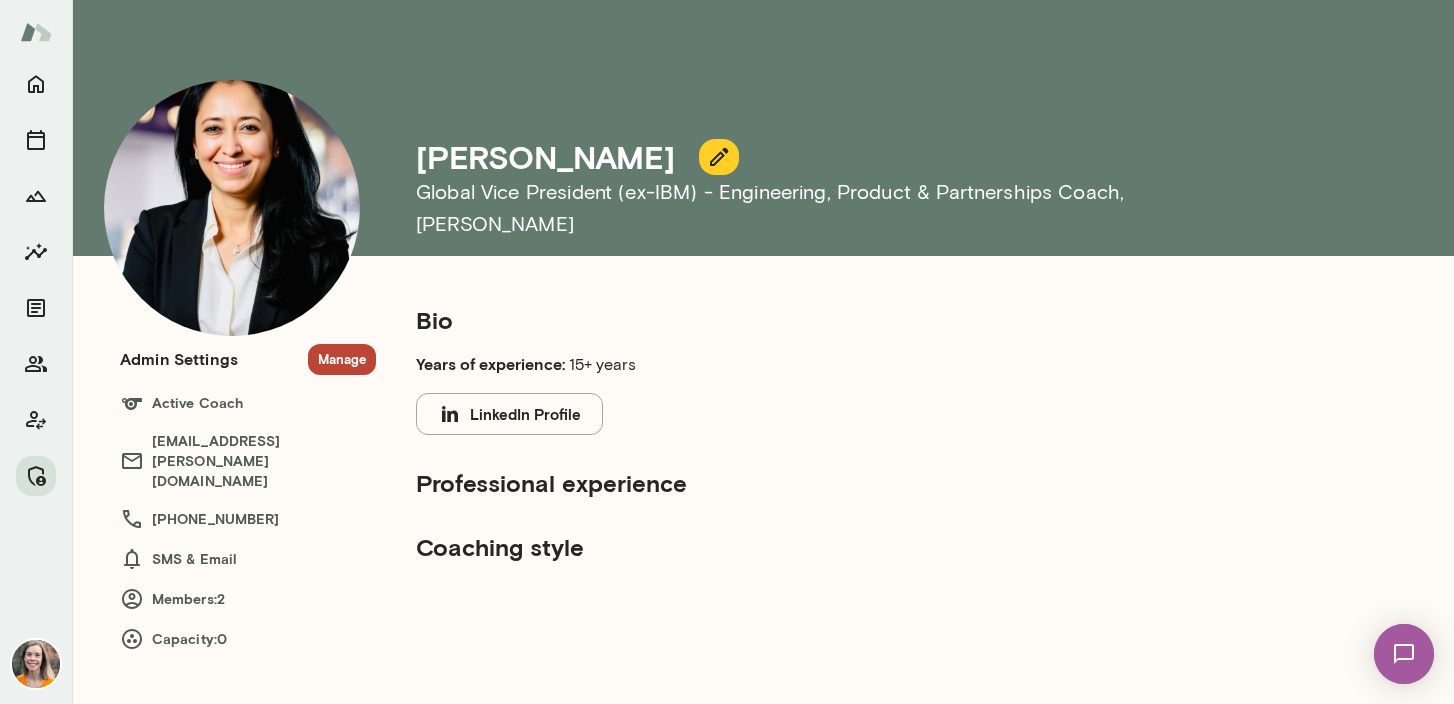 click on "Manage" at bounding box center [342, 359] 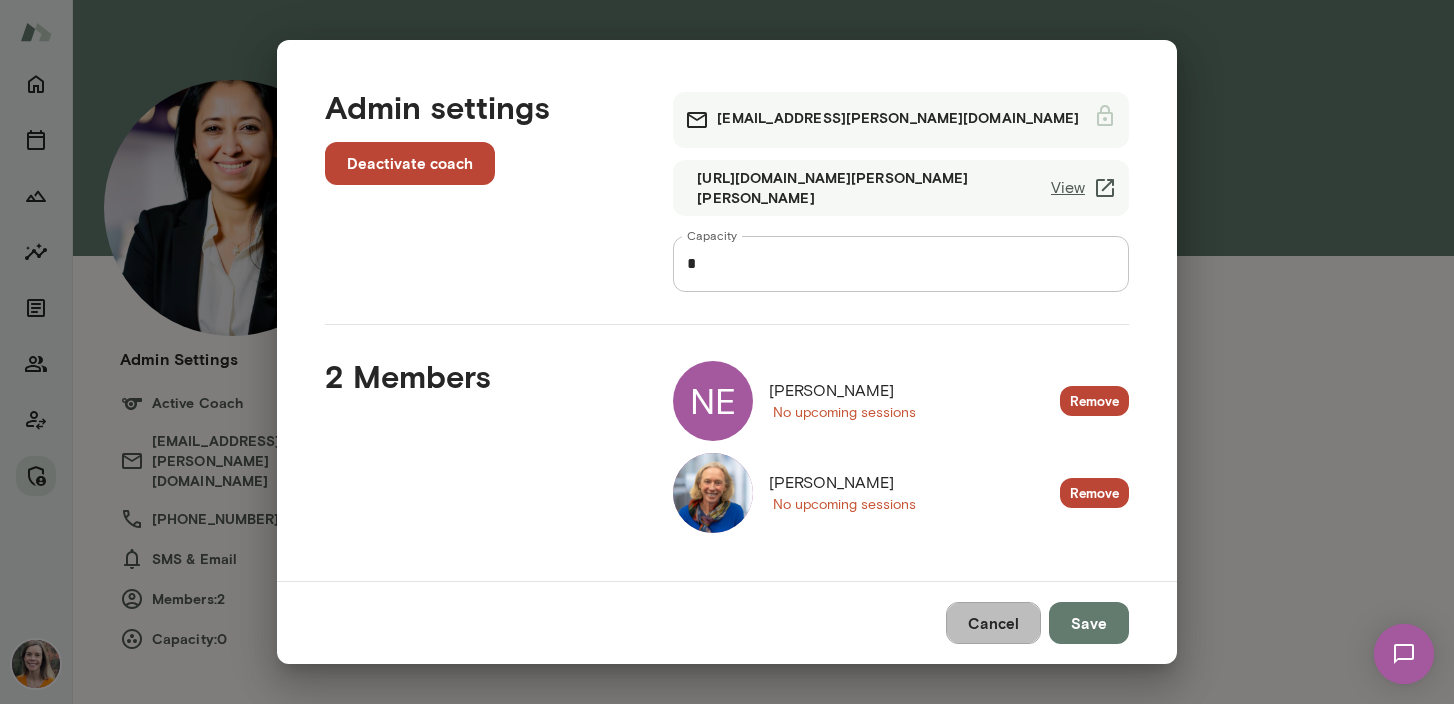 click on "Cancel" at bounding box center [993, 623] 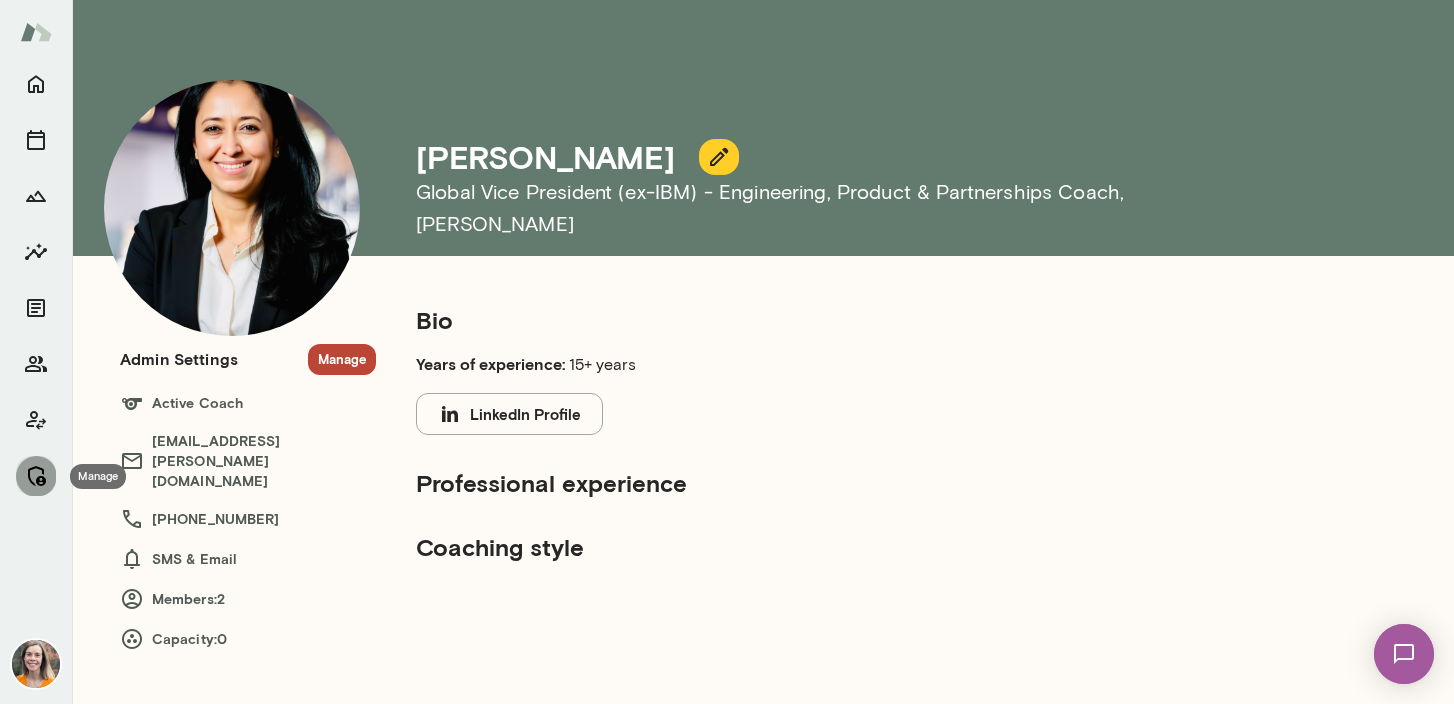 click 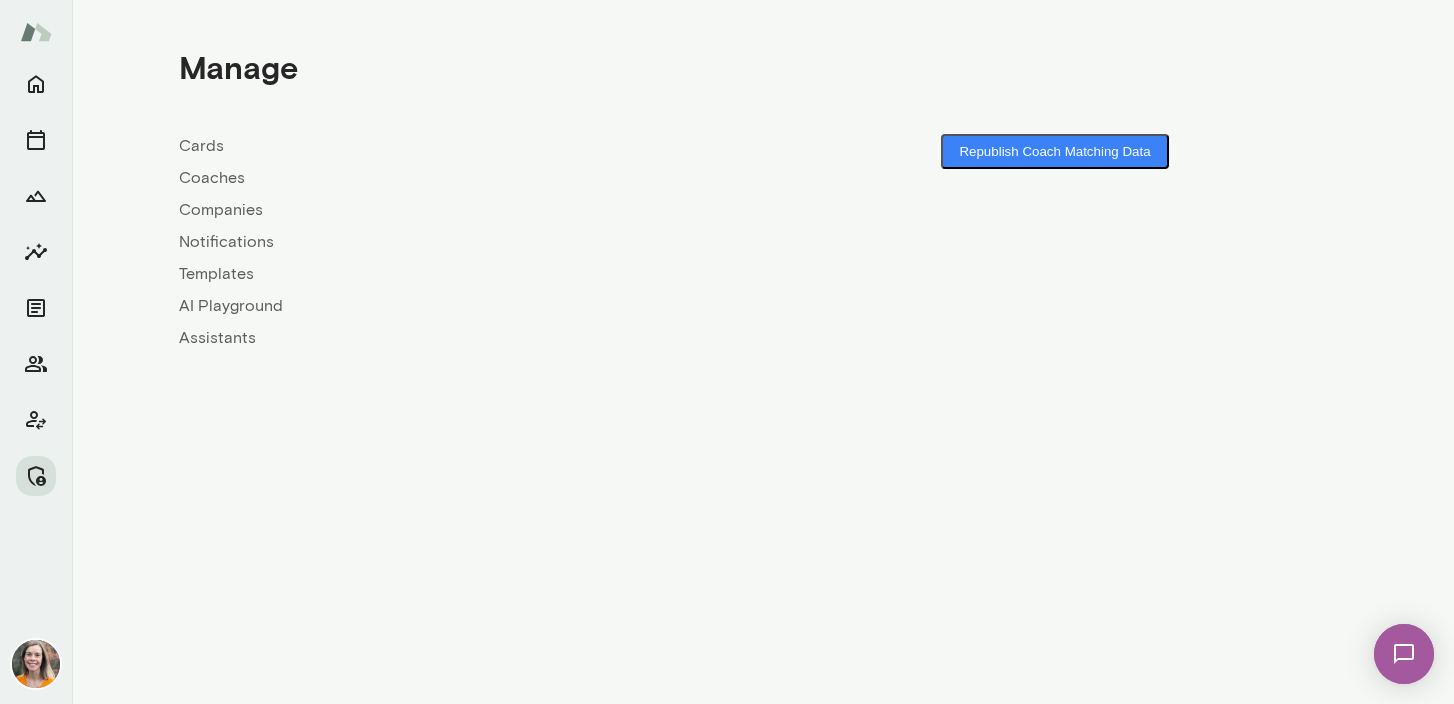 click on "Coaches" at bounding box center (471, 178) 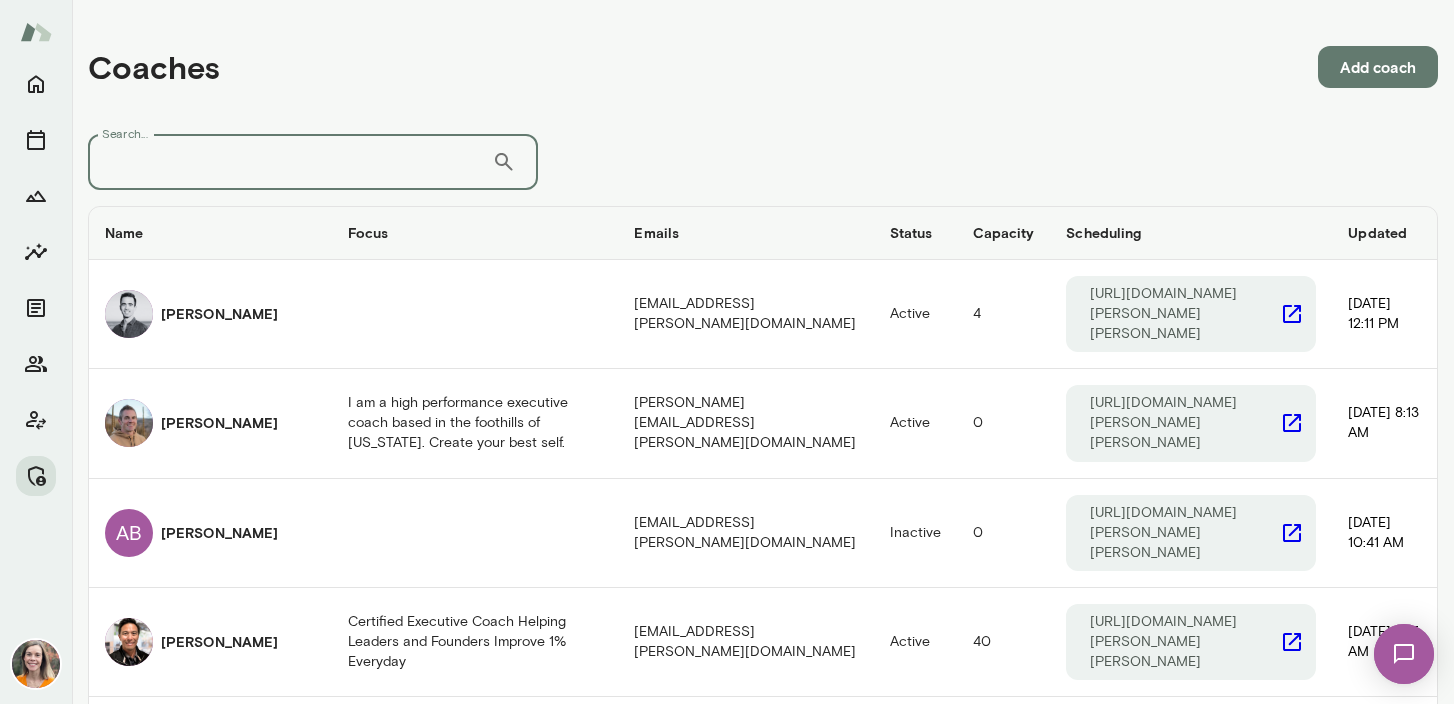 click on "Search..." at bounding box center [290, 162] 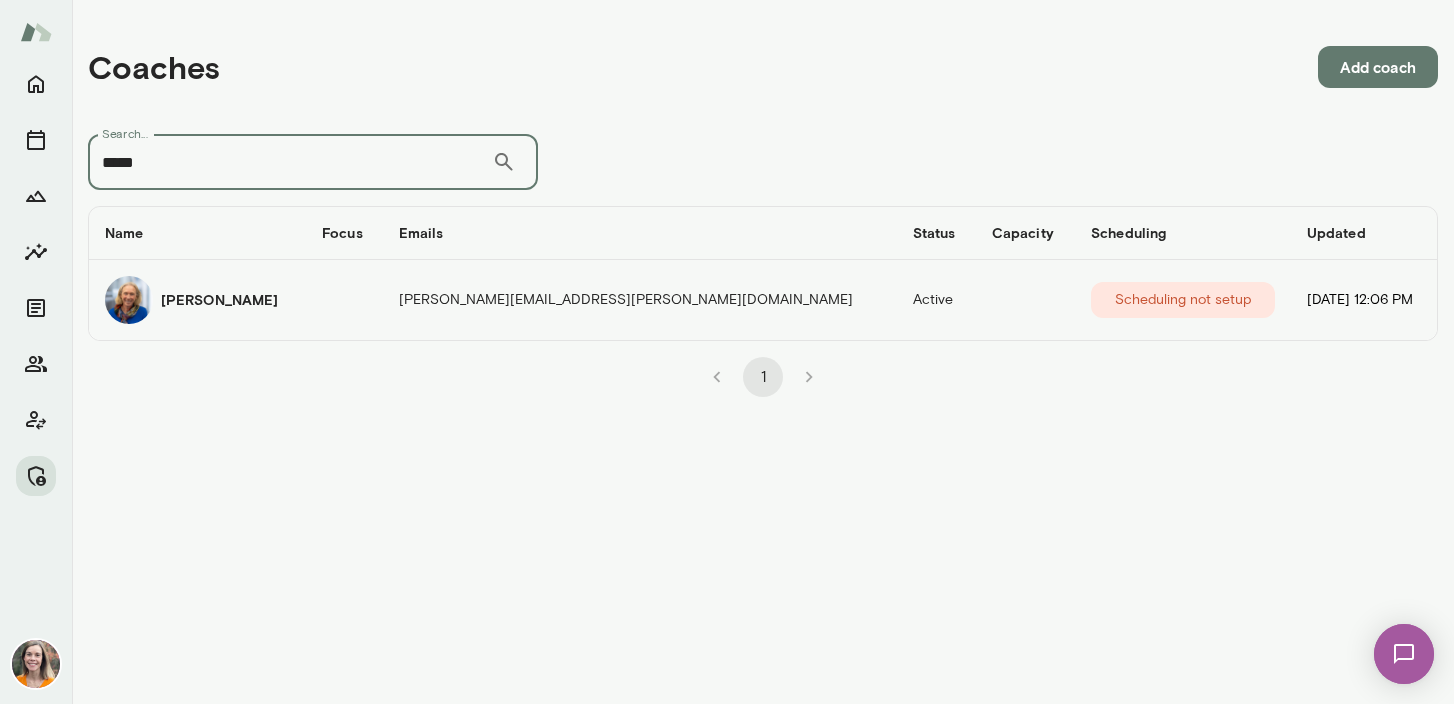 type on "*****" 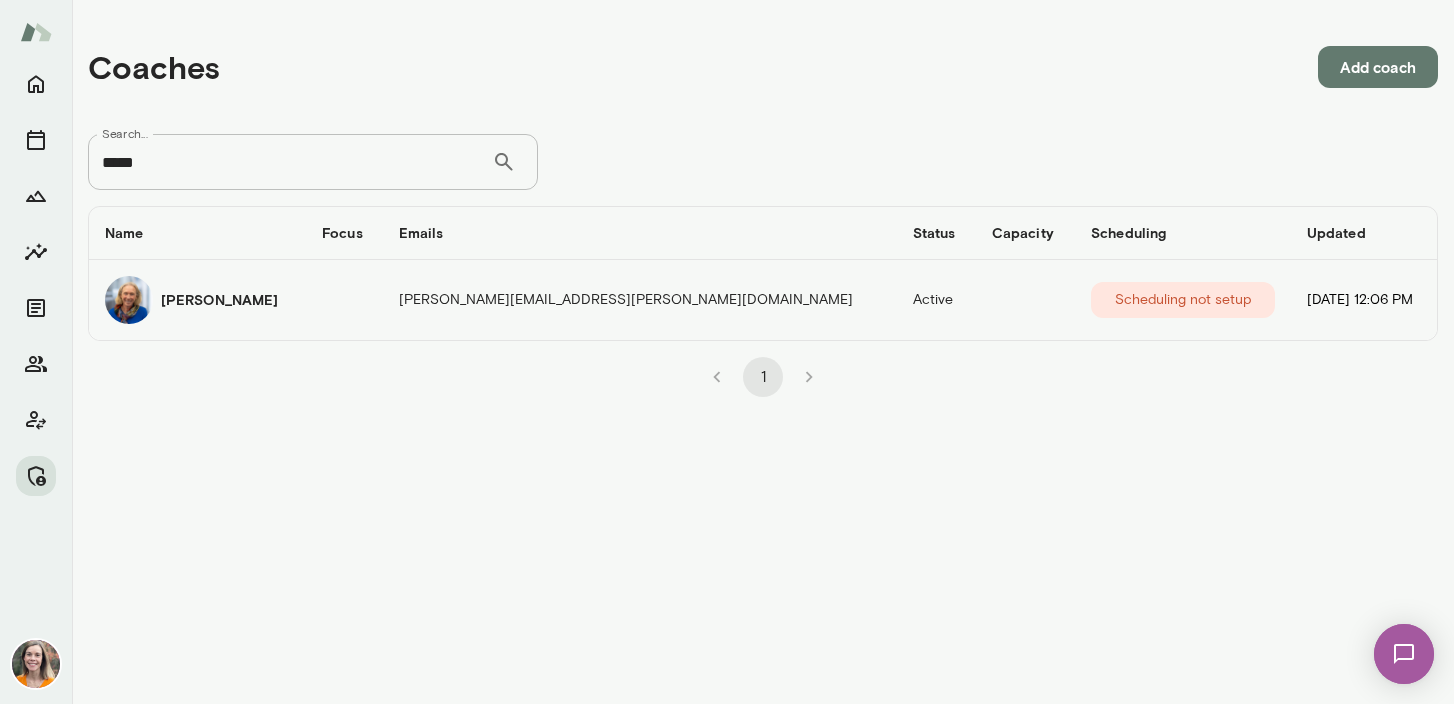 click on "[PERSON_NAME]" at bounding box center (197, 300) 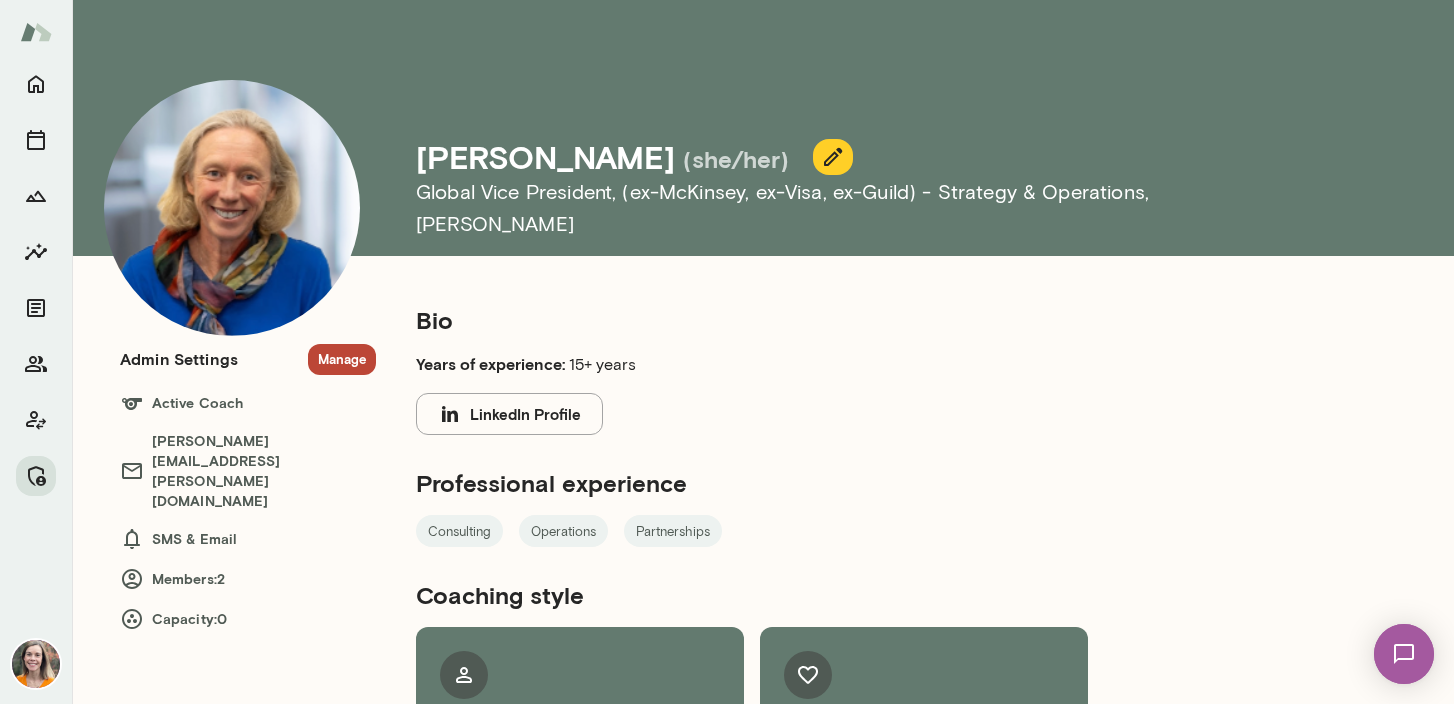 click on "Manage" at bounding box center [342, 359] 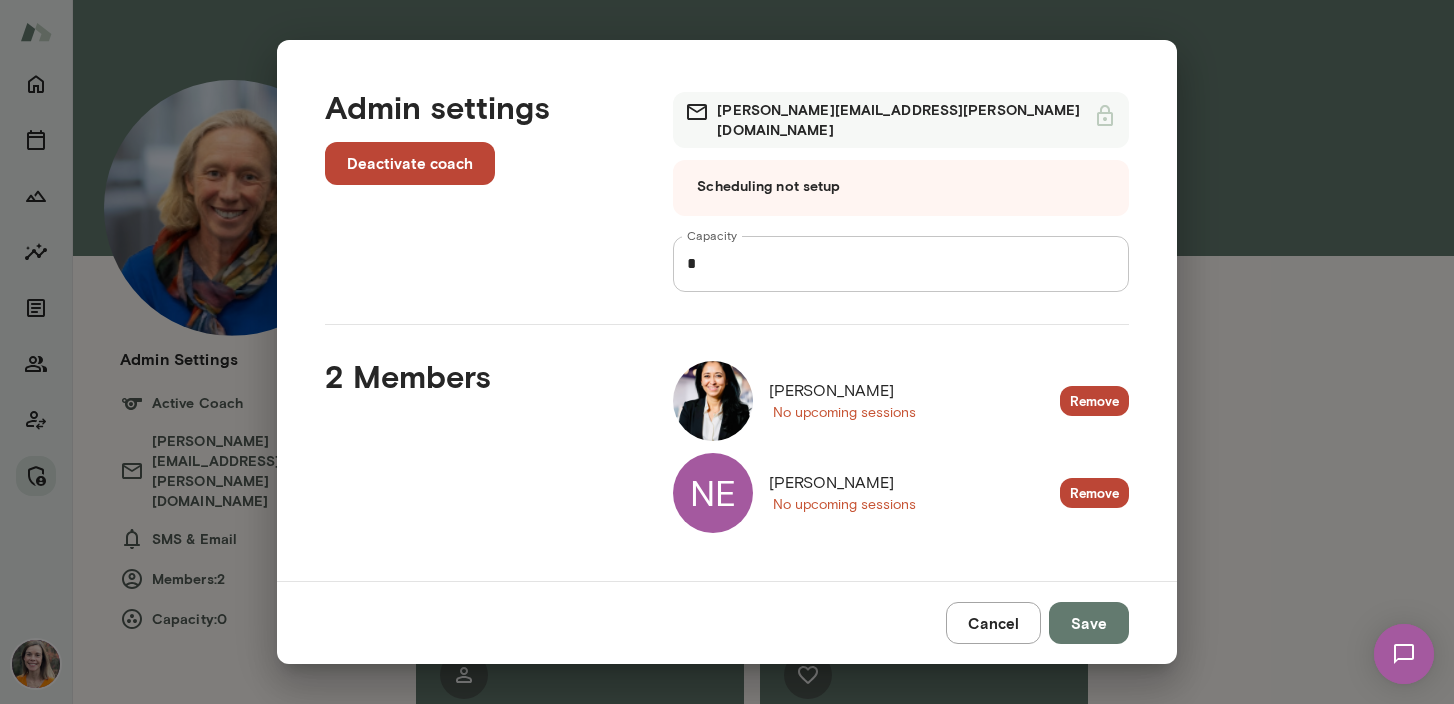 click on "Cancel" at bounding box center [993, 623] 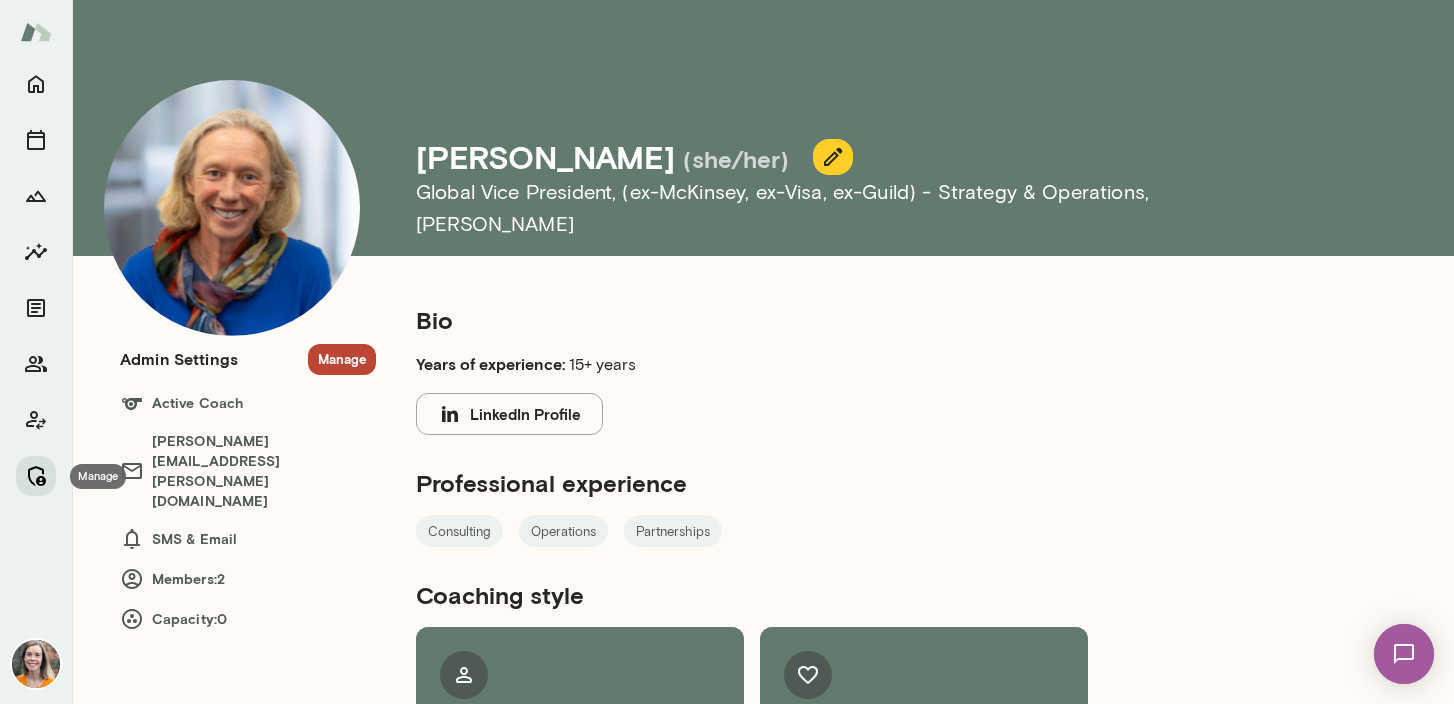 click 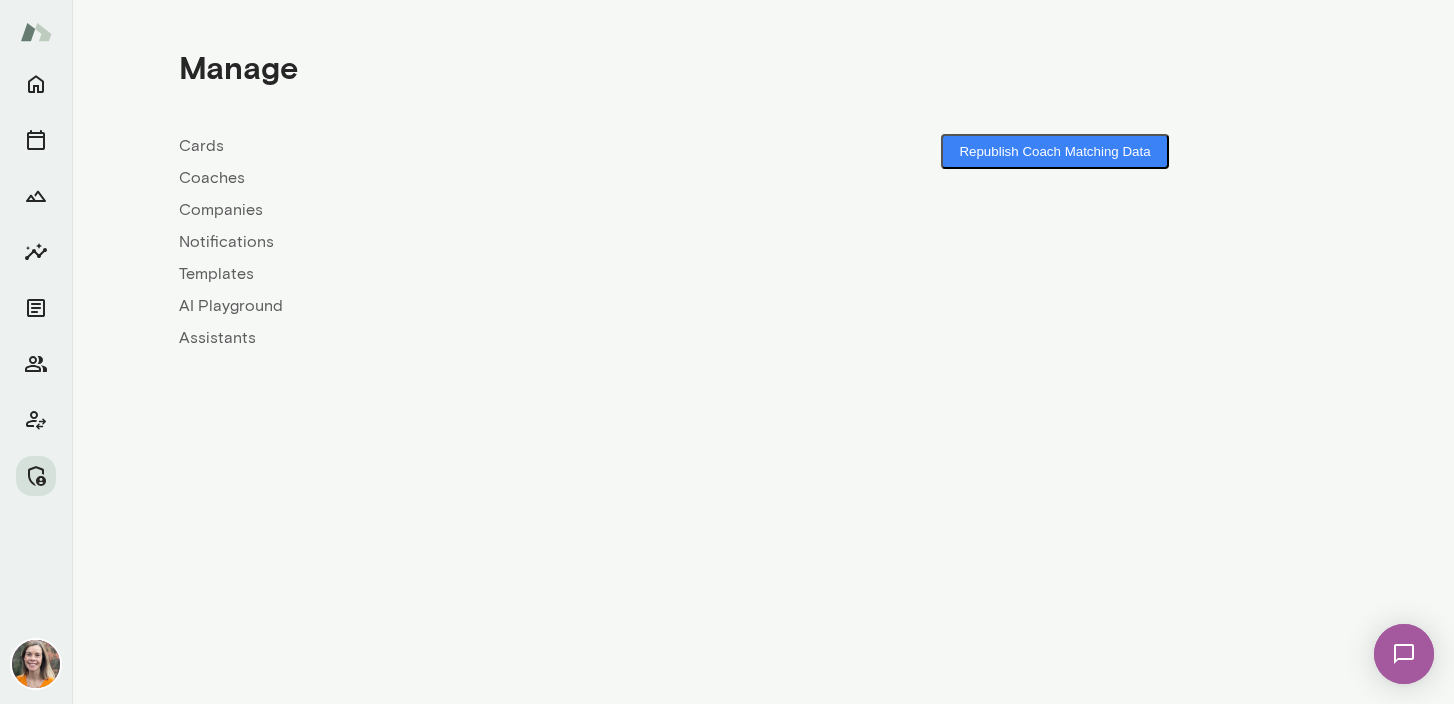 click on "Coaches" at bounding box center (471, 178) 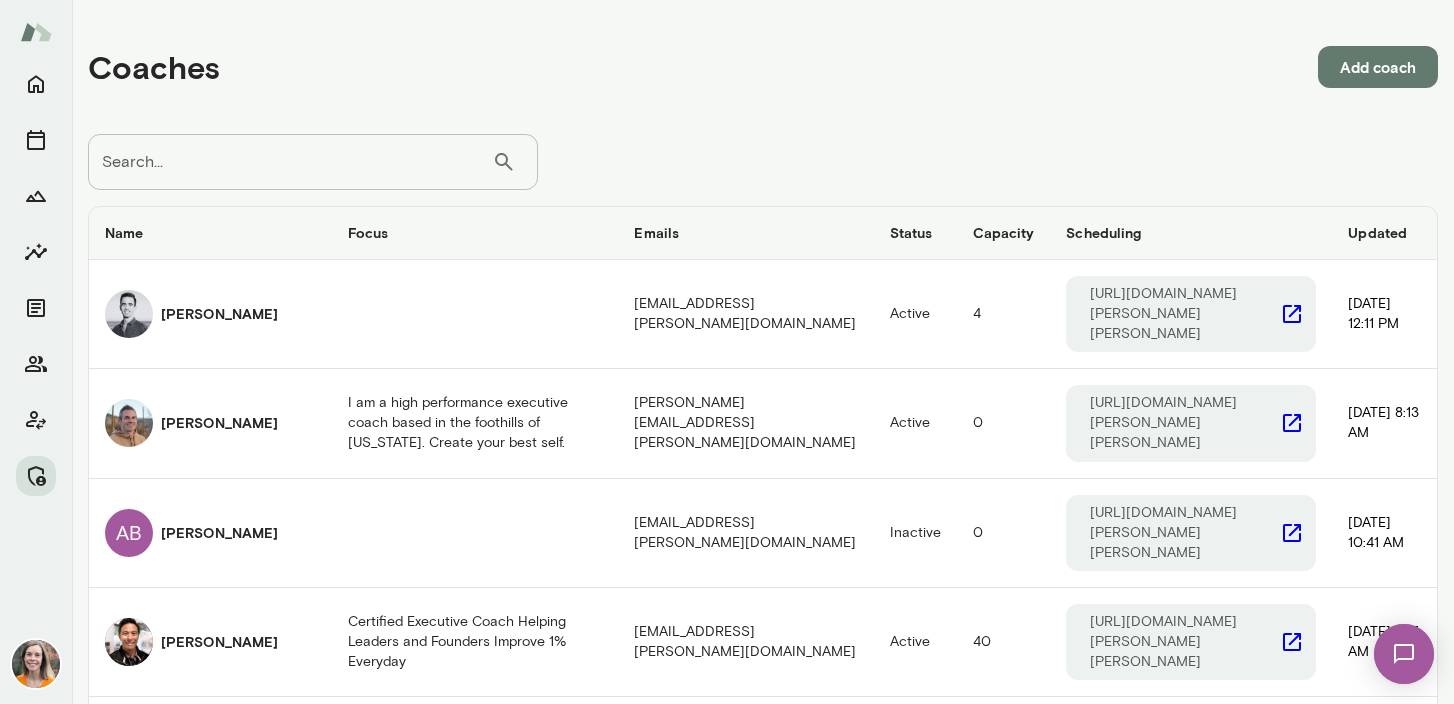 click on "Search..." at bounding box center (290, 162) 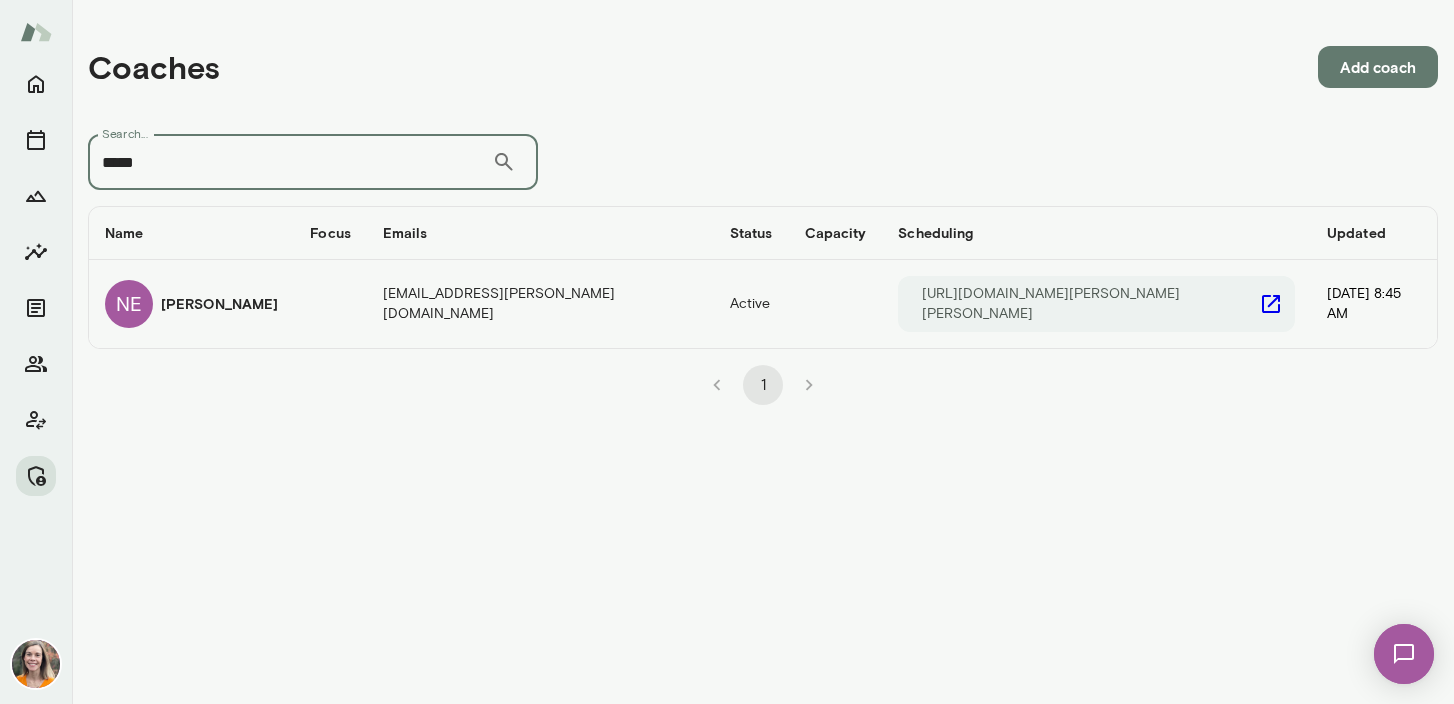 type on "*****" 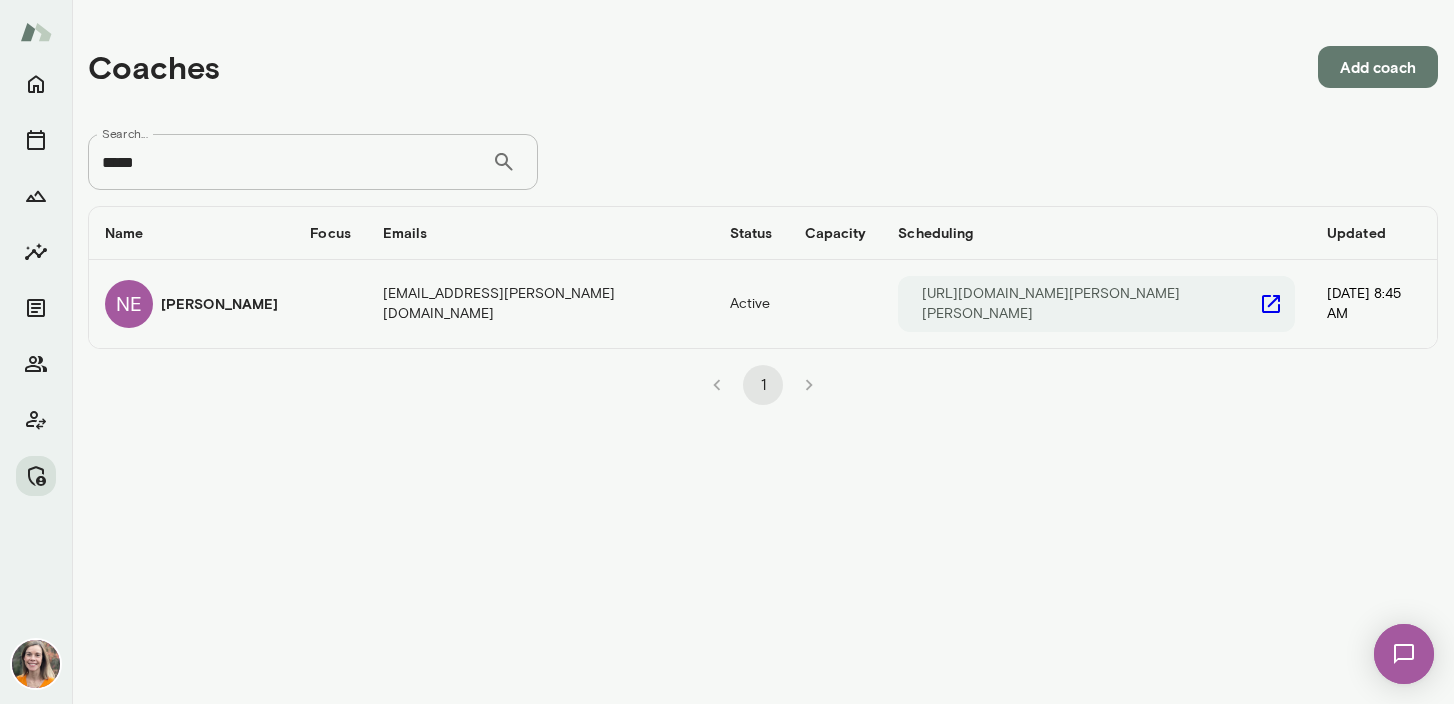 click on "NE [PERSON_NAME]" at bounding box center [191, 304] 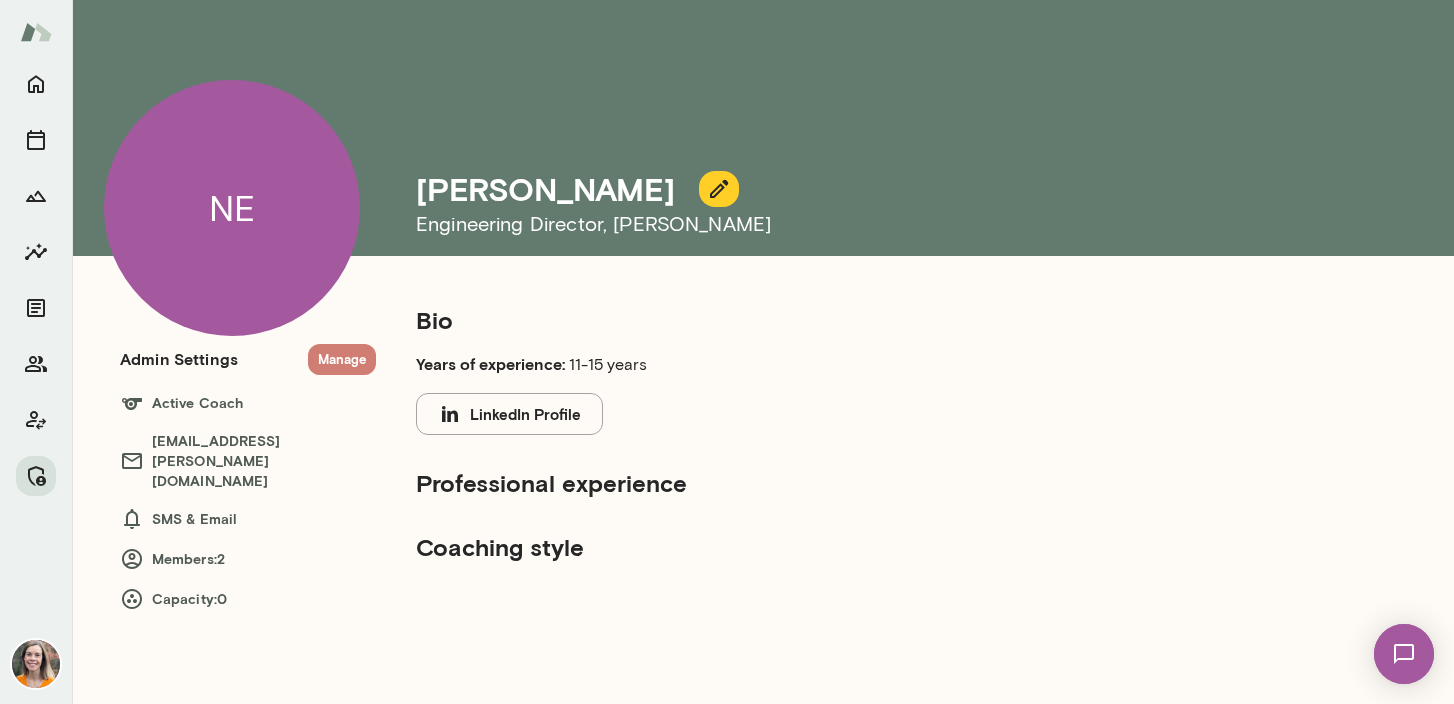click on "Manage" at bounding box center [342, 359] 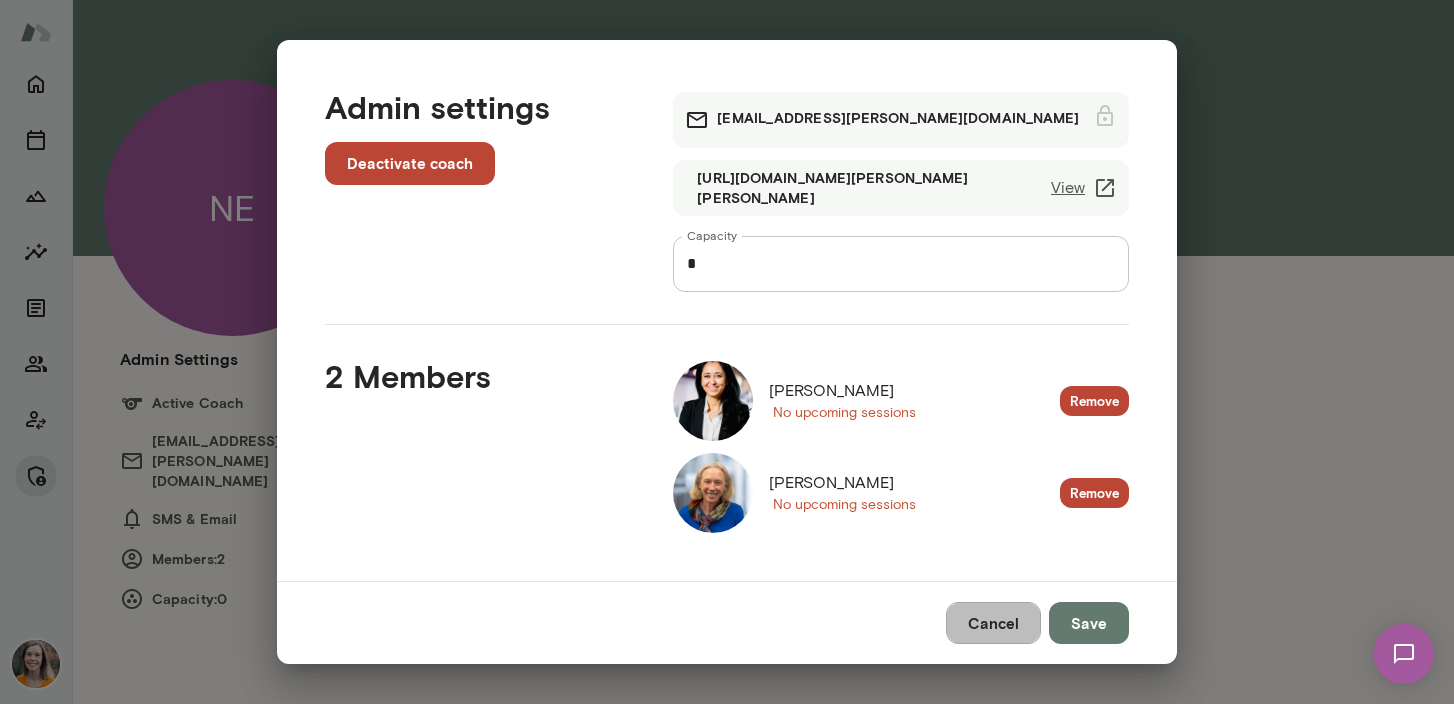click on "Cancel" at bounding box center (993, 623) 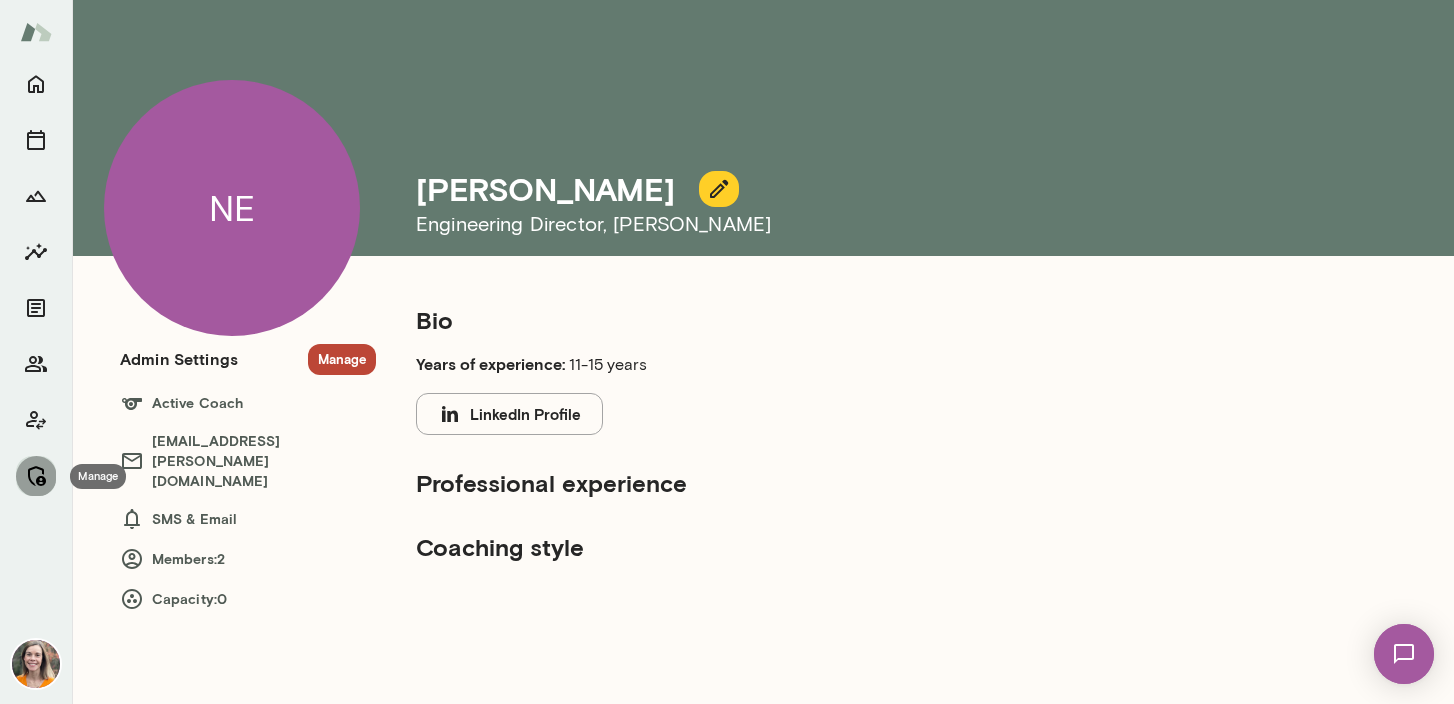 click 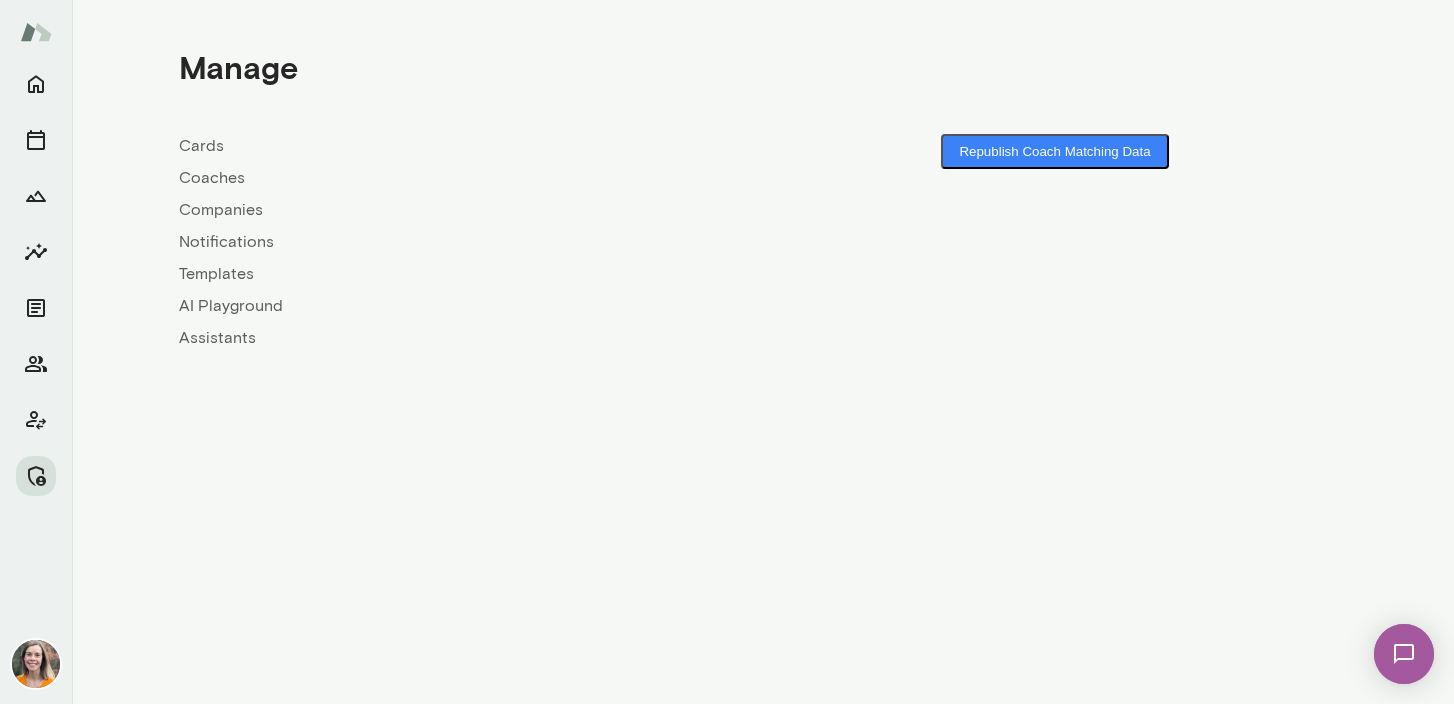 click on "Coaches" at bounding box center (471, 178) 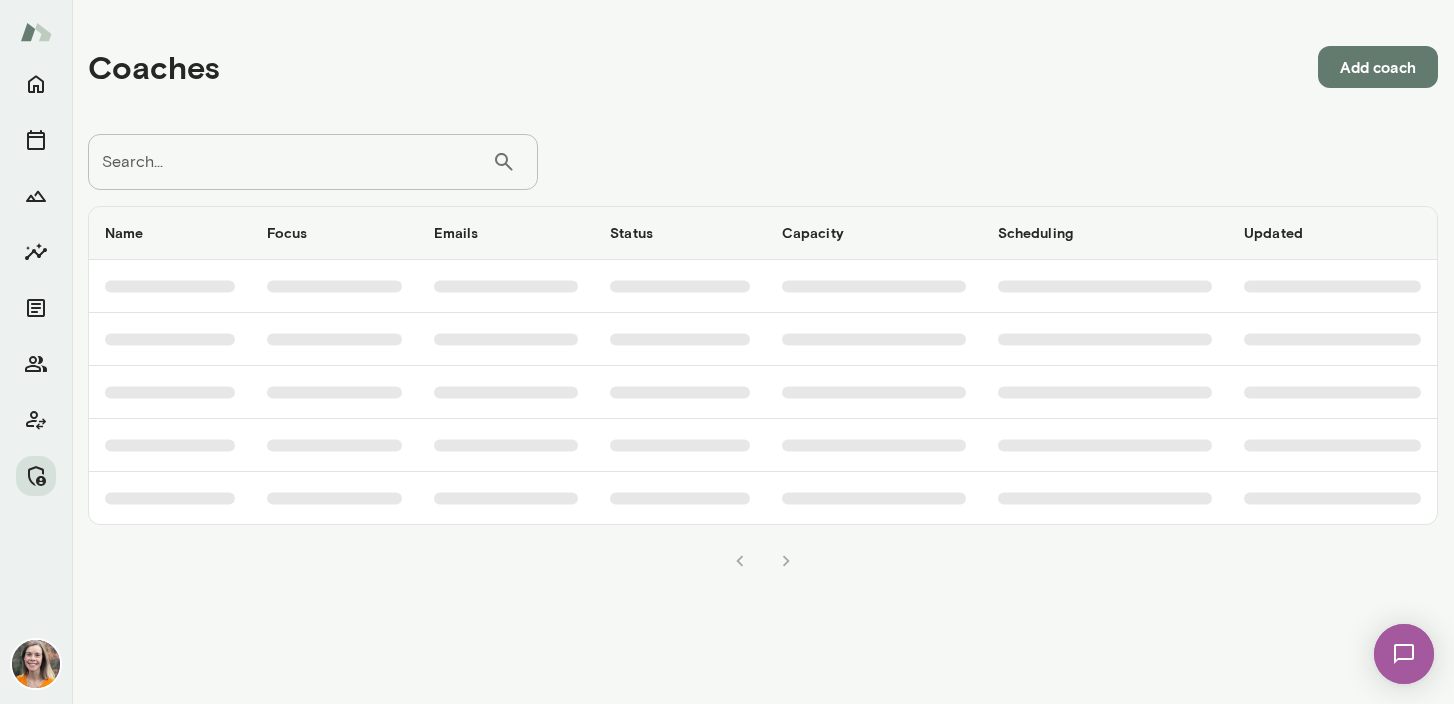 click on "Search..." at bounding box center [290, 162] 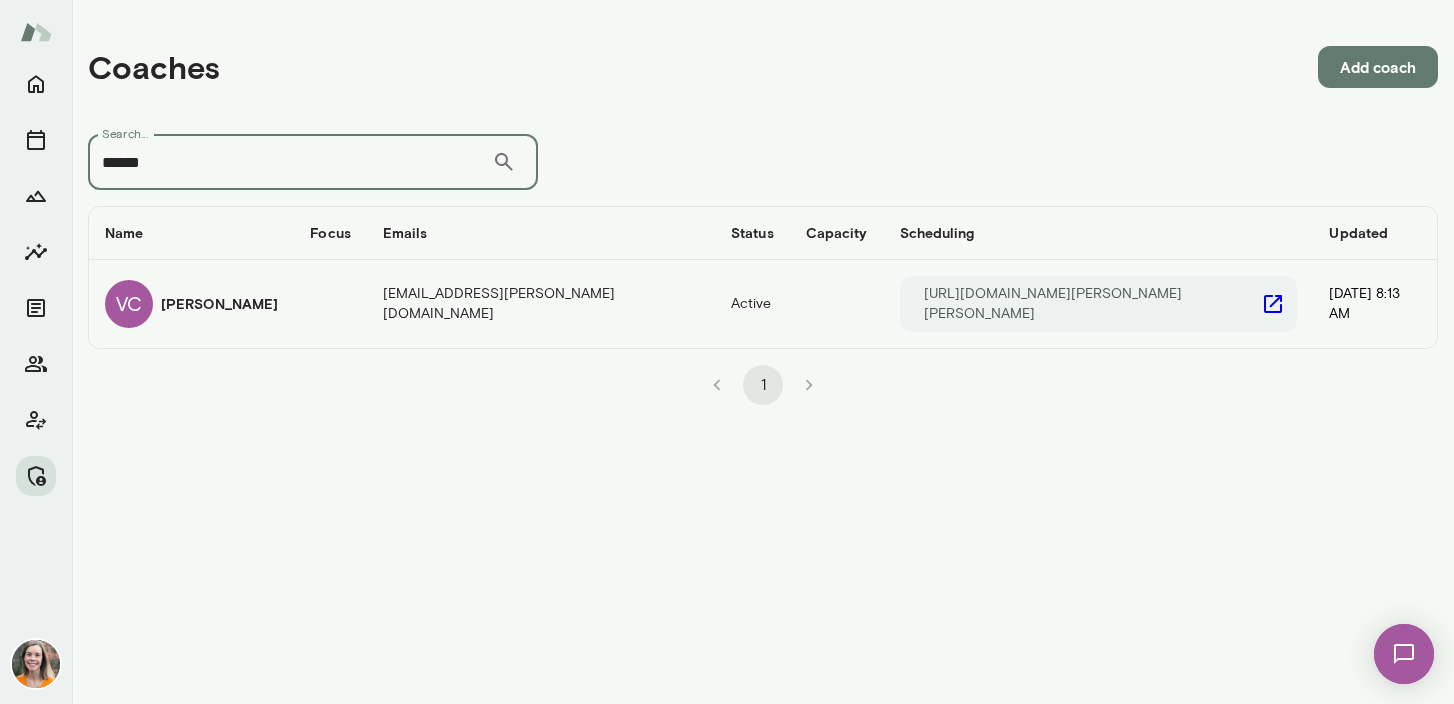 type on "******" 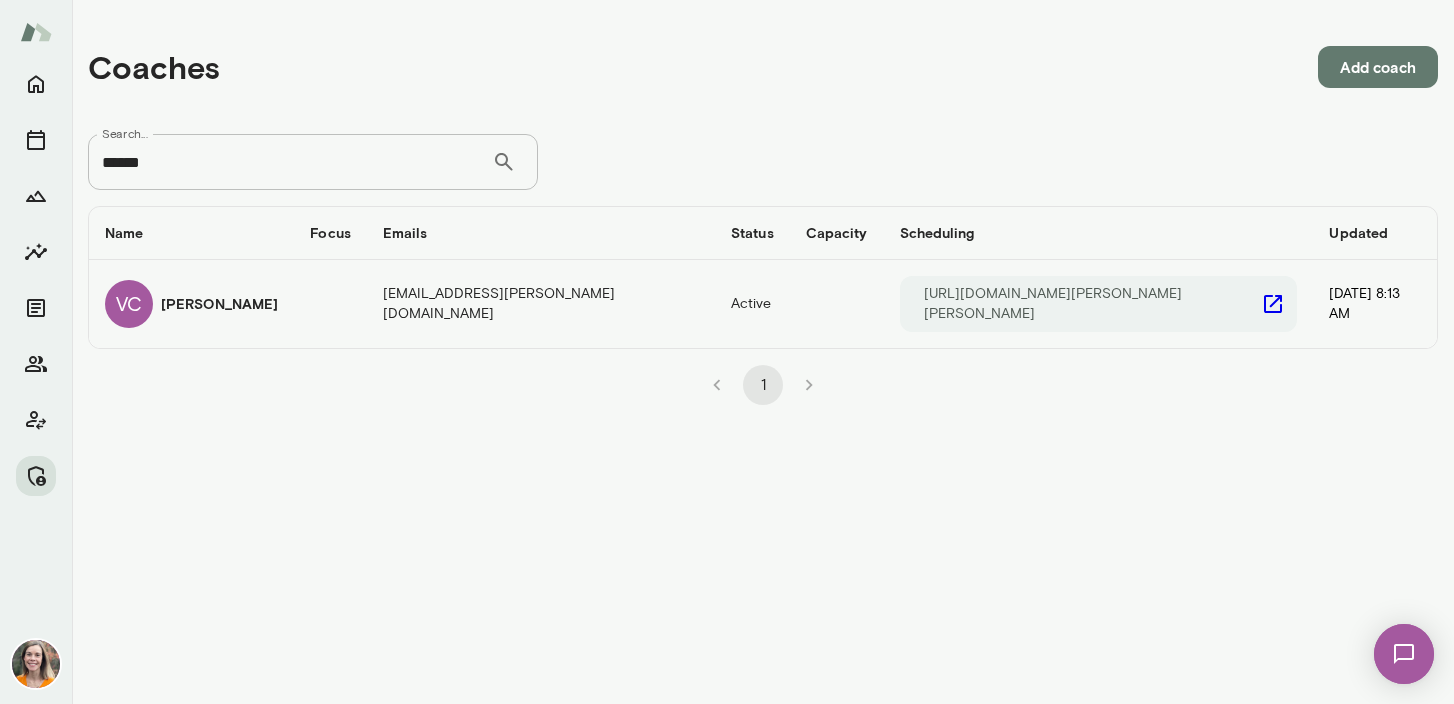 click on "VC [PERSON_NAME]" at bounding box center [191, 304] 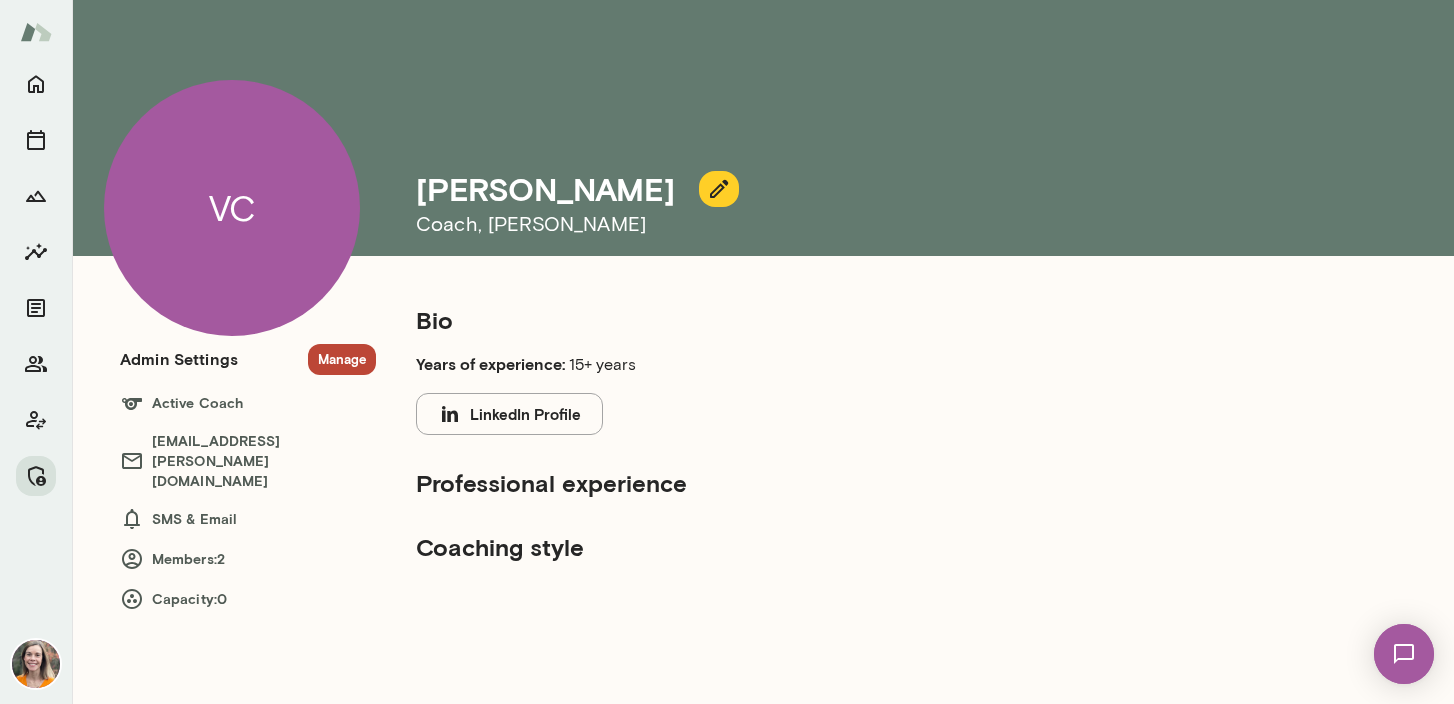 click on "Manage" at bounding box center [342, 359] 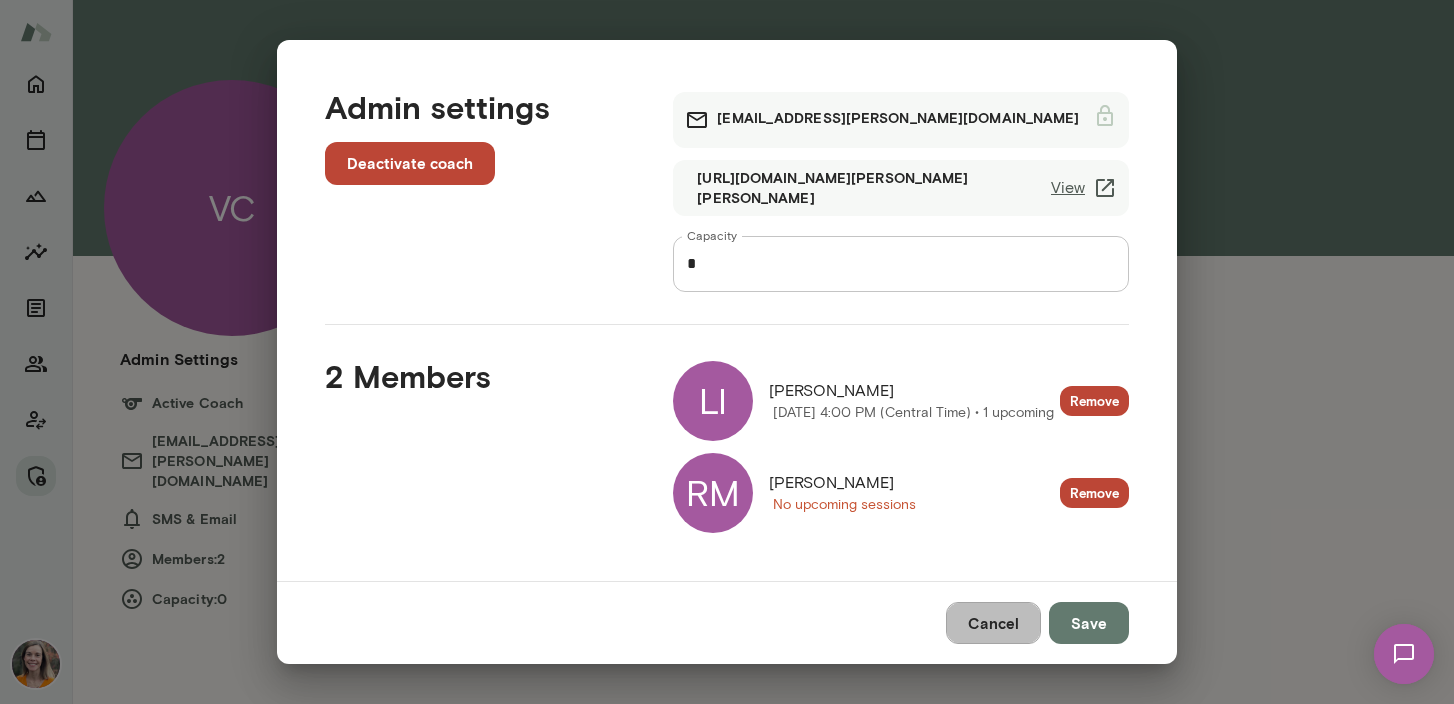 click on "Cancel" at bounding box center (993, 623) 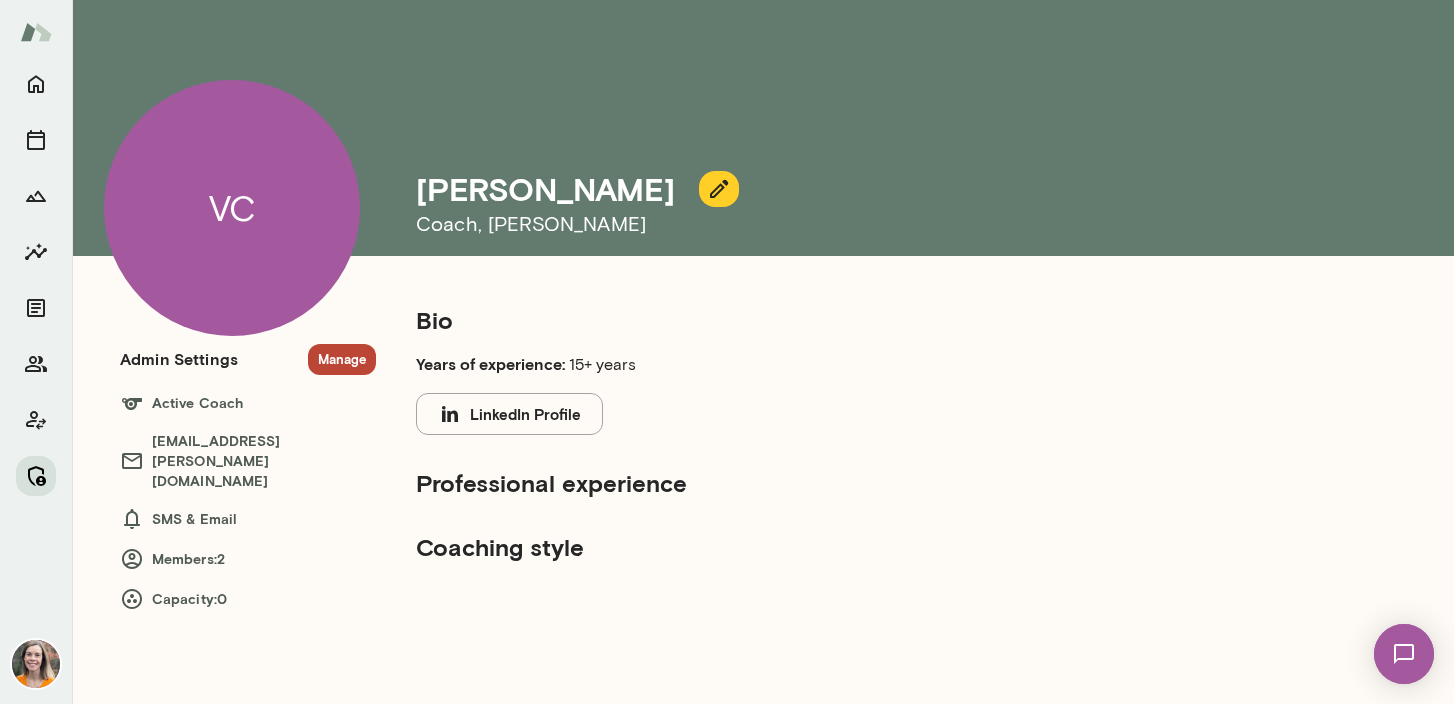 click 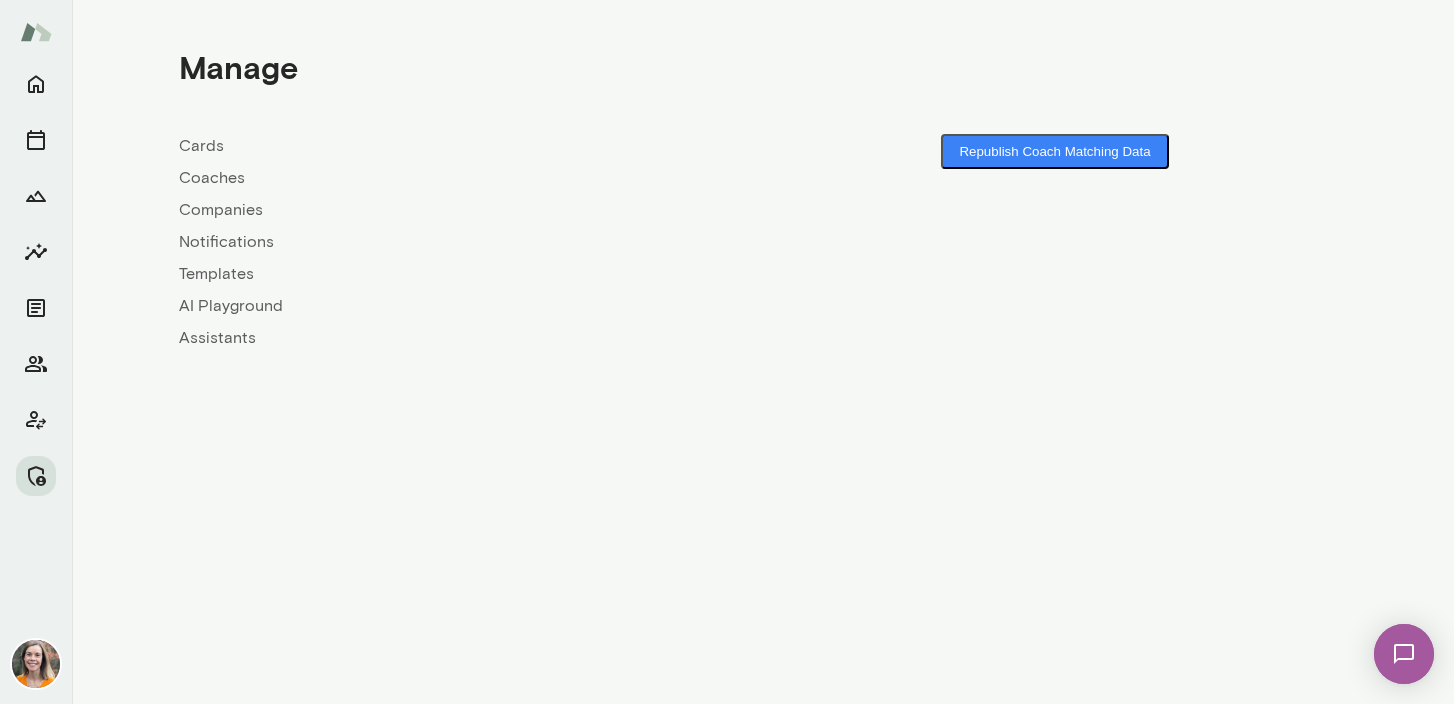 click on "Coaches" at bounding box center (471, 178) 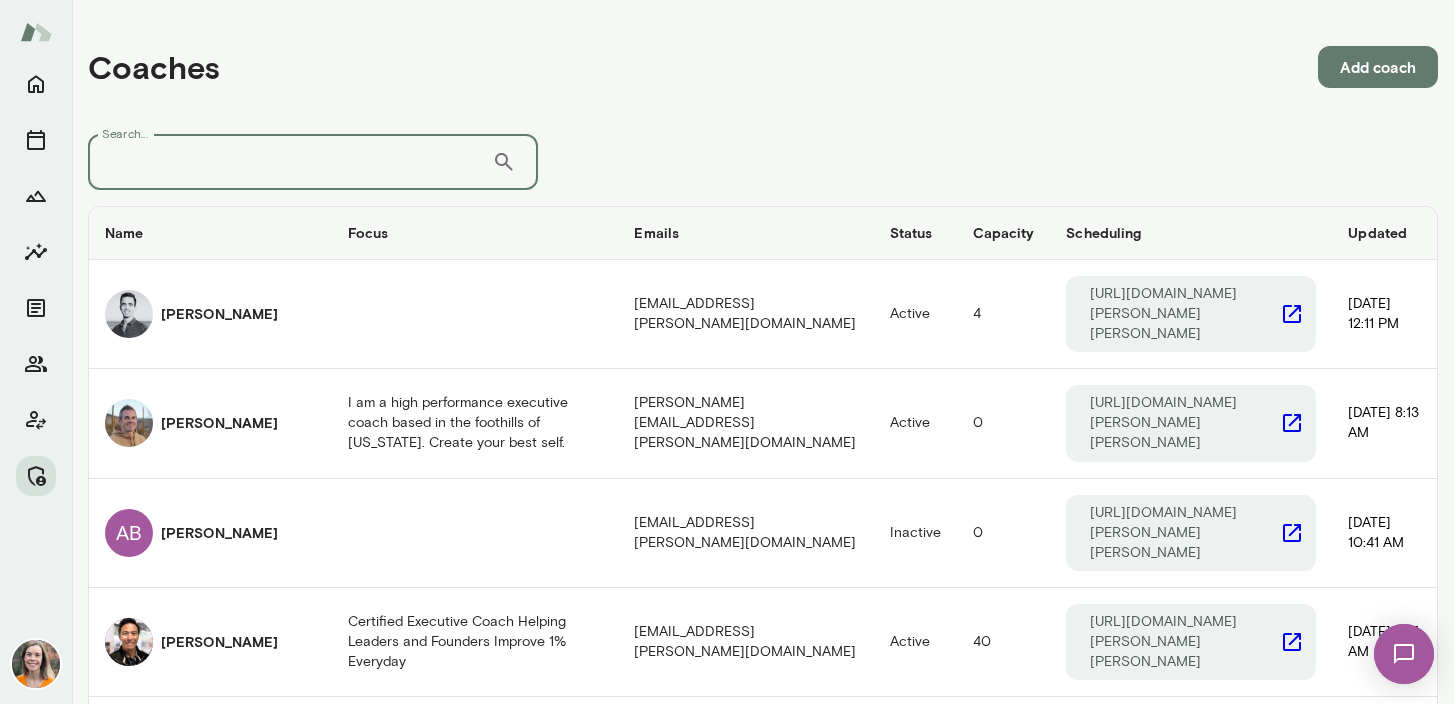 click on "Search..." at bounding box center (290, 162) 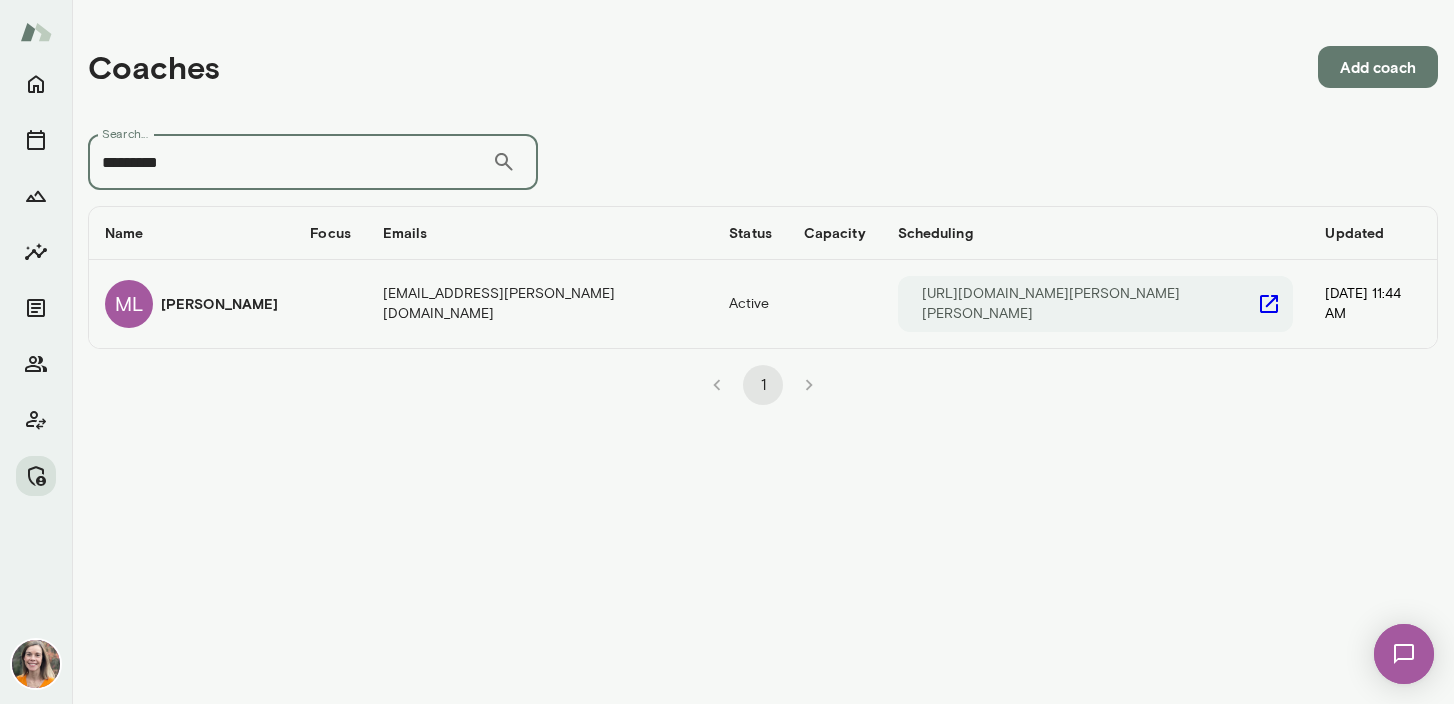 type on "*********" 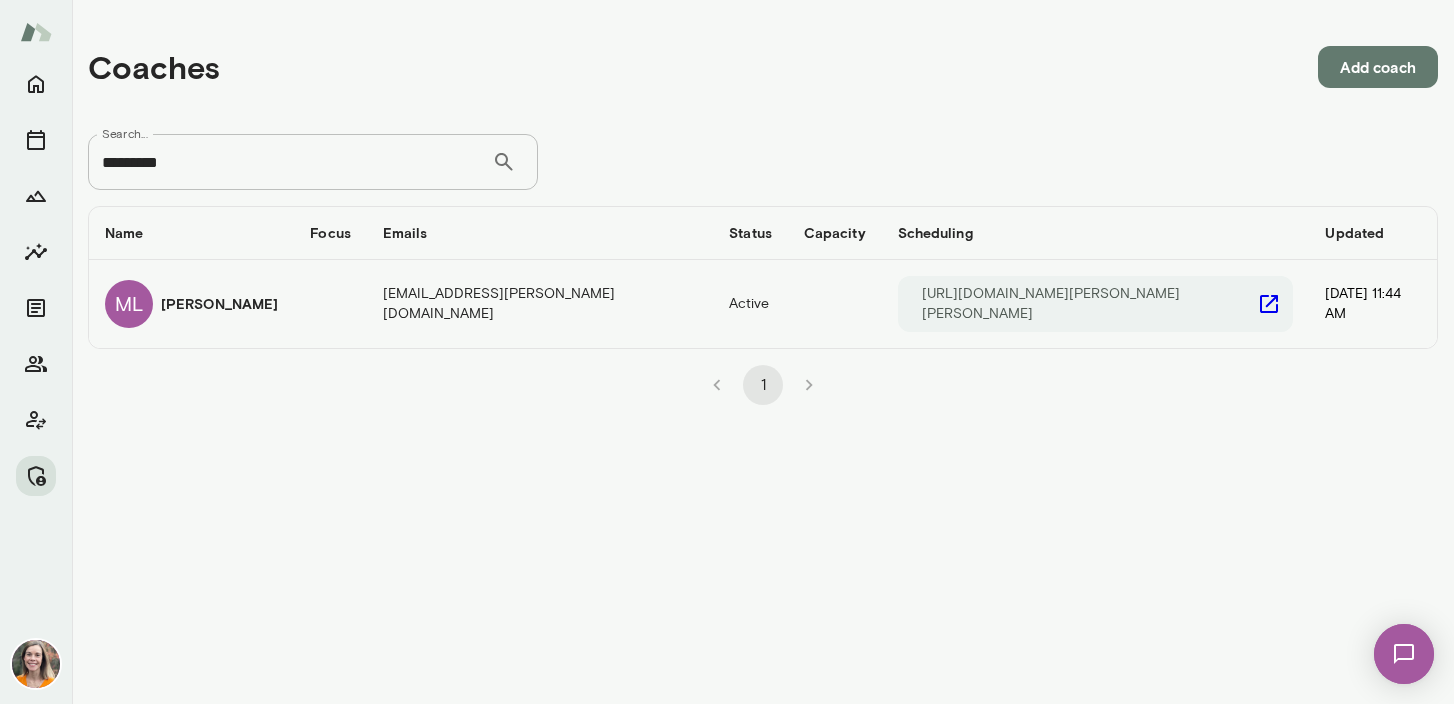 click at bounding box center [330, 304] 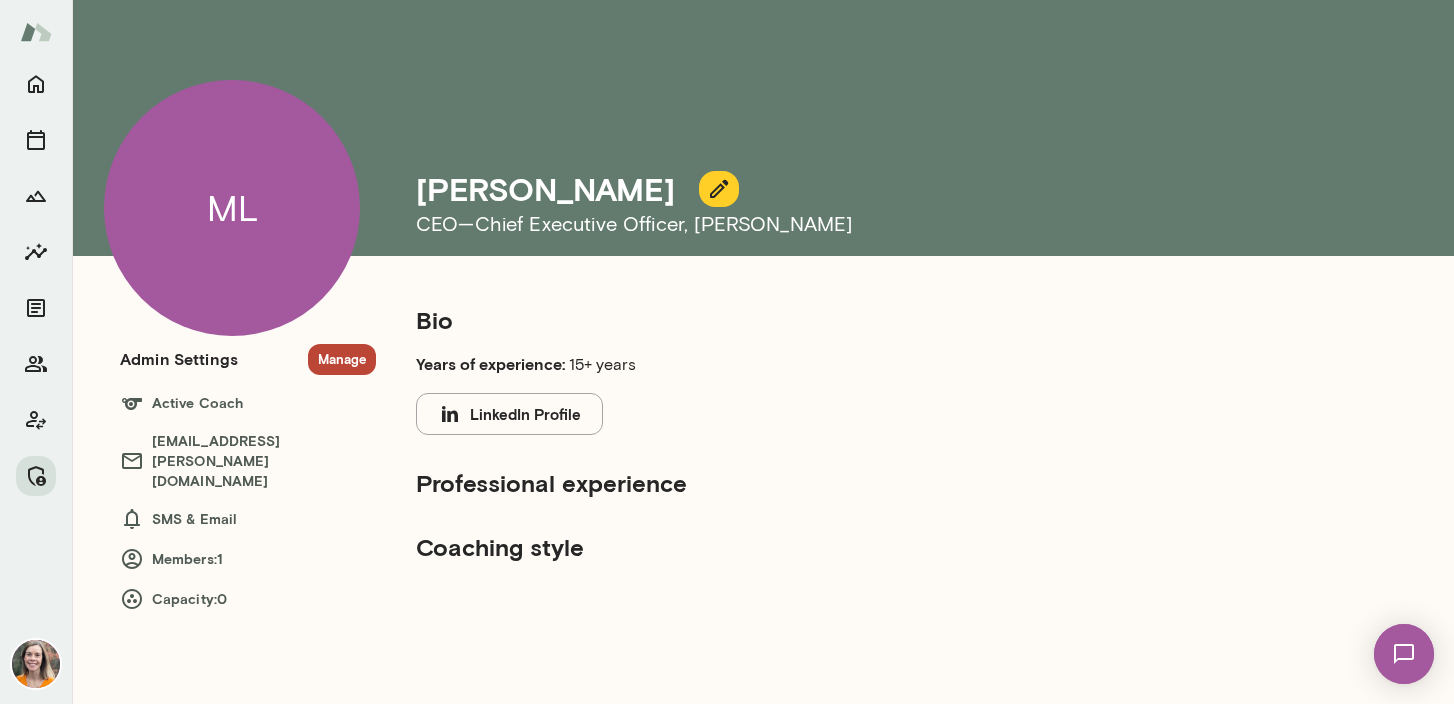 click on "Manage" at bounding box center [342, 359] 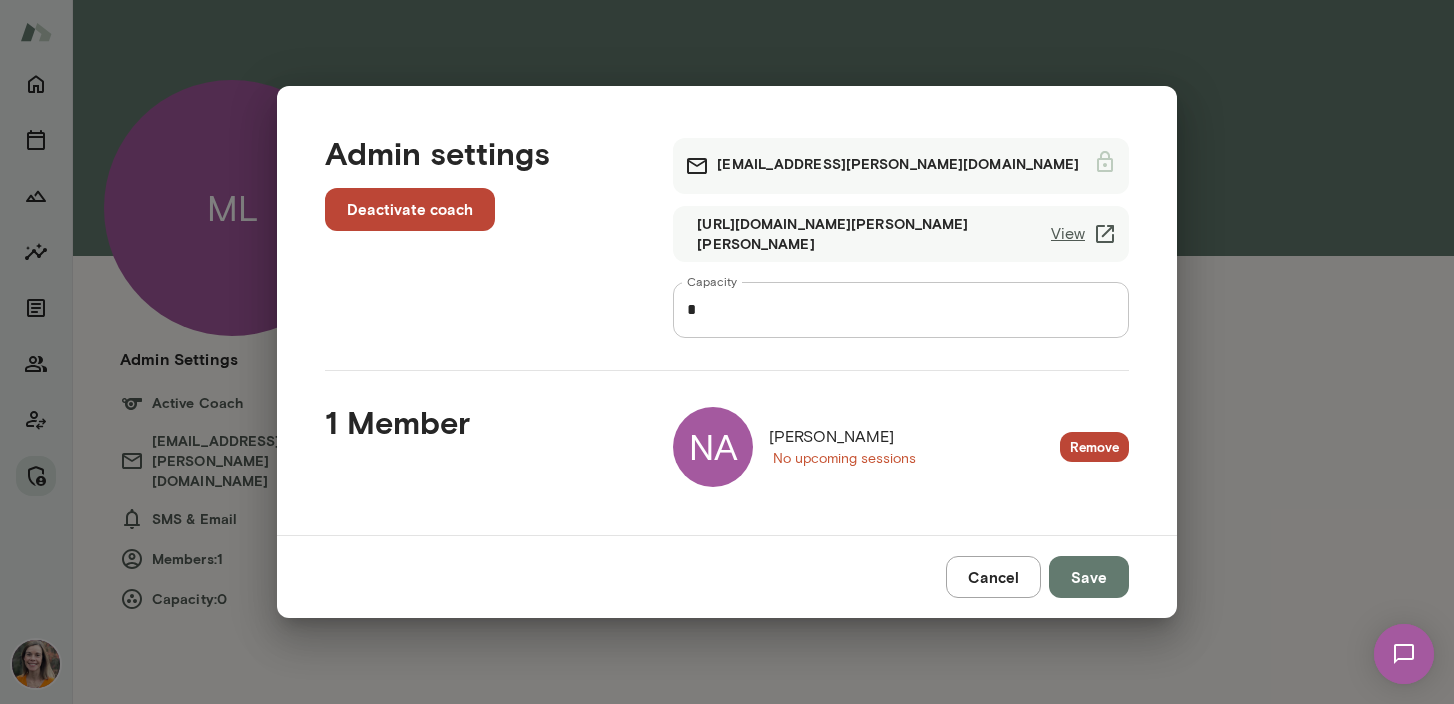 click on "NA" at bounding box center [713, 447] 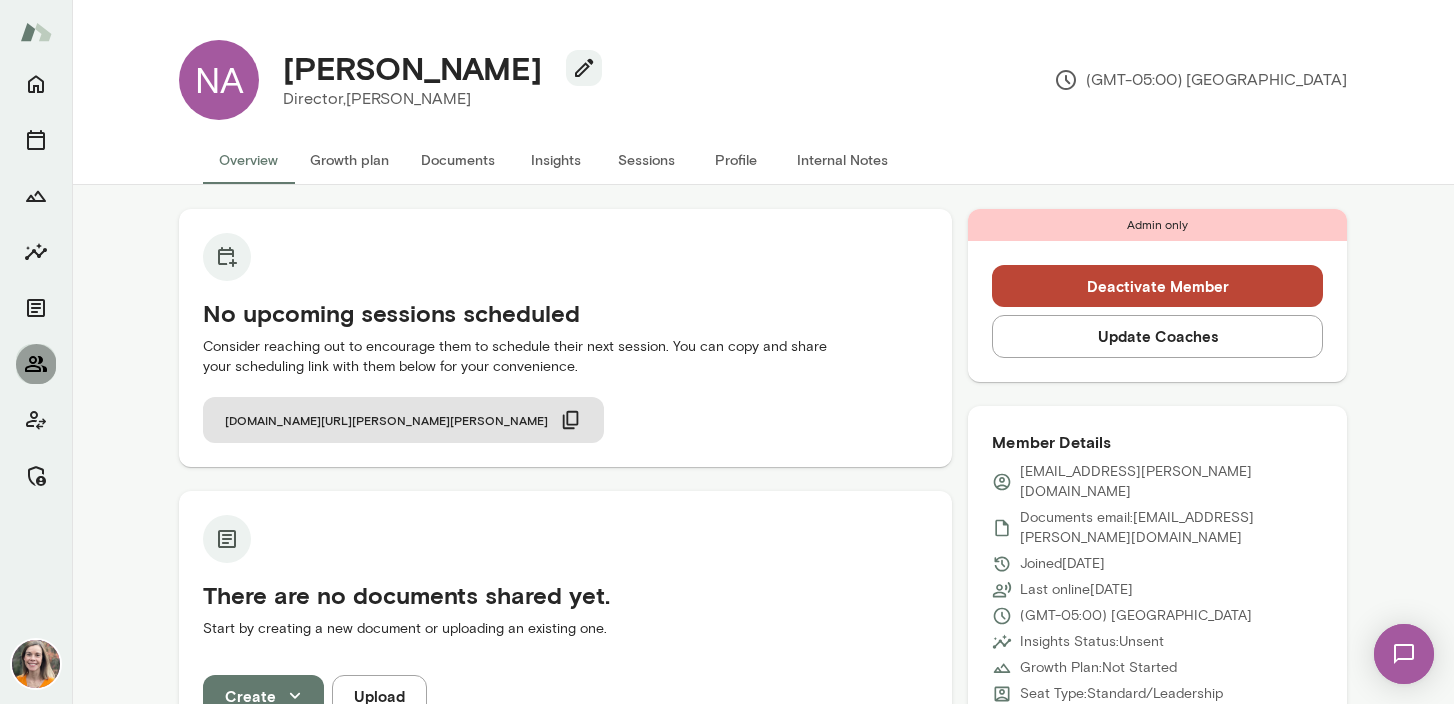click 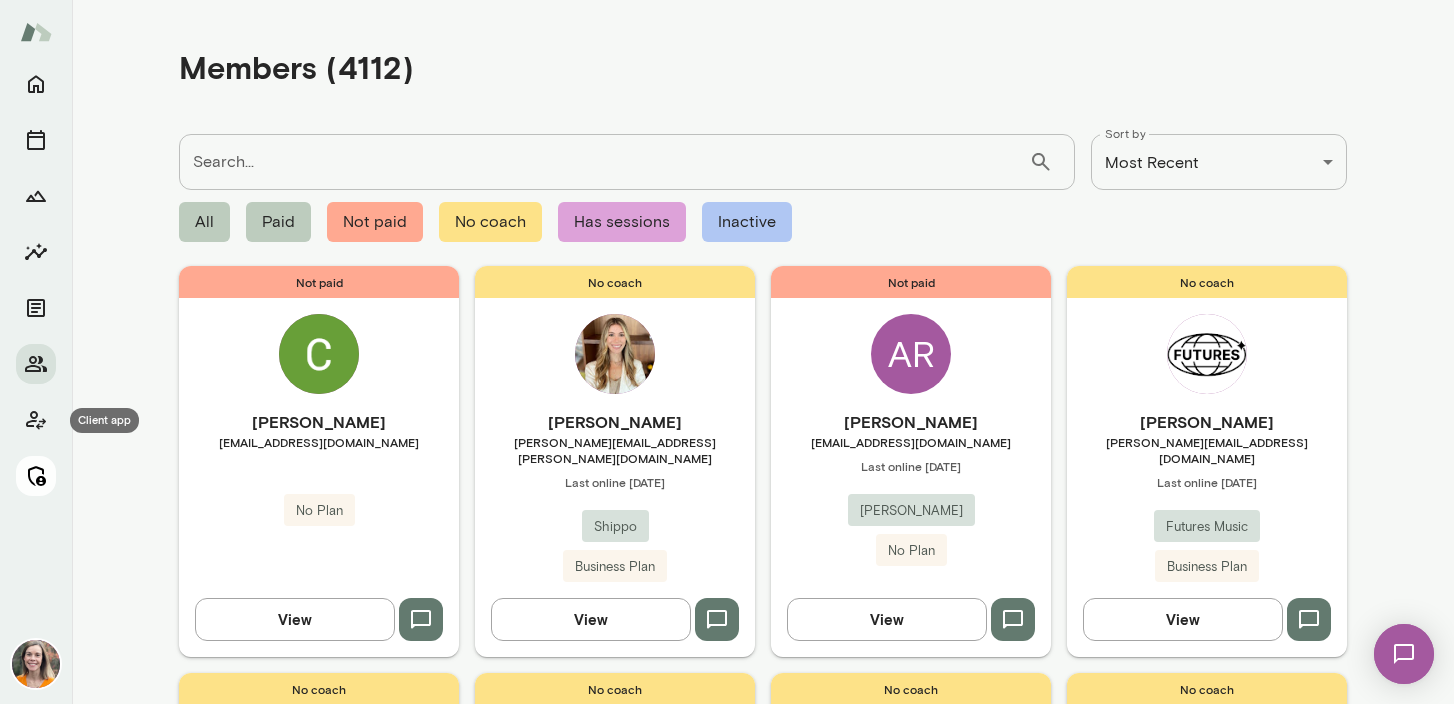 click at bounding box center (36, 476) 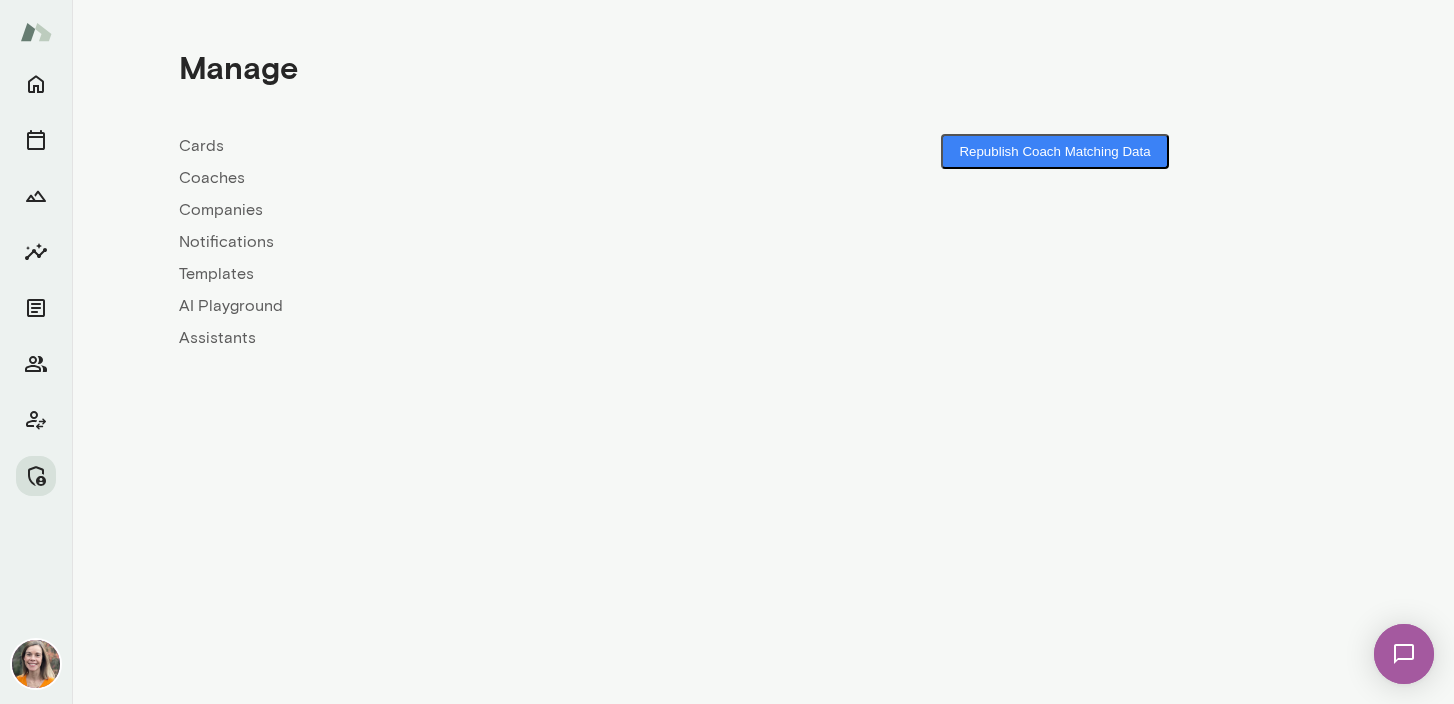 click on "Coaches" at bounding box center (471, 178) 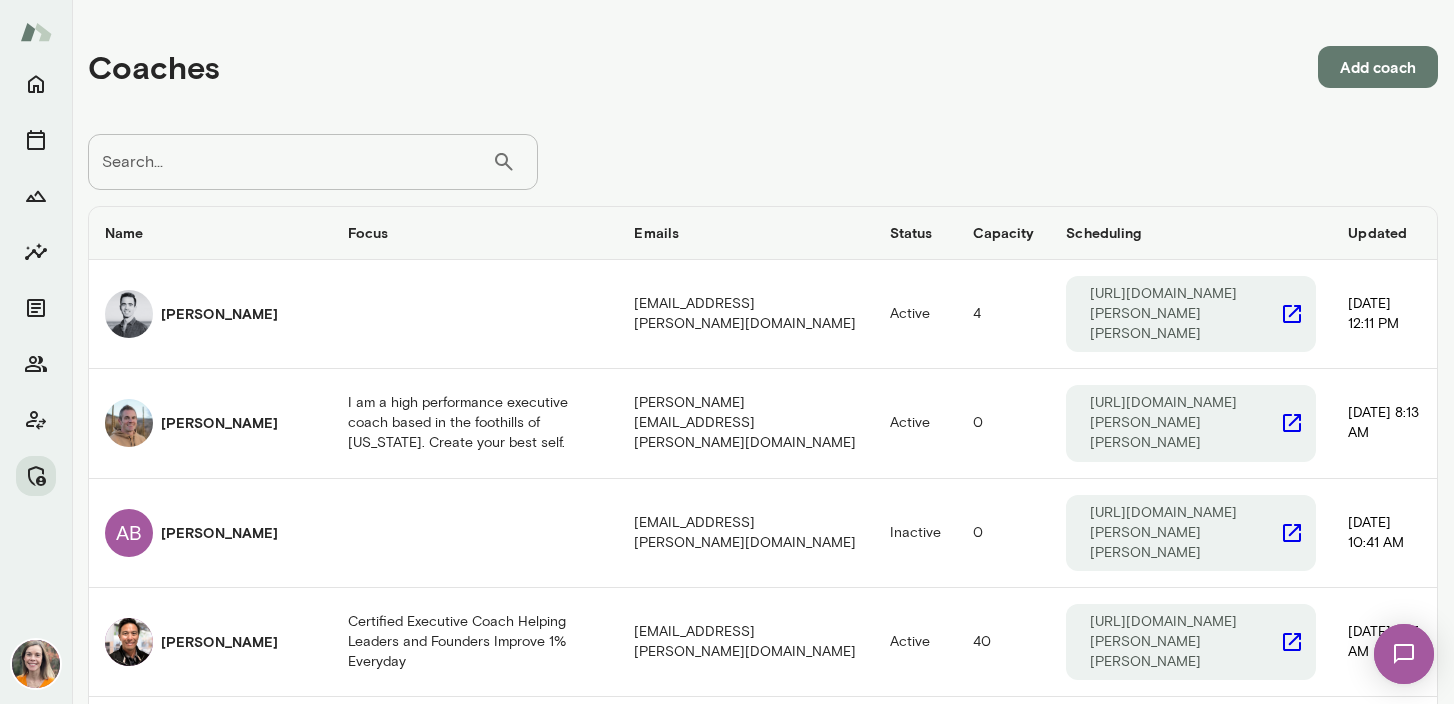 click on "Search..." at bounding box center [290, 162] 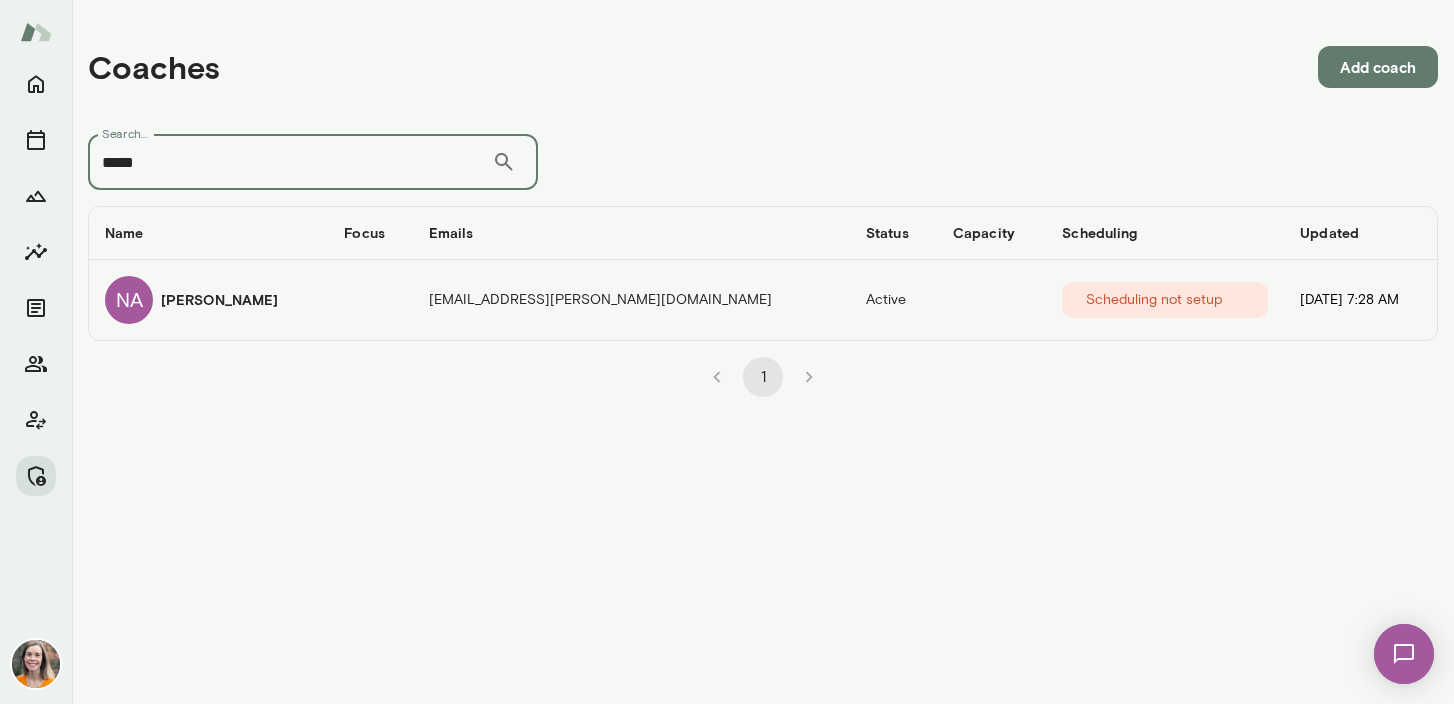type on "*****" 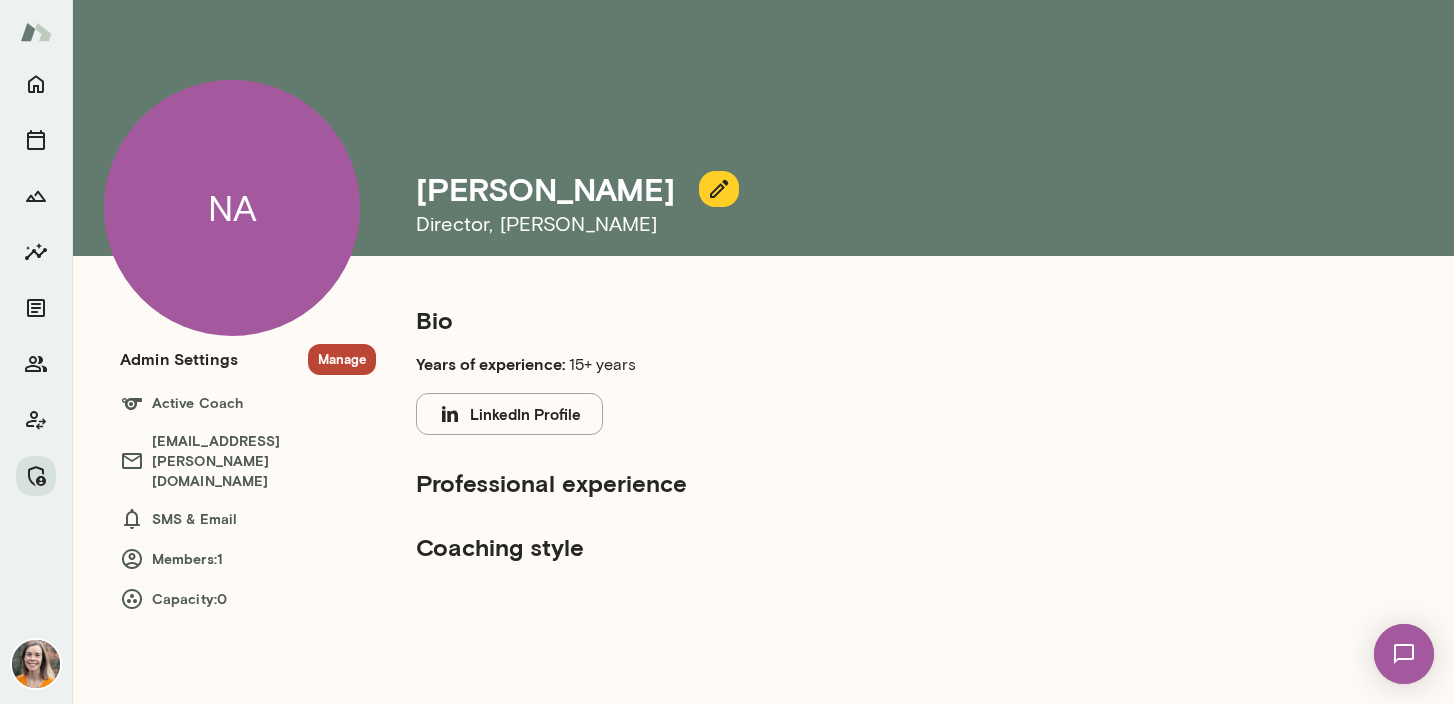 click on "Manage" at bounding box center [342, 359] 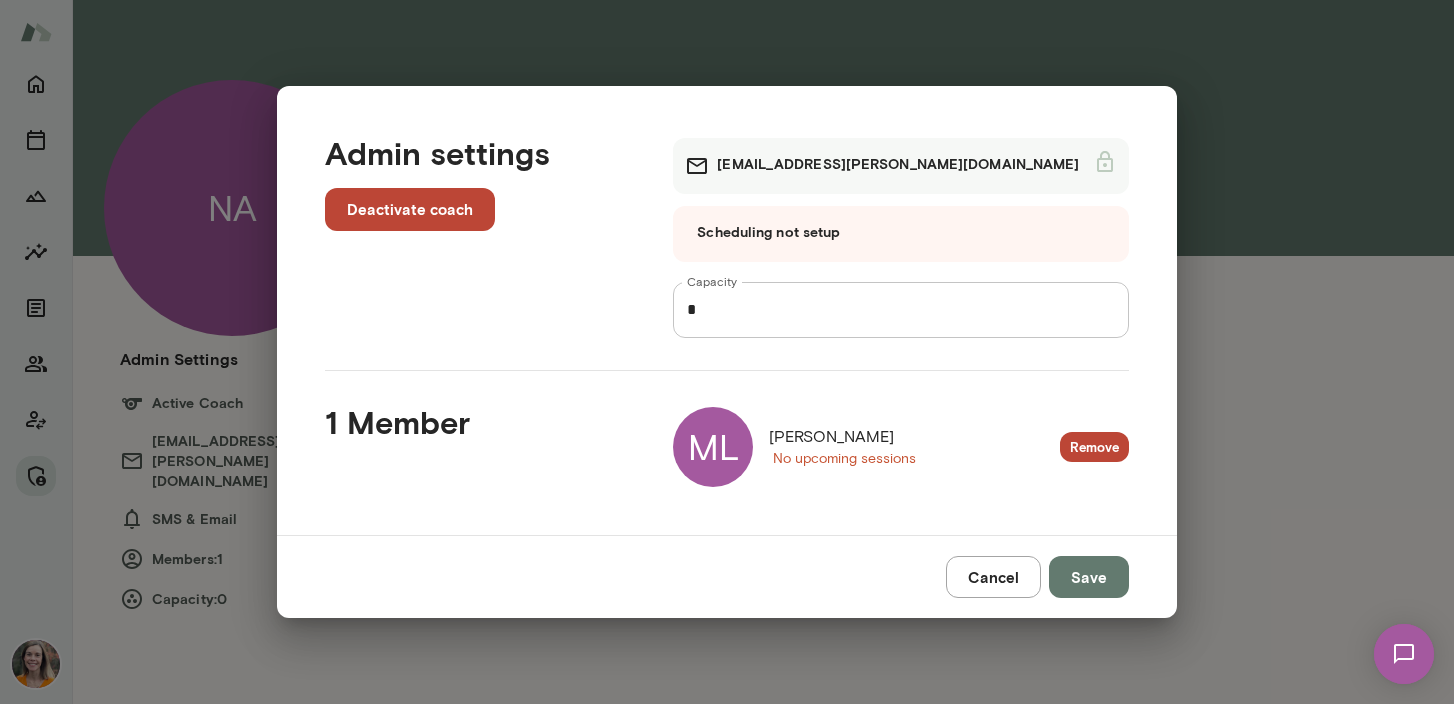 click on "Cancel" at bounding box center (993, 577) 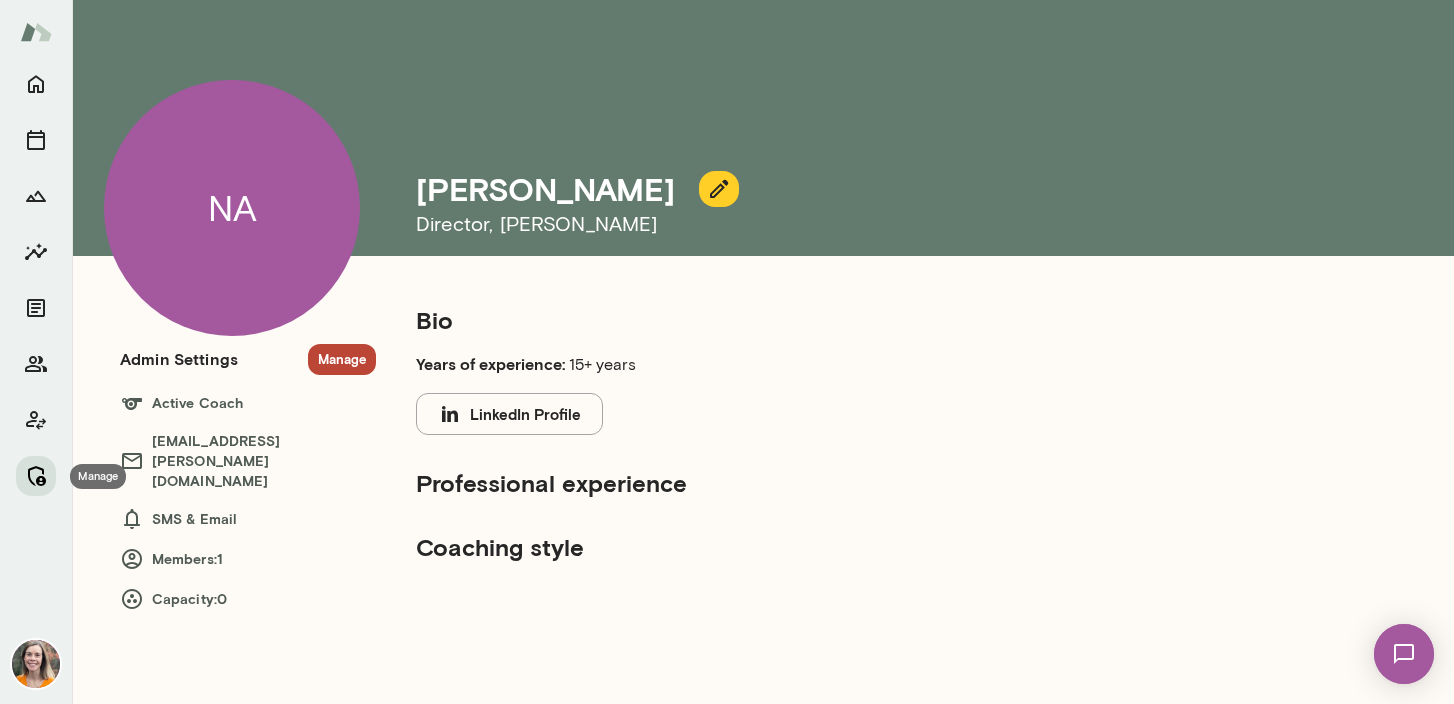 click 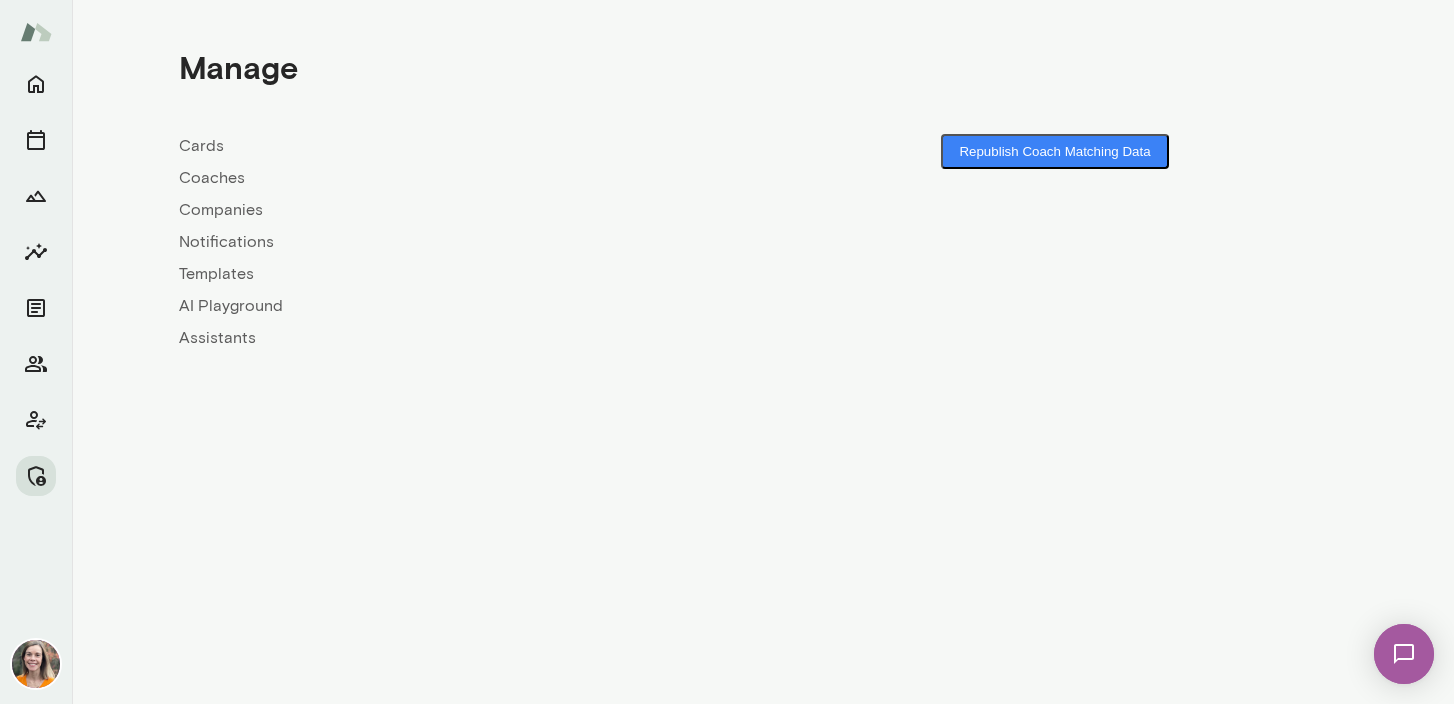 click on "Coaches" at bounding box center [471, 178] 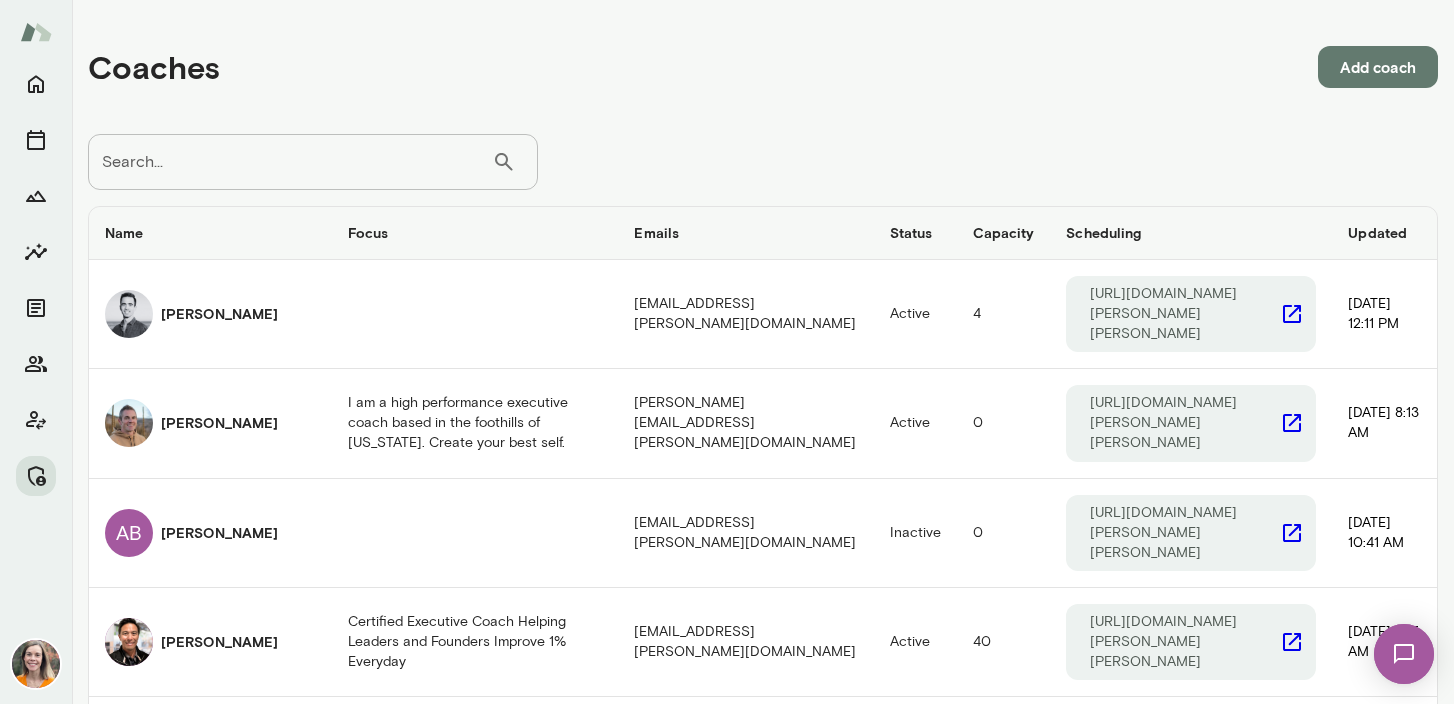 click on "Search..." at bounding box center [290, 162] 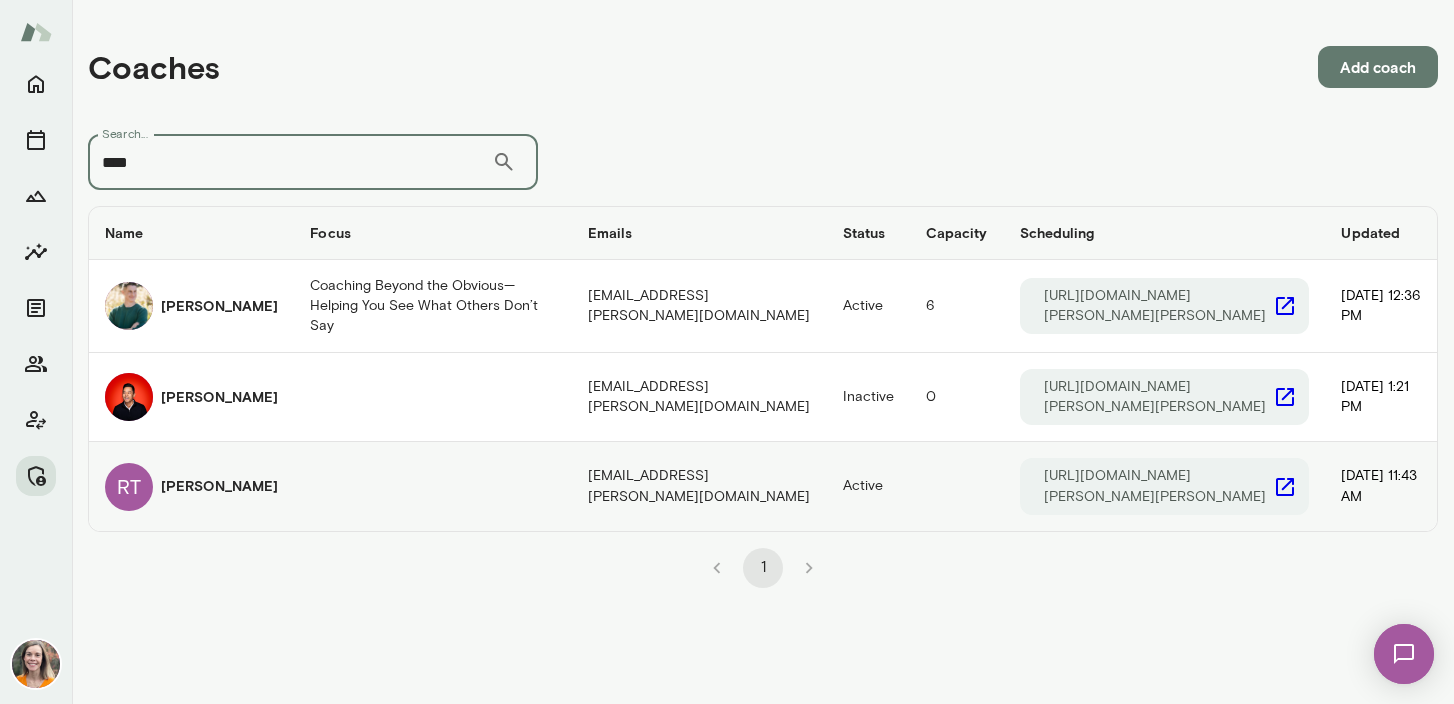 type on "****" 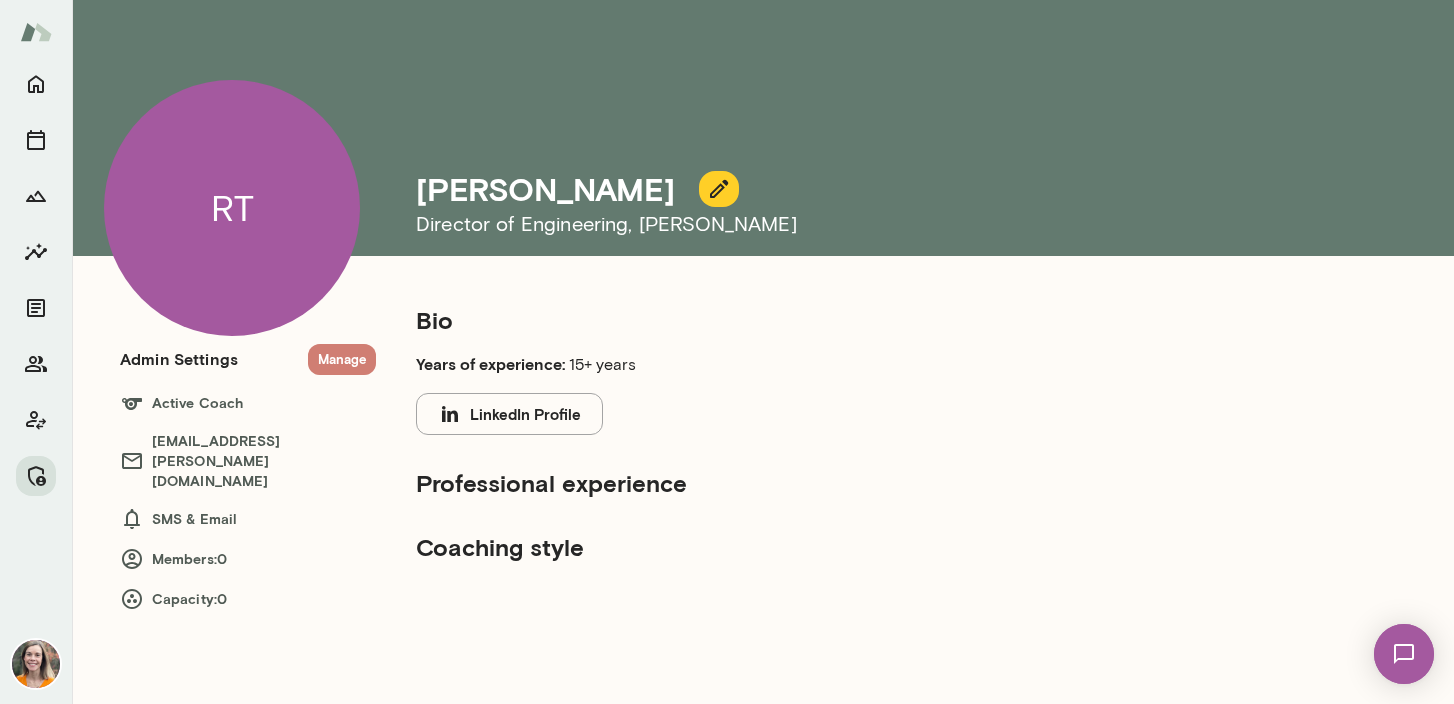click on "Manage" at bounding box center [342, 359] 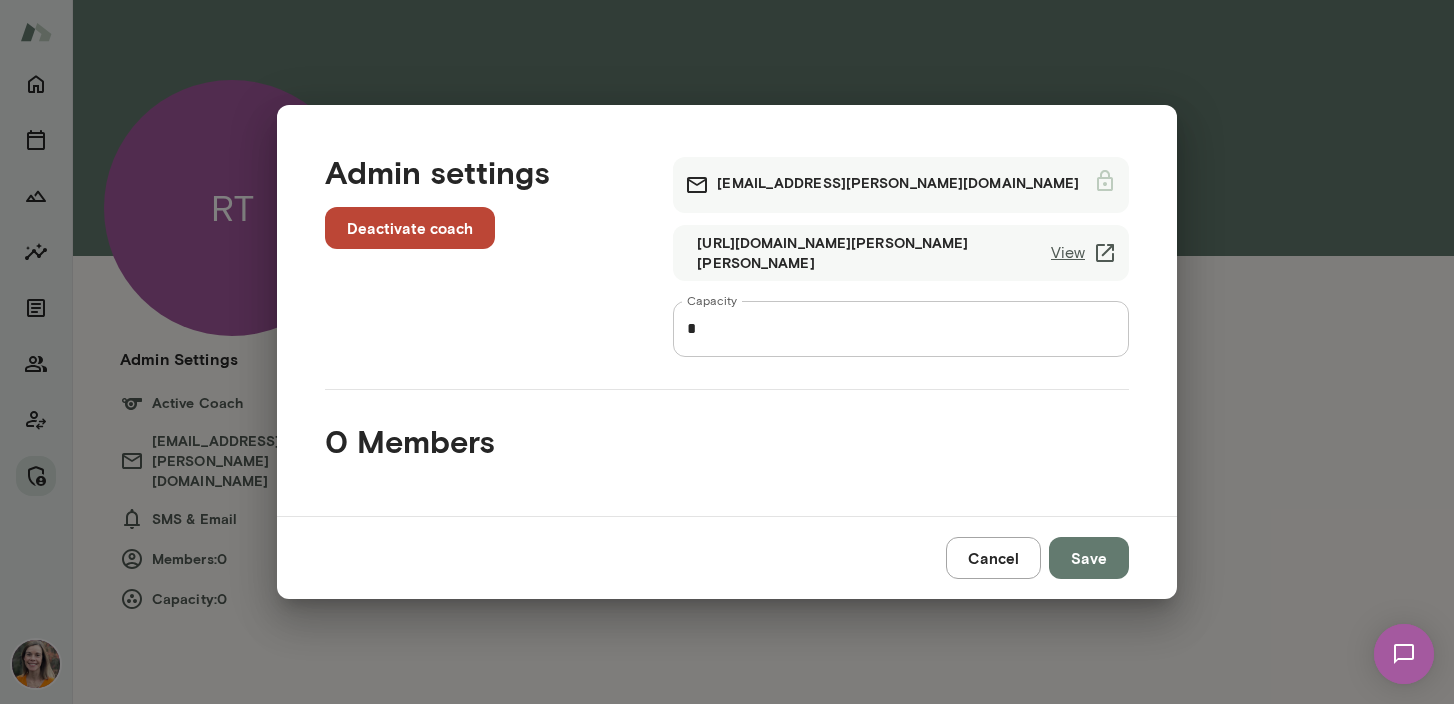 click on "Cancel" at bounding box center [993, 558] 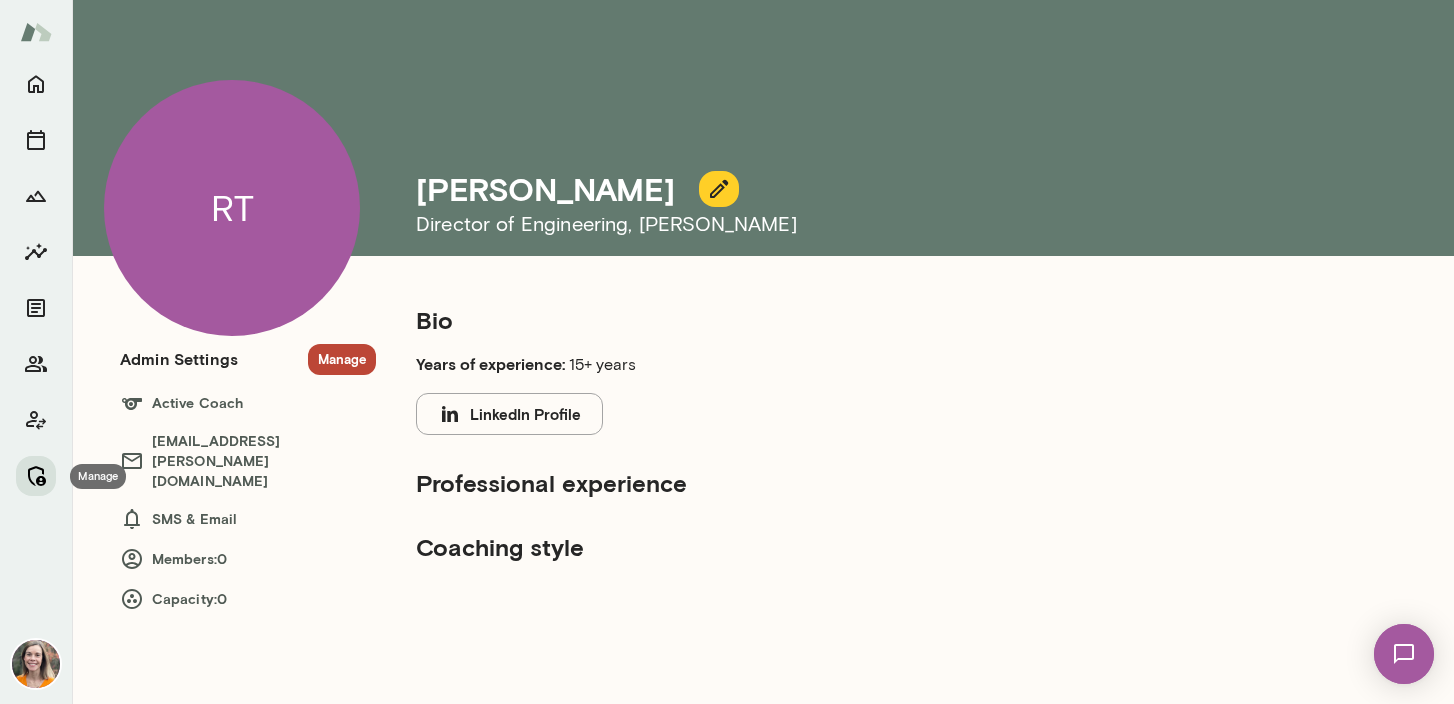 click 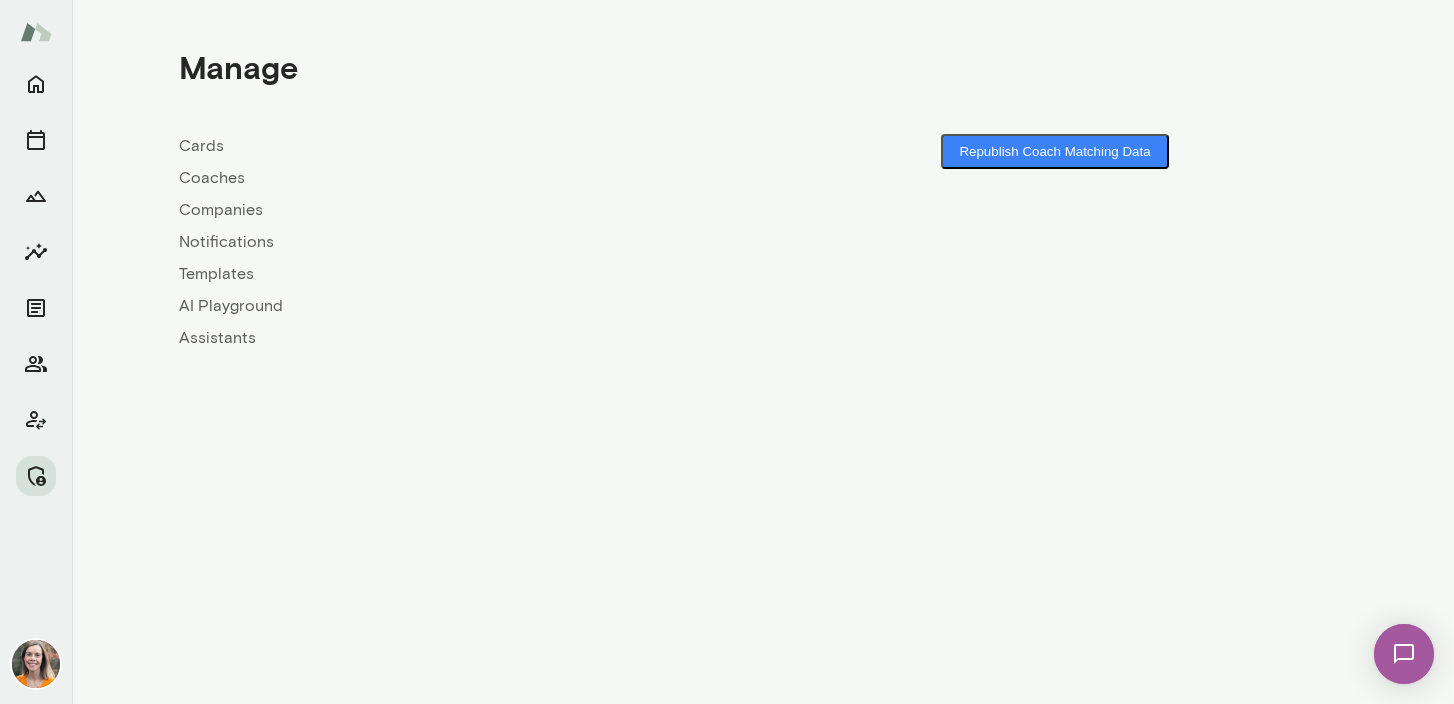click on "Coaches" at bounding box center [471, 178] 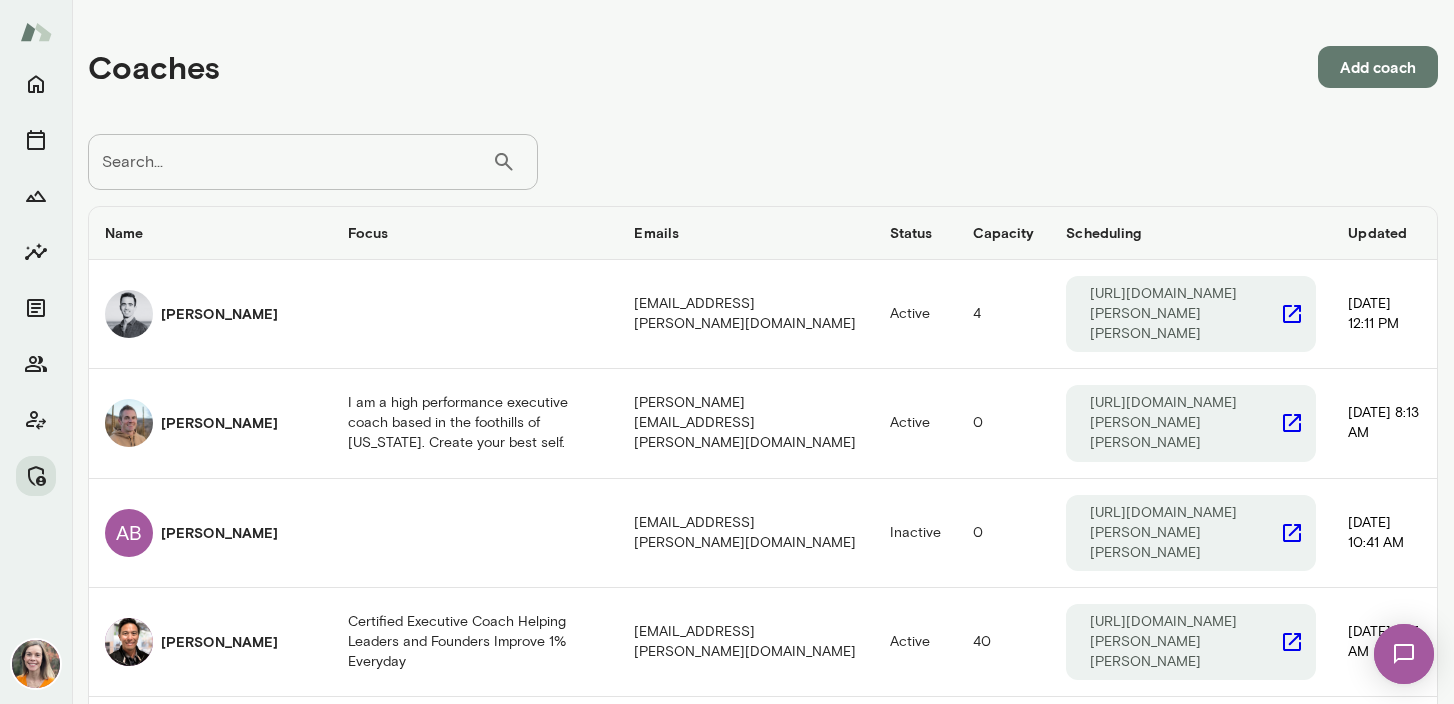 click on "Search..." at bounding box center [290, 162] 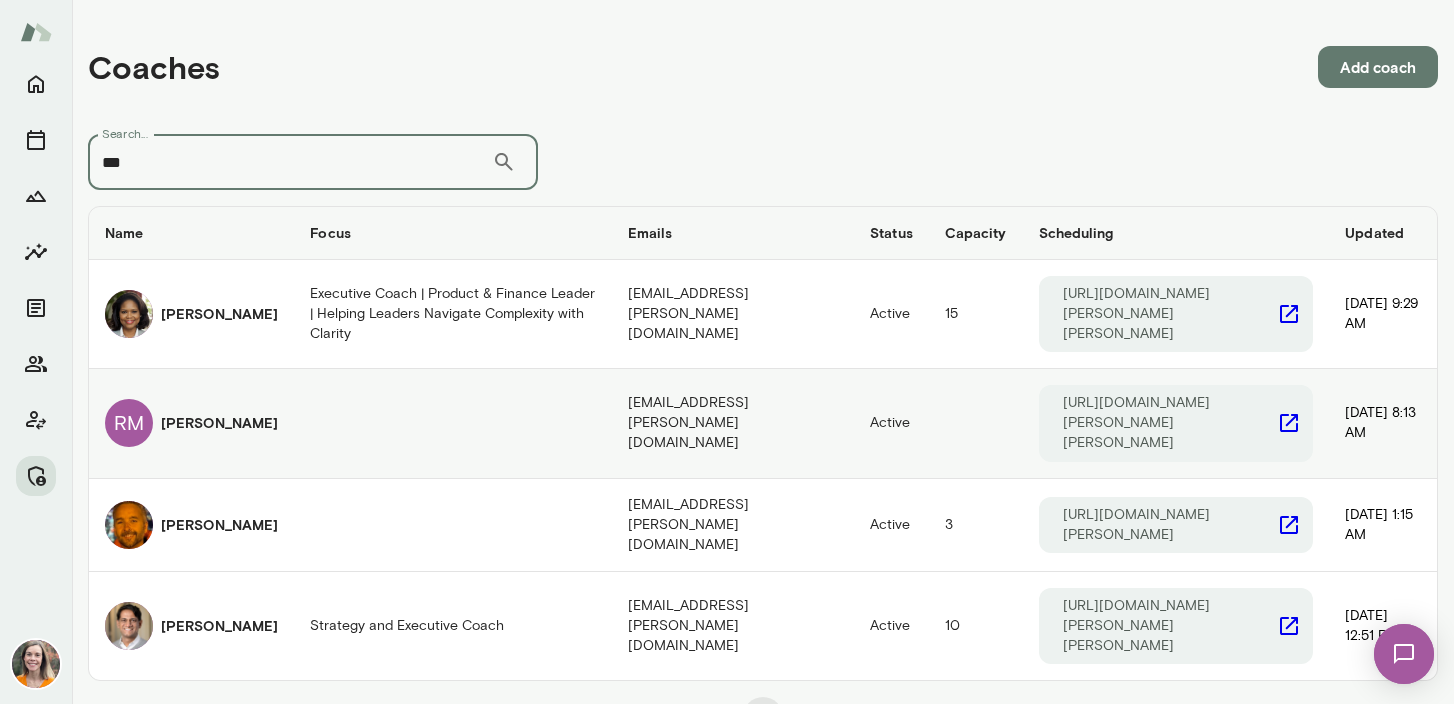 type on "***" 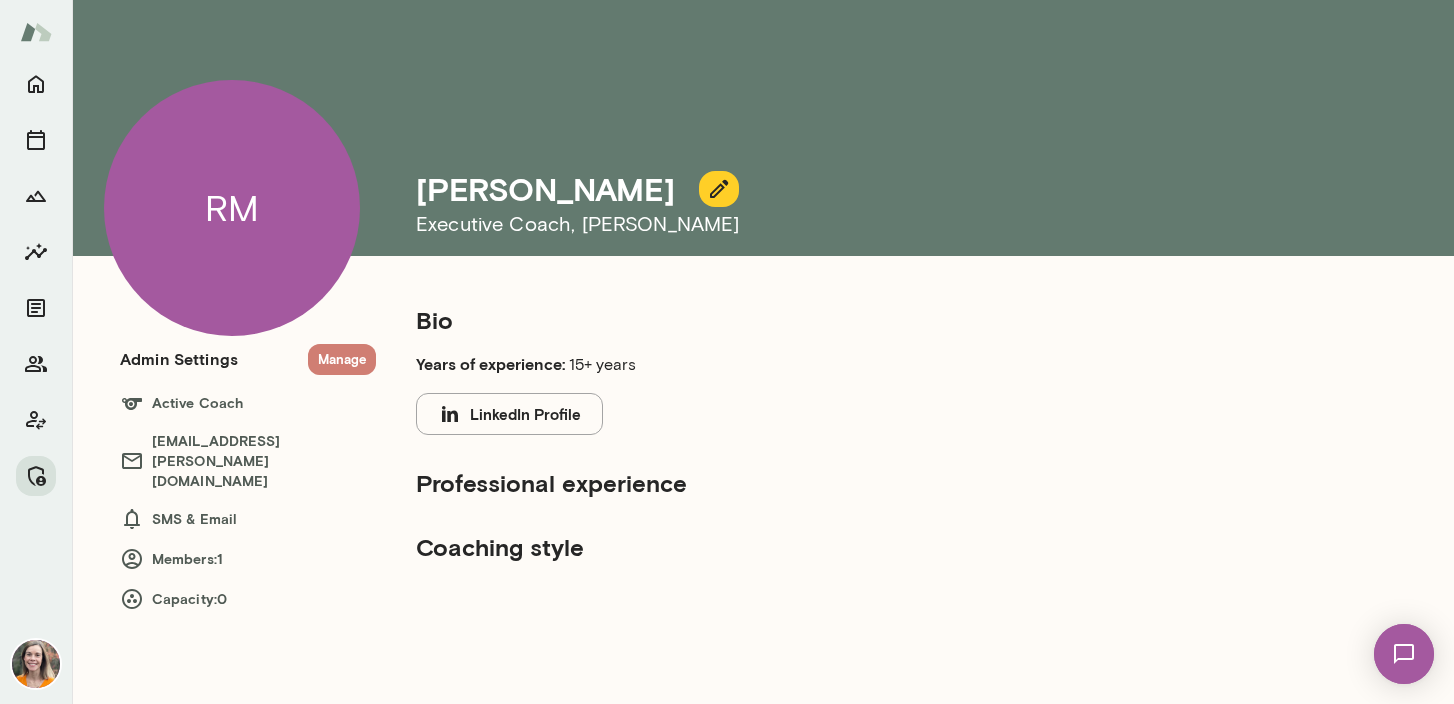 click on "Manage" at bounding box center [342, 359] 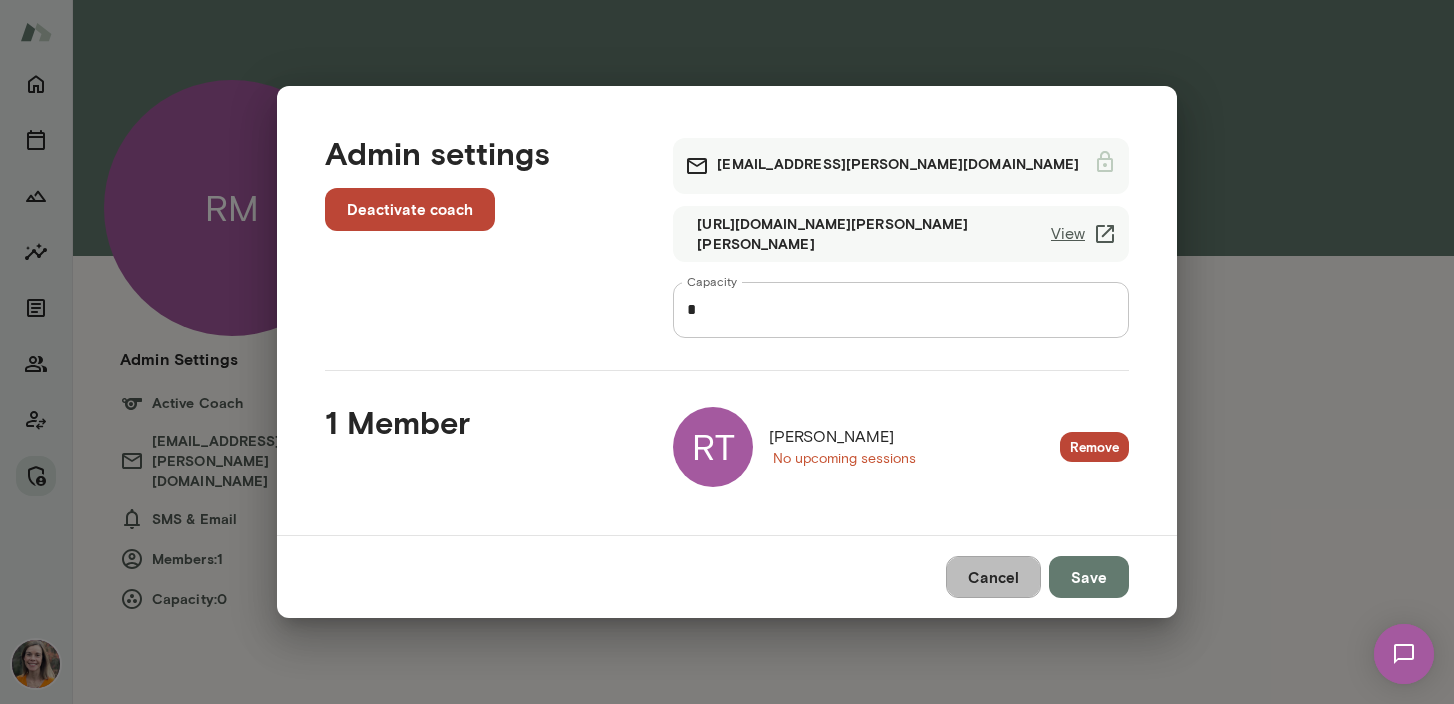 click on "Cancel" at bounding box center (993, 577) 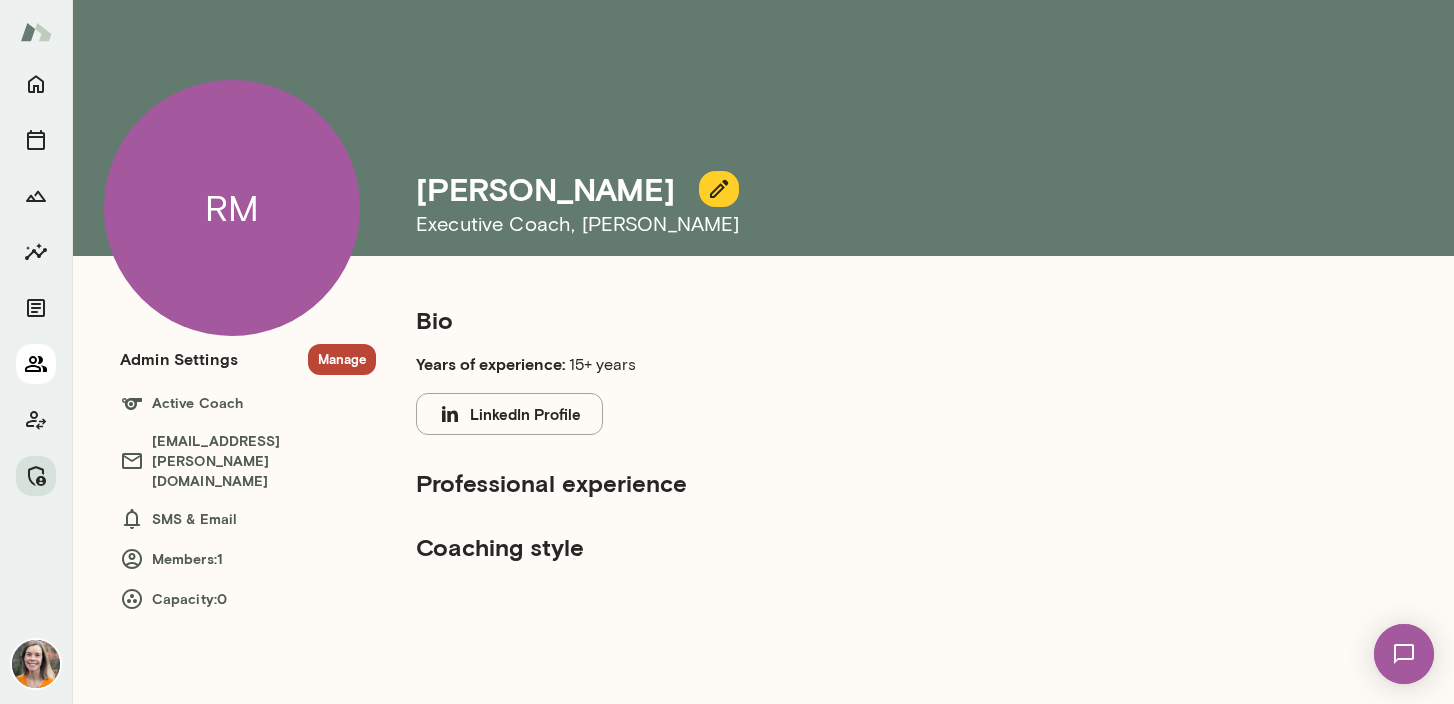click 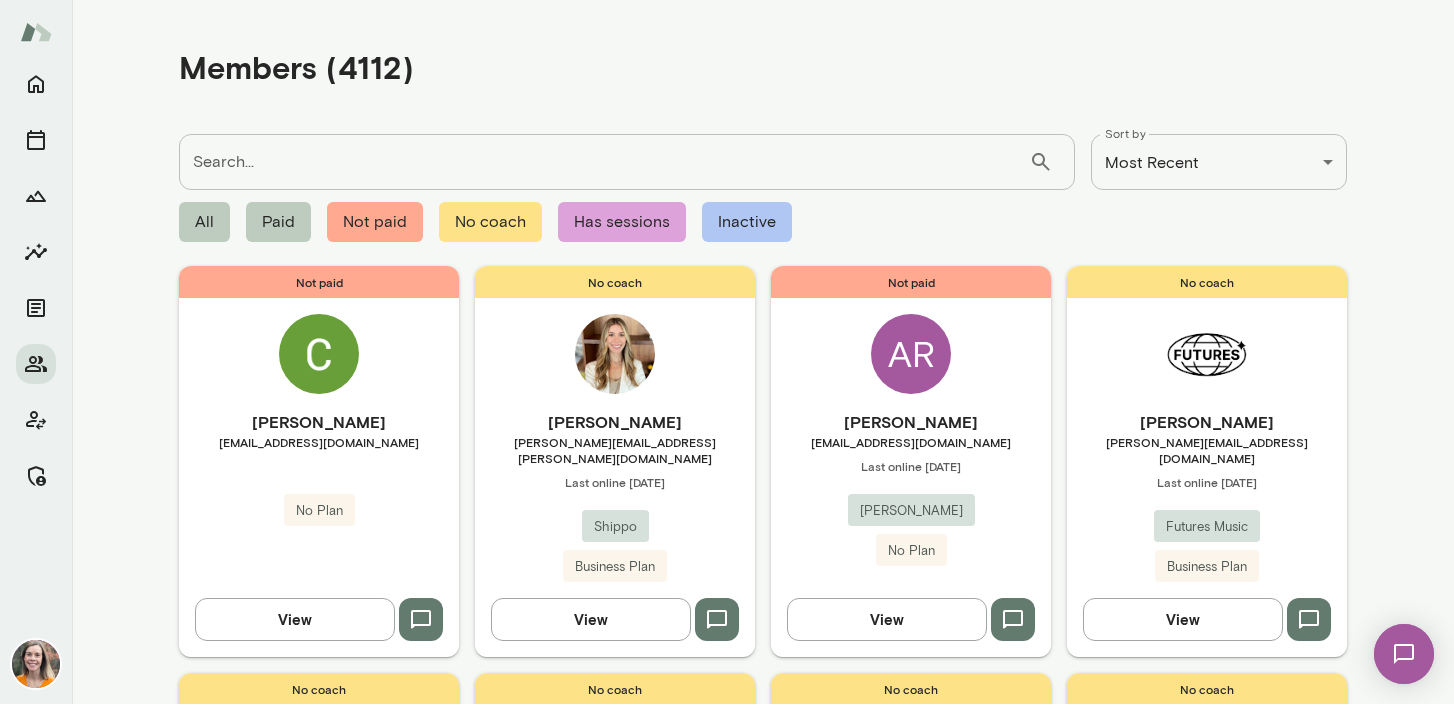 click on "Search..." at bounding box center [604, 162] 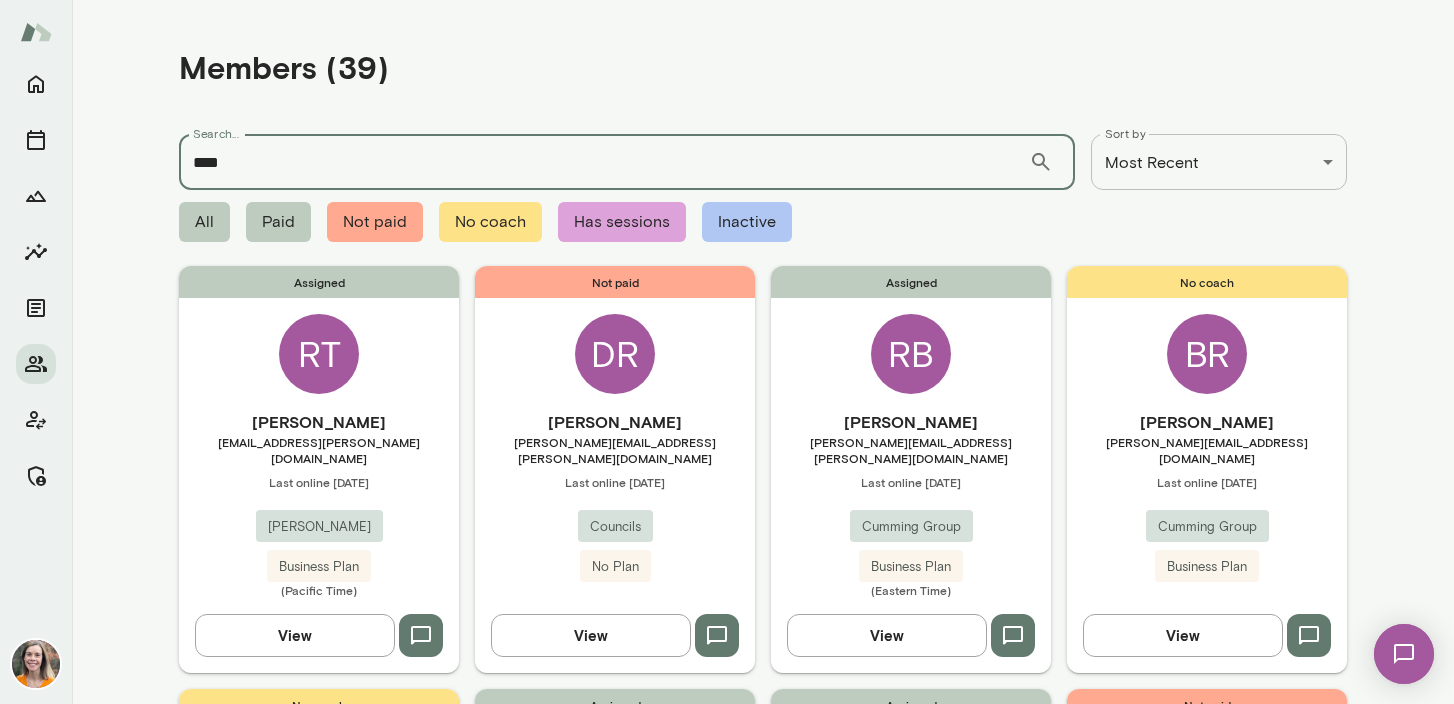 type on "****" 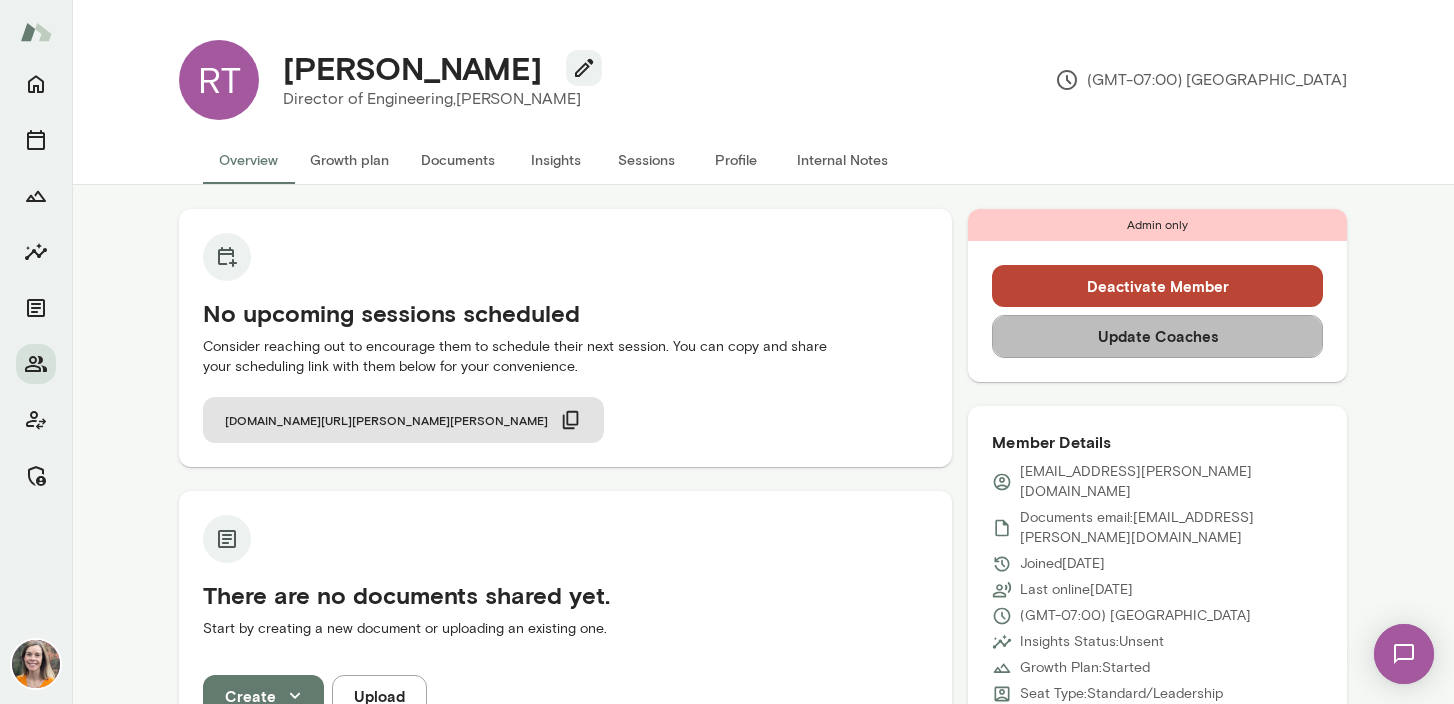 click on "Update Coaches" at bounding box center (1157, 336) 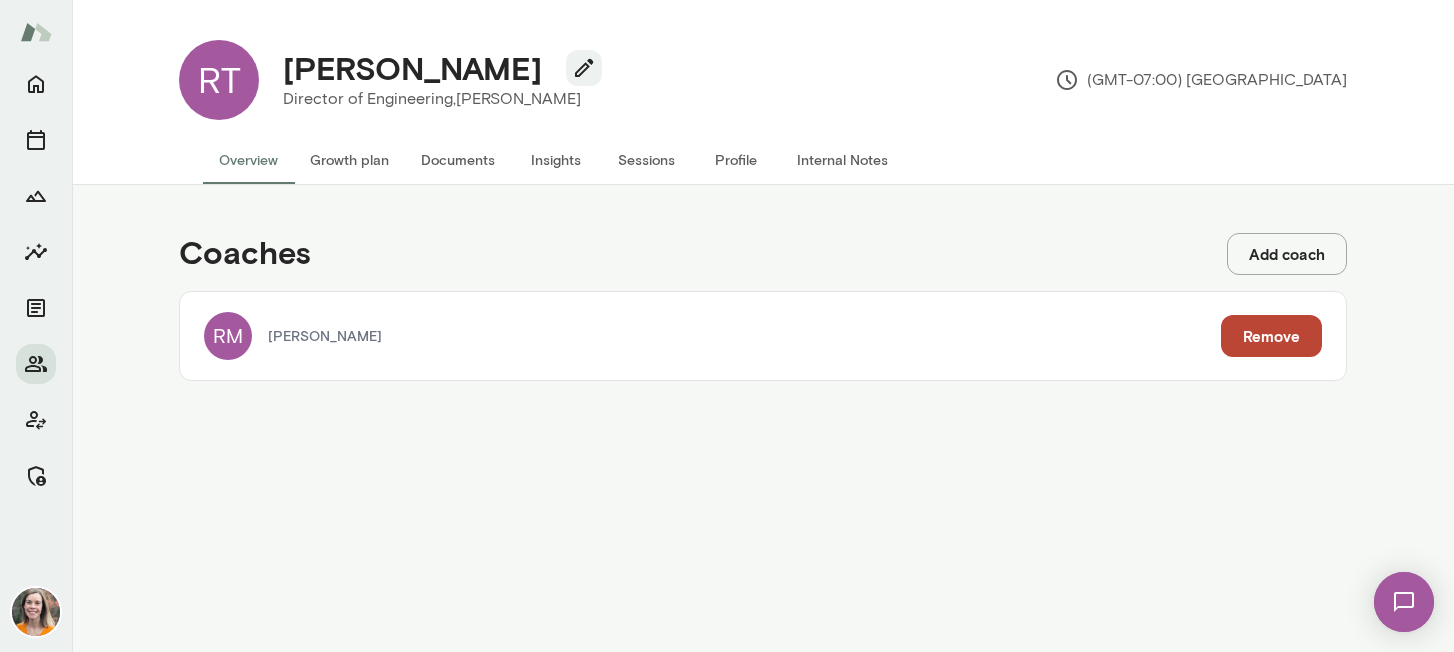 click on "RT" at bounding box center (219, 80) 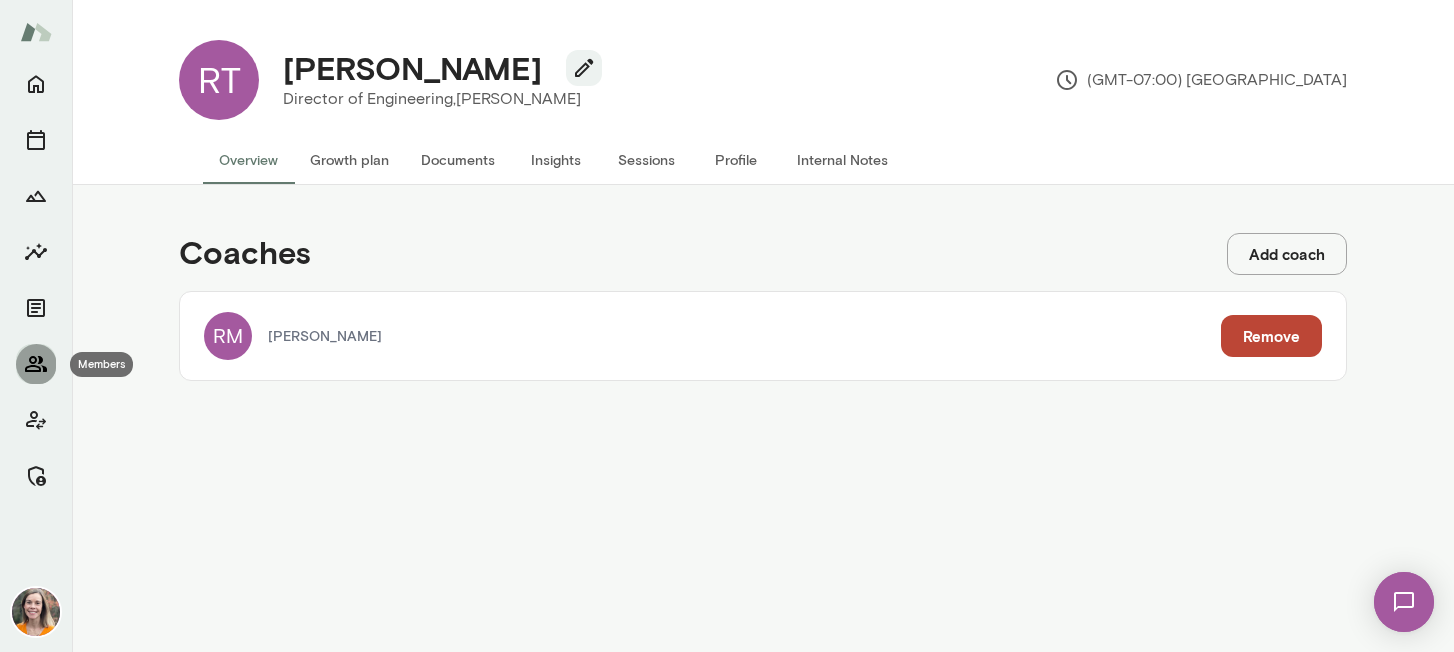 click 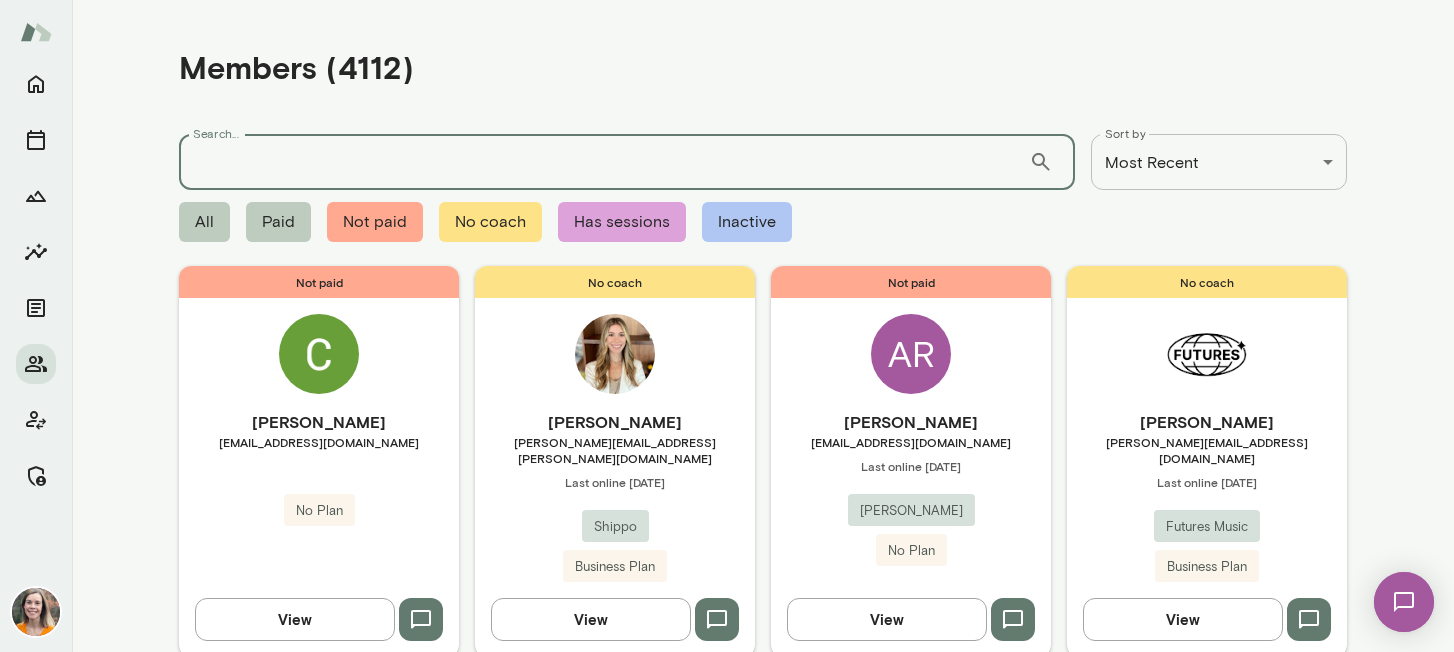 click on "Search..." at bounding box center (604, 162) 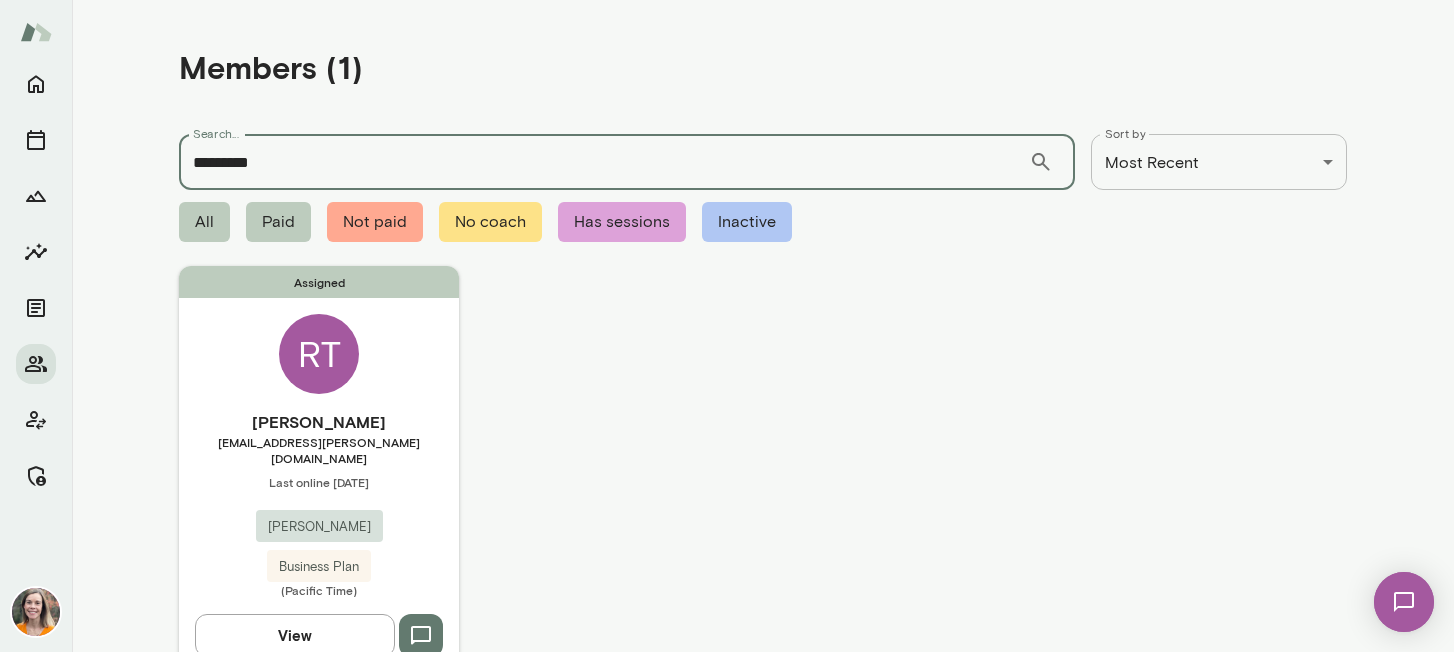 type on "*********" 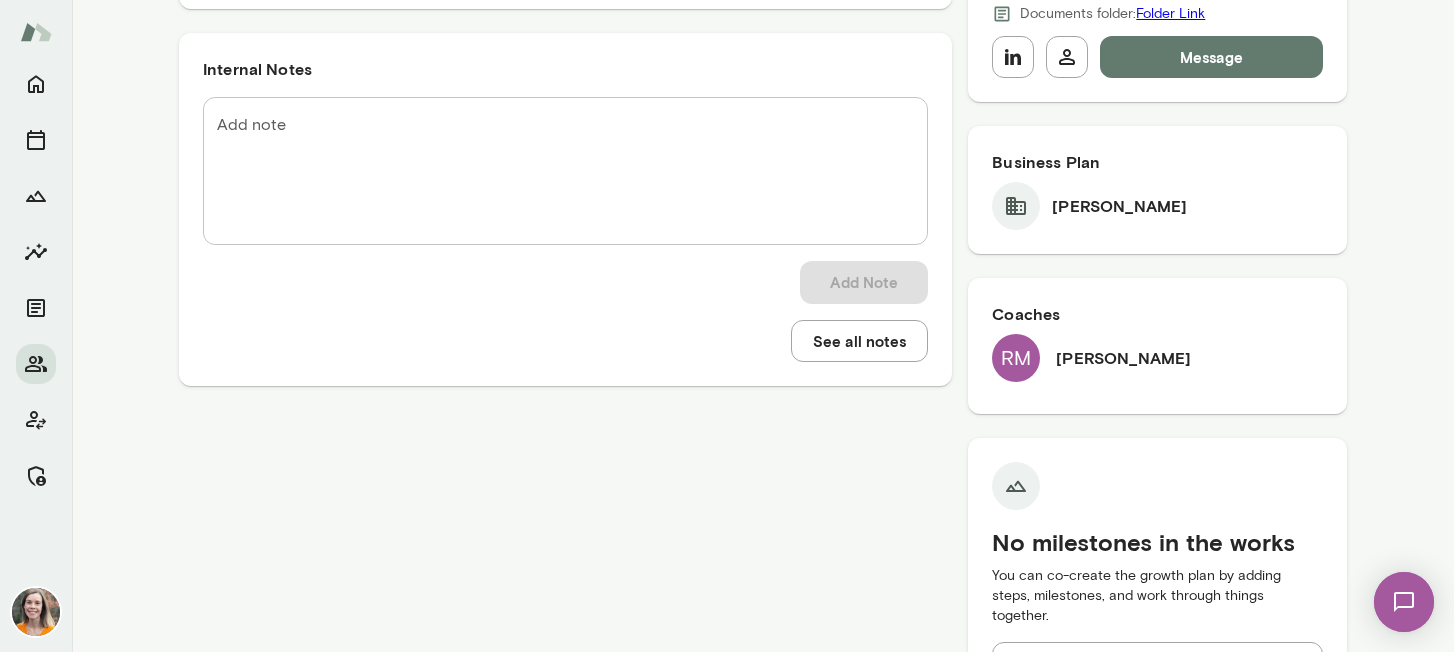 scroll, scrollTop: 0, scrollLeft: 0, axis: both 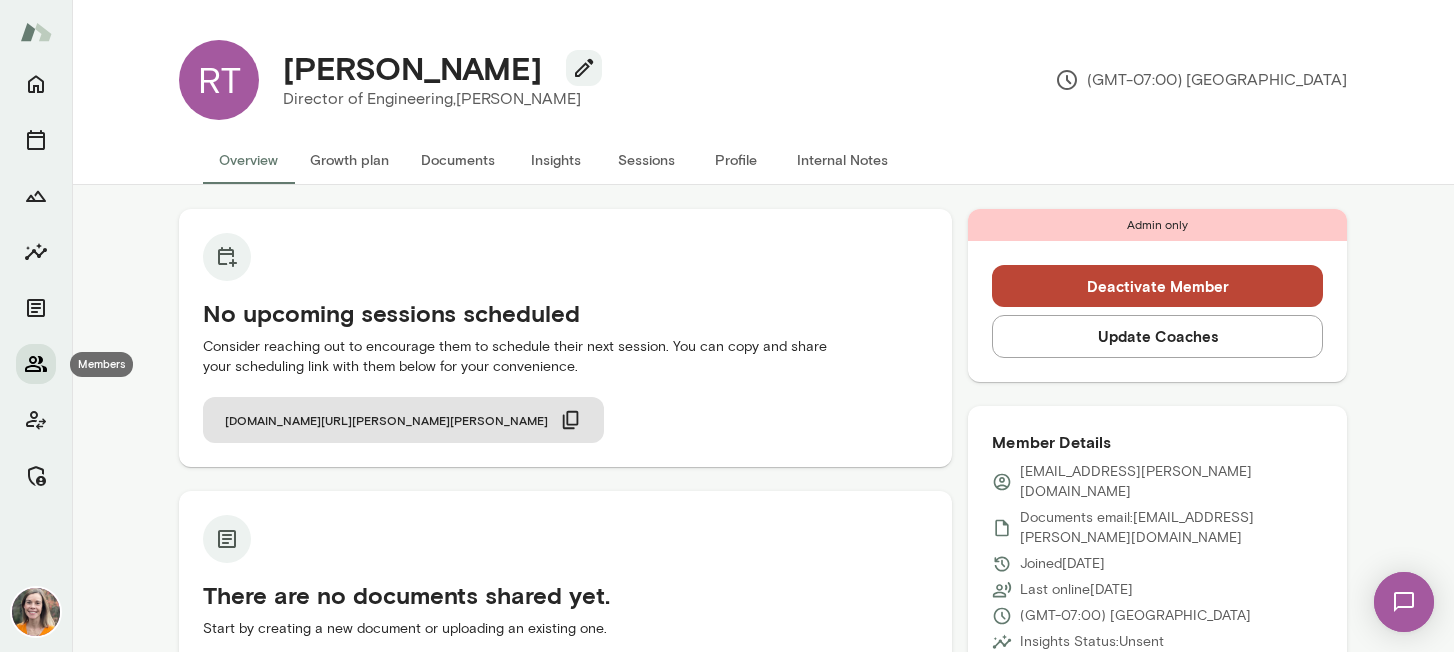 click 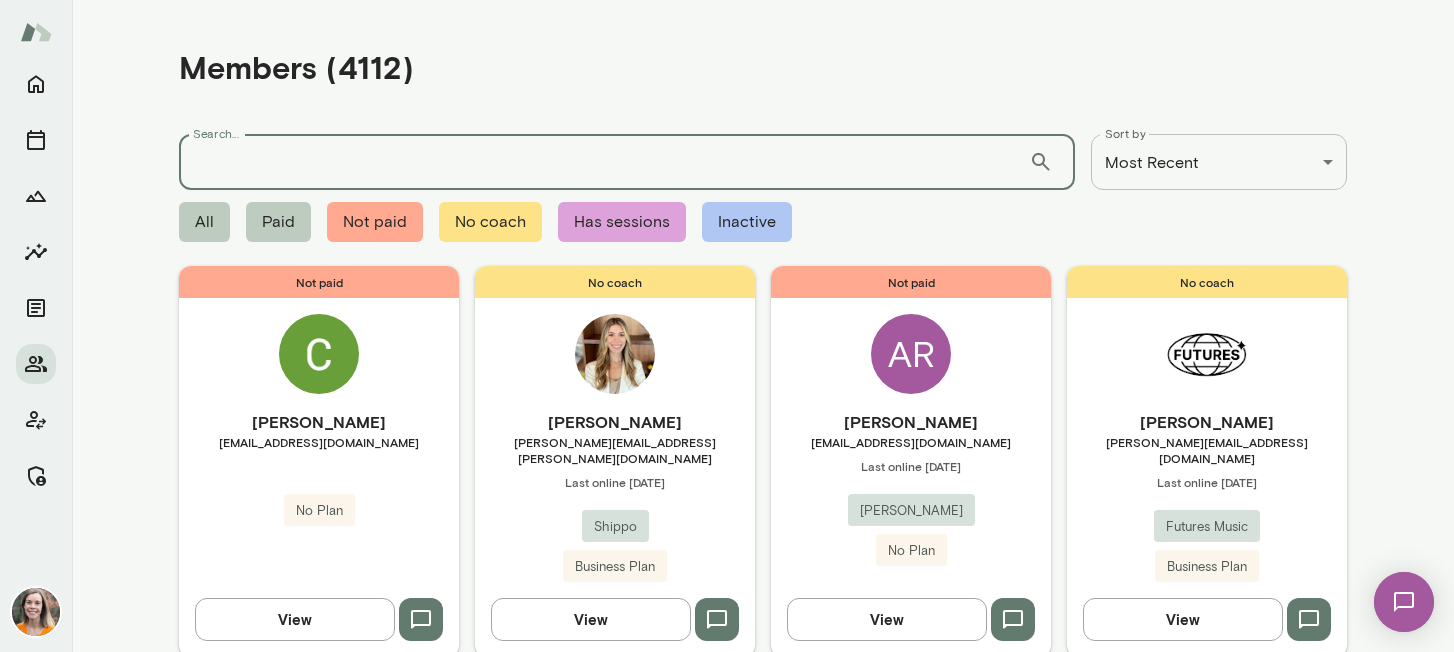 click on "Search..." at bounding box center (604, 162) 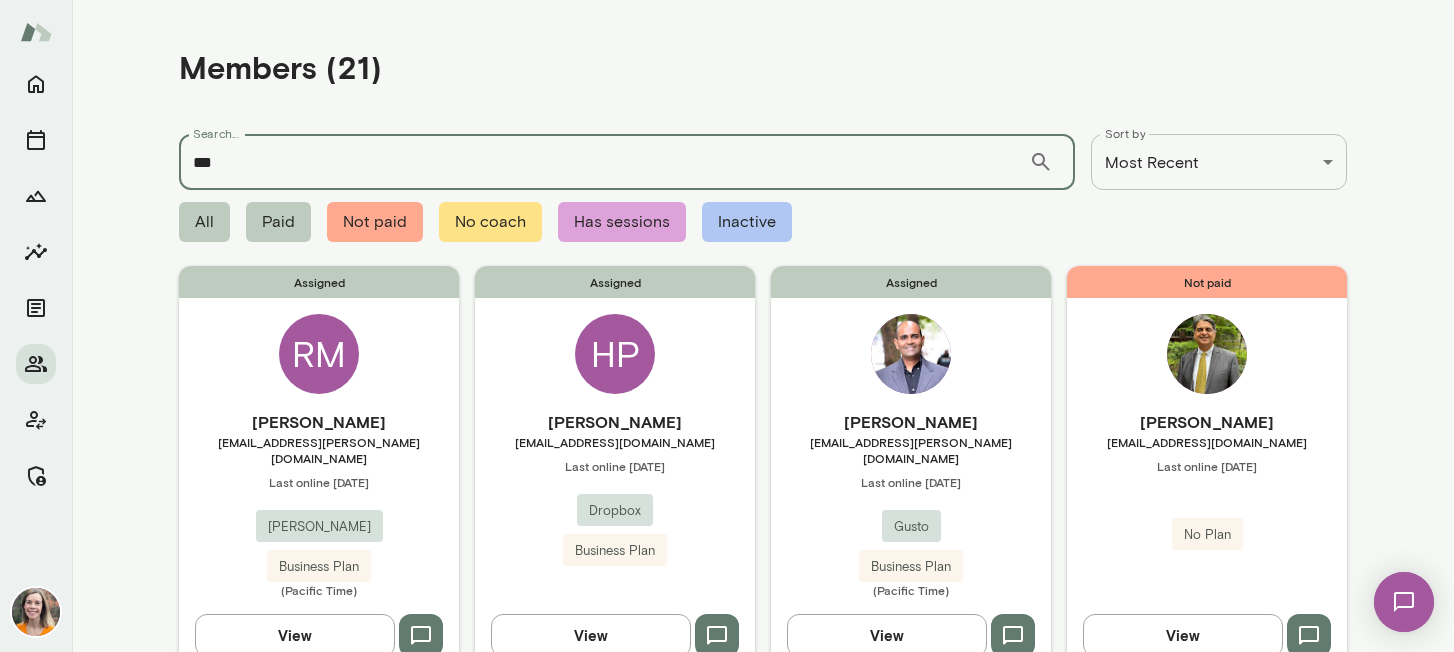 type on "***" 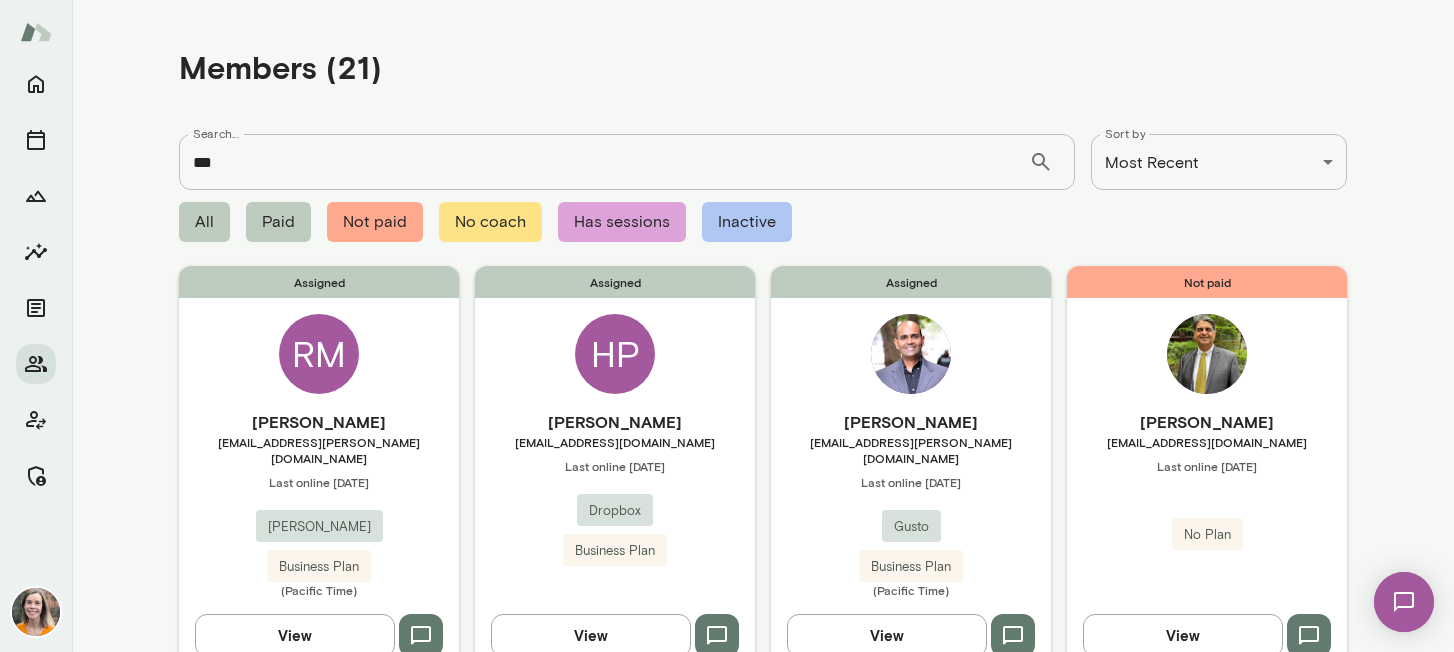 click on "[PERSON_NAME]" at bounding box center [319, 422] 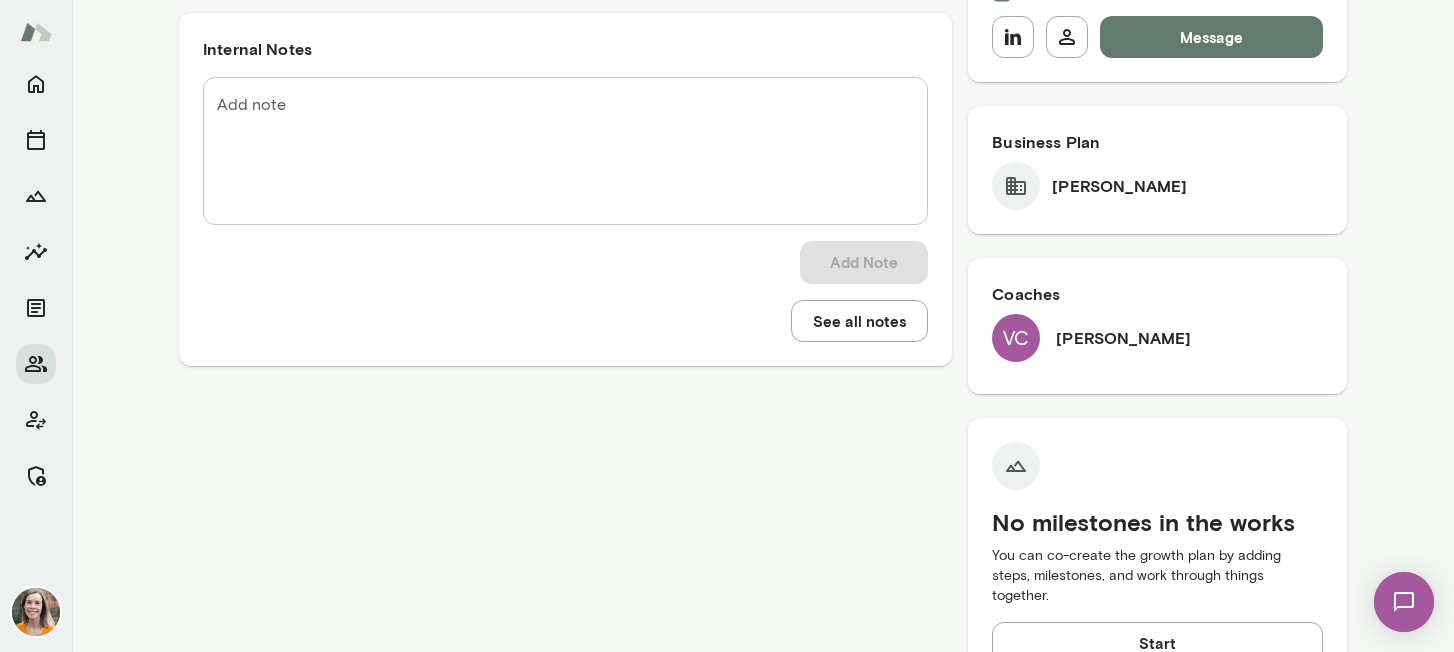 scroll, scrollTop: 0, scrollLeft: 0, axis: both 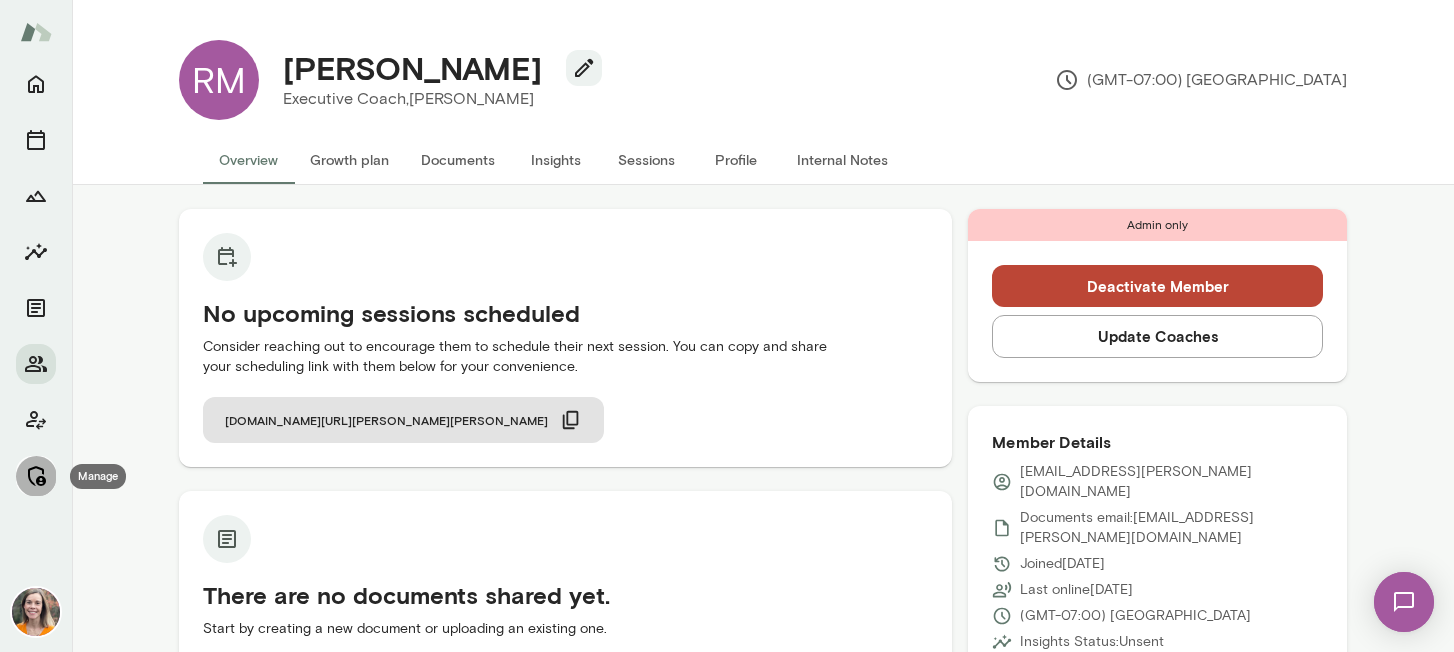 click 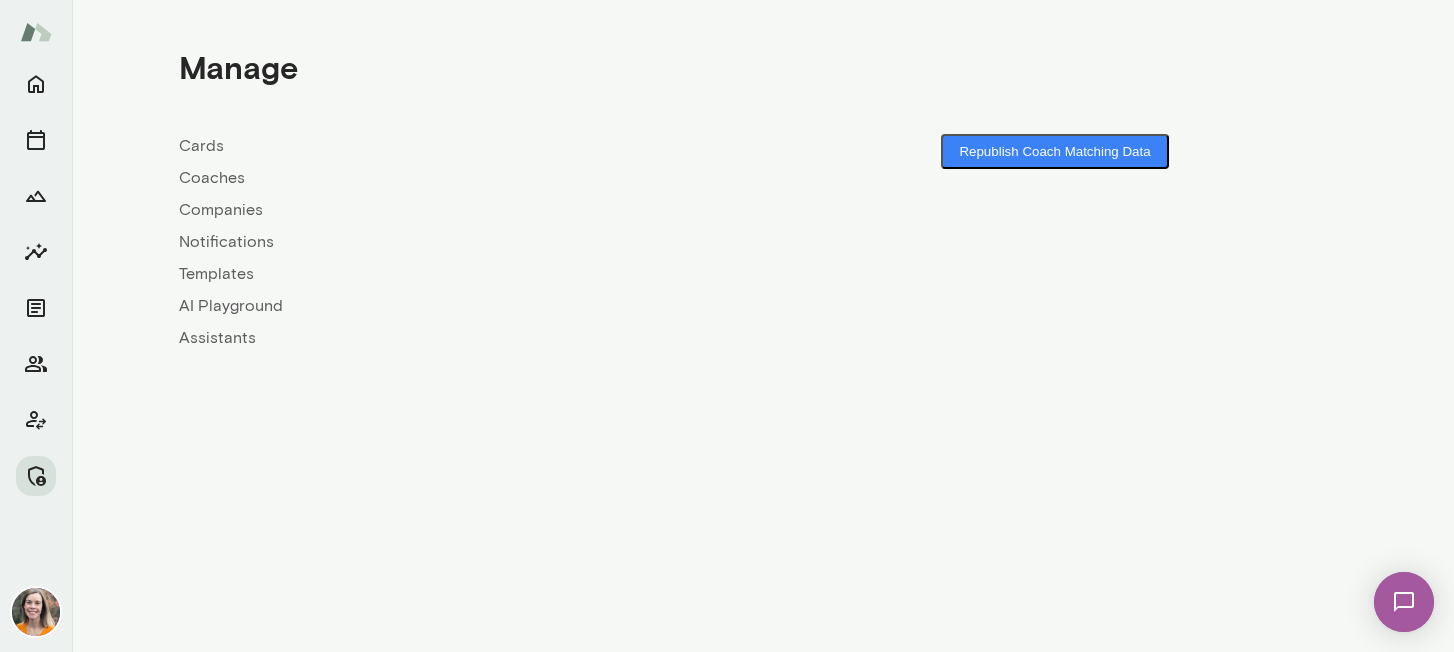 click on "Coaches" at bounding box center [471, 178] 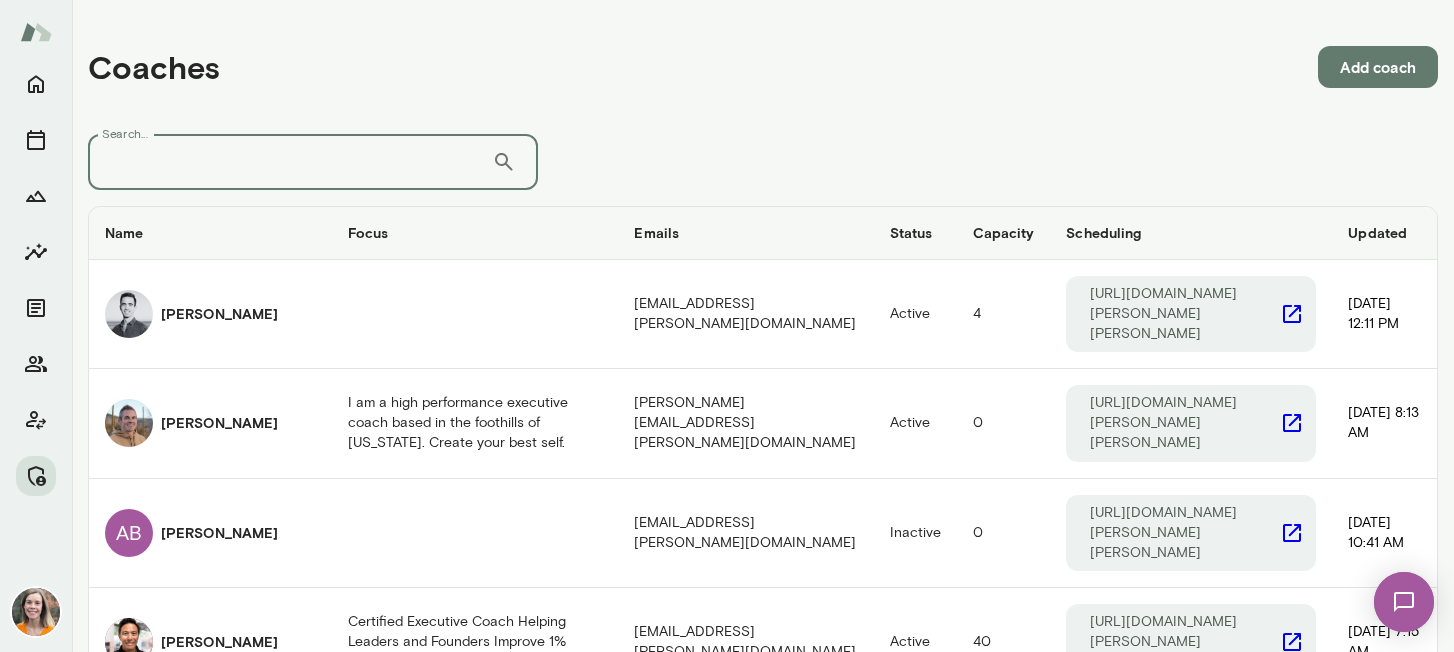 click on "Search..." at bounding box center (290, 162) 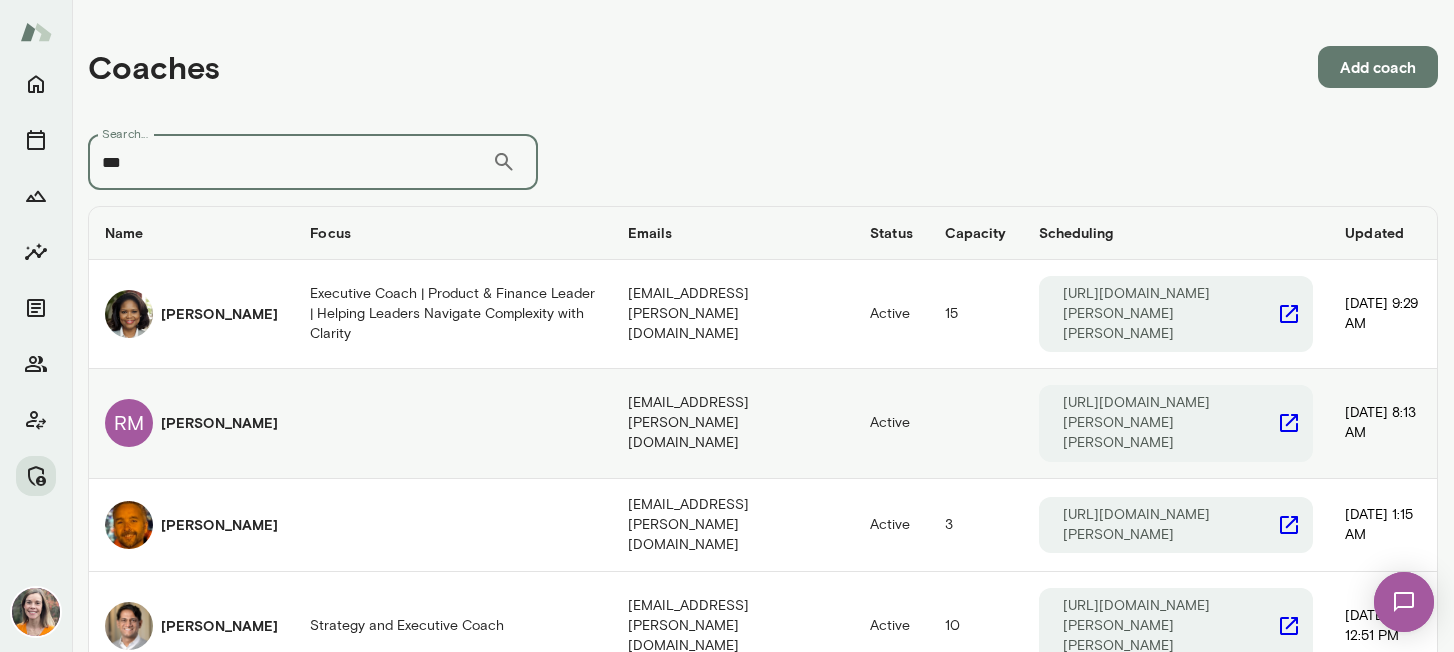 type on "***" 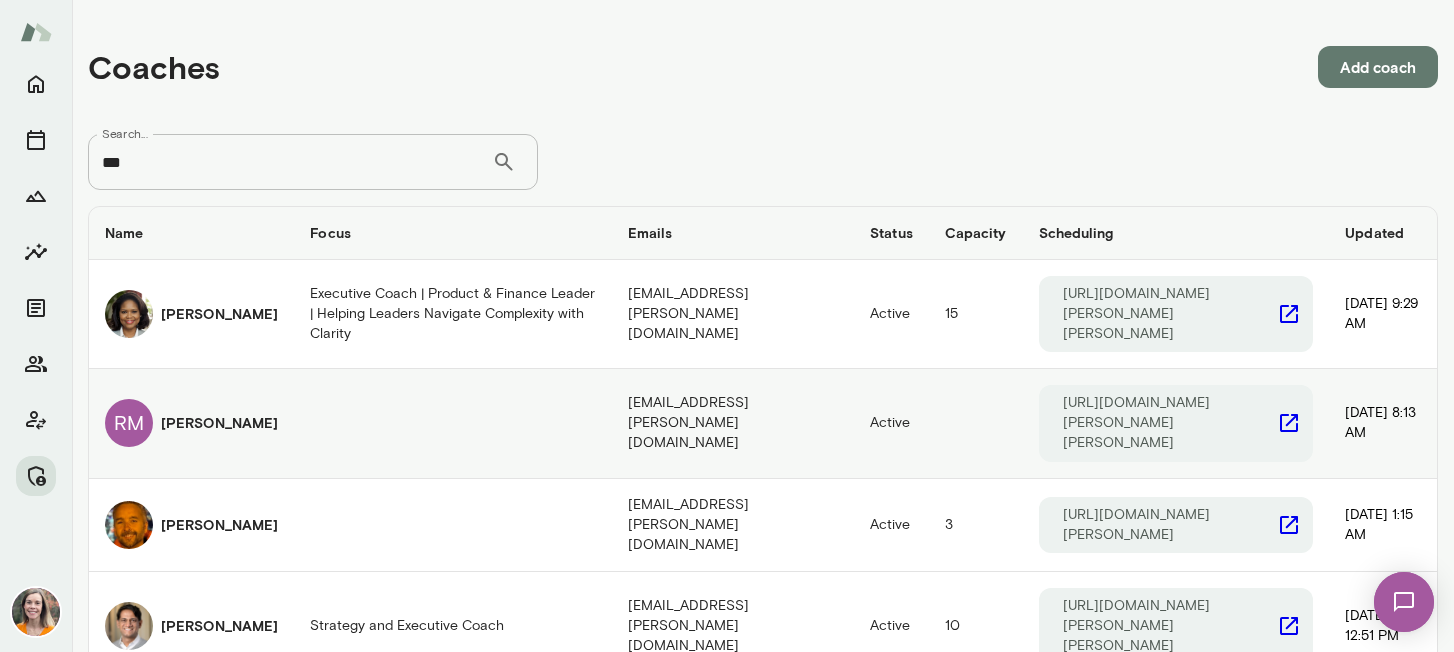 click on "[PERSON_NAME]" at bounding box center [219, 423] 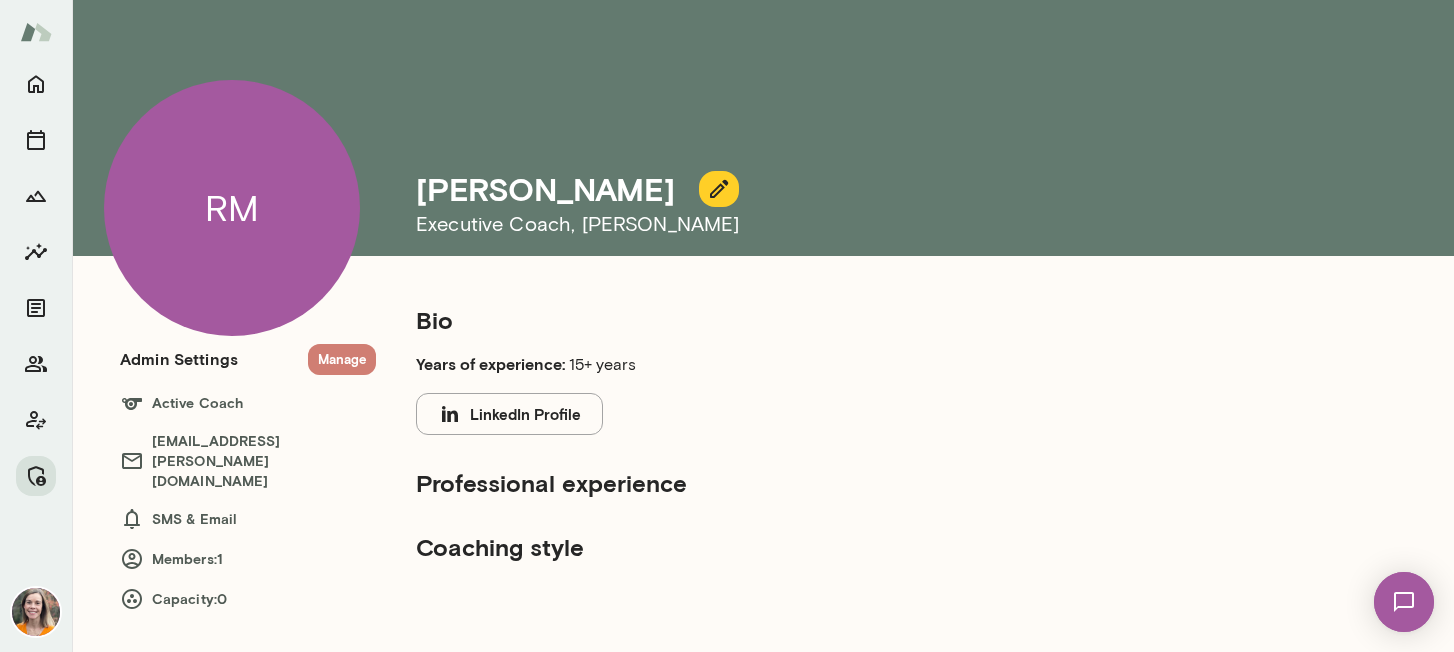 click on "Manage" at bounding box center (342, 359) 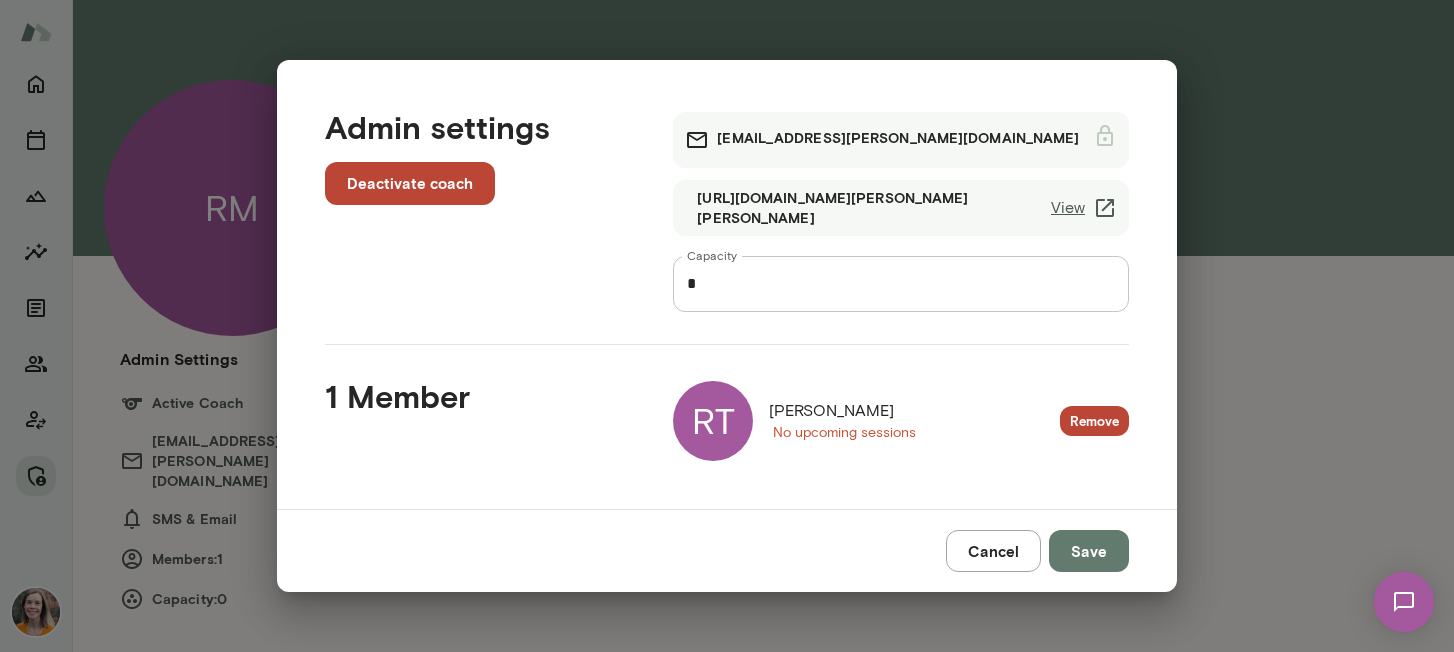 click on "Cancel" at bounding box center [993, 551] 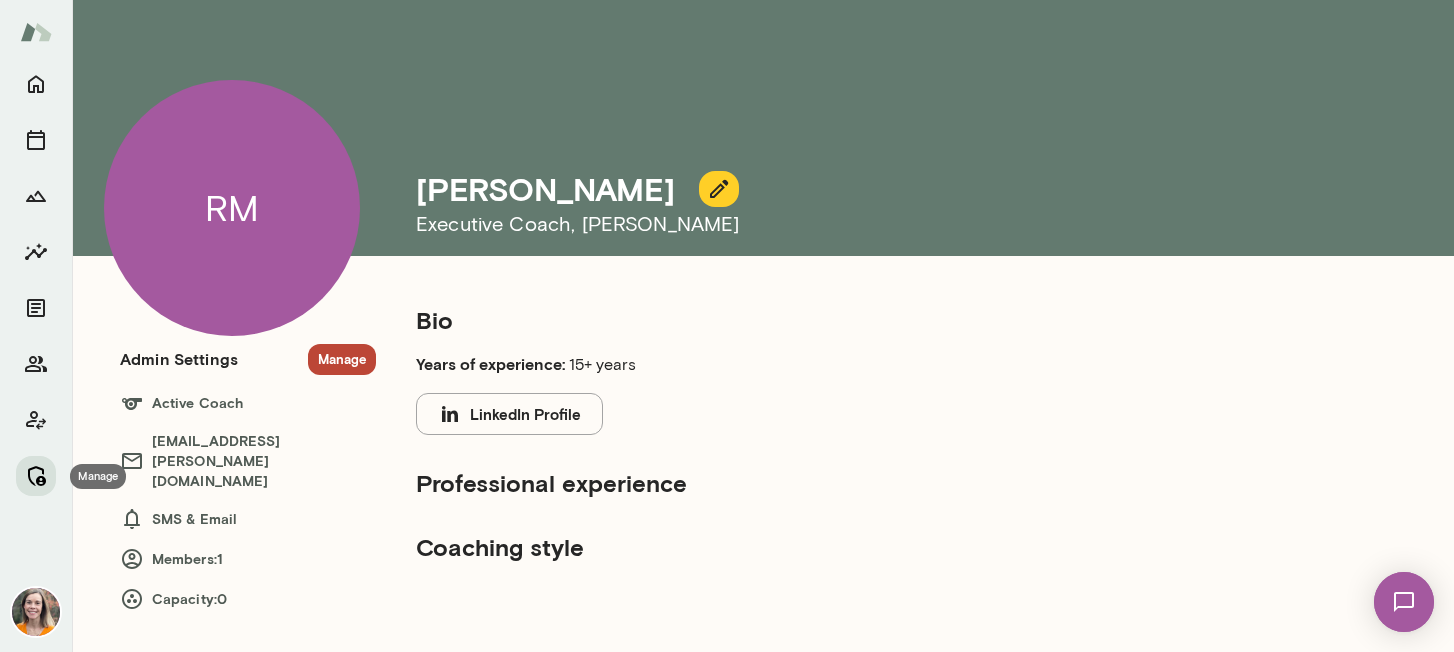 click 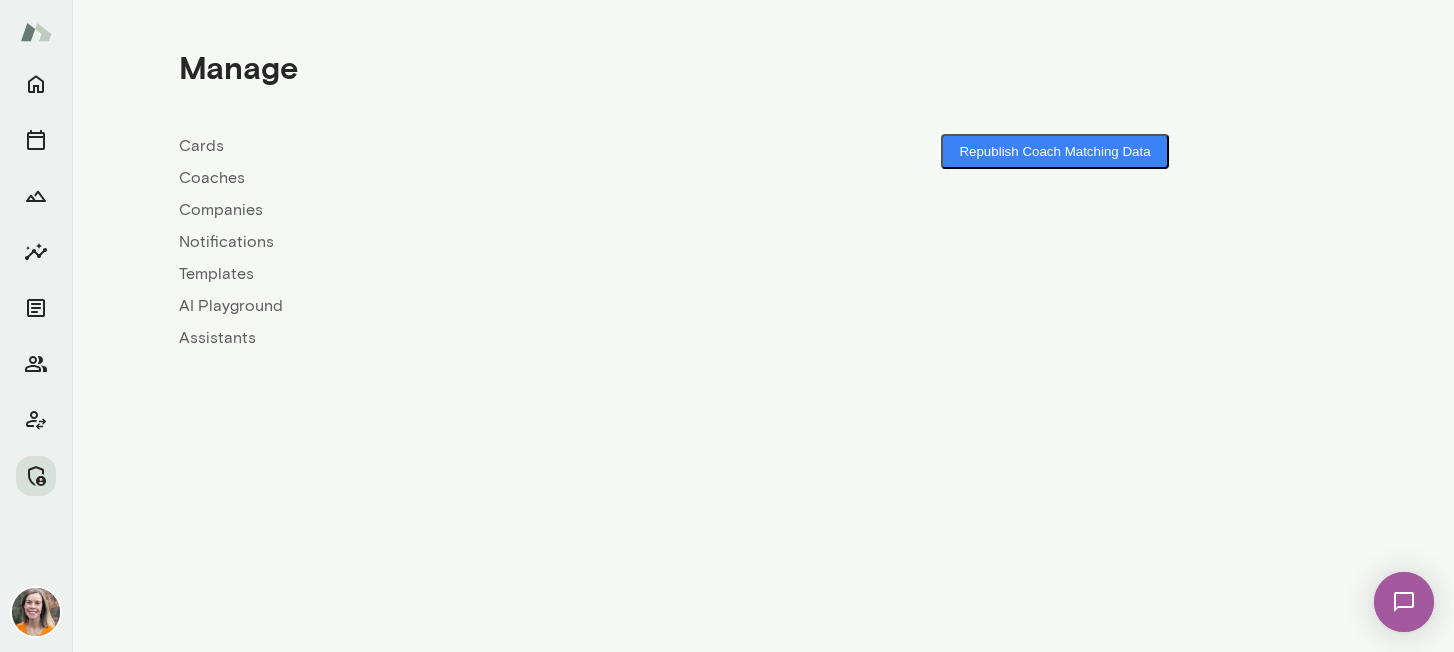 click on "Coaches" at bounding box center [471, 178] 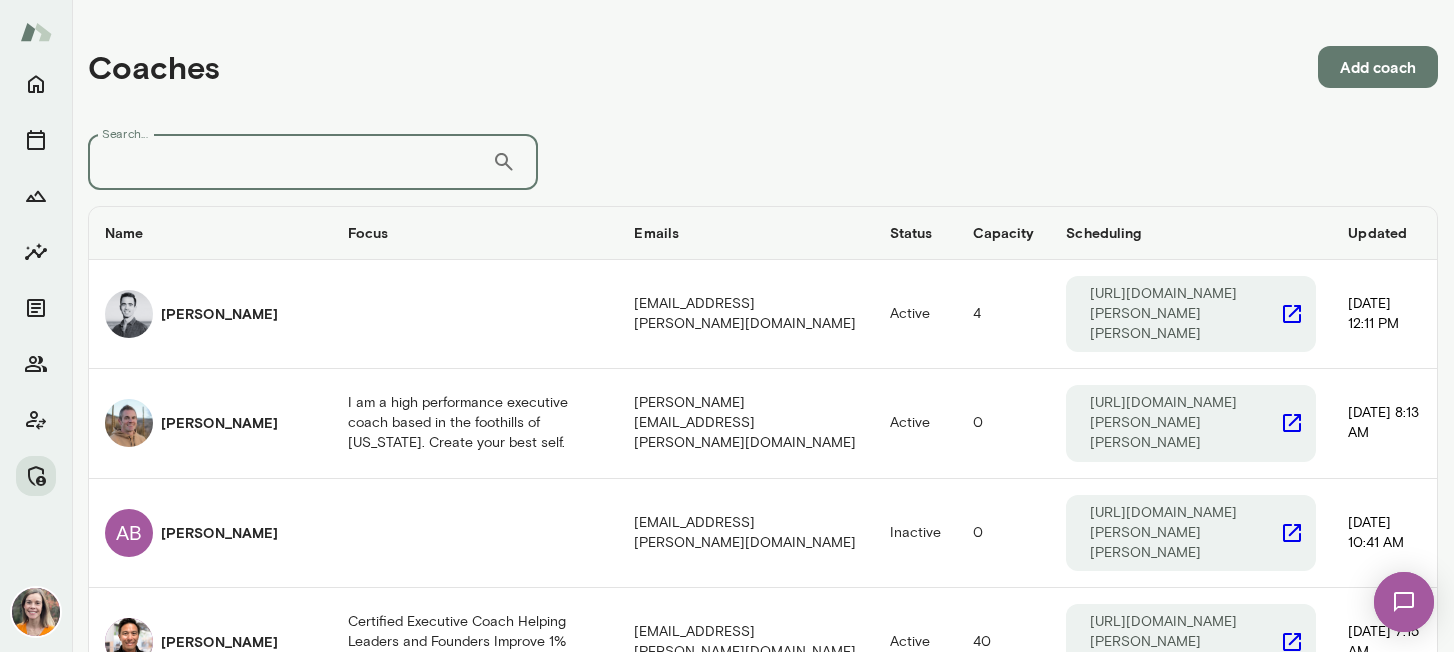 click on "Search..." at bounding box center (290, 162) 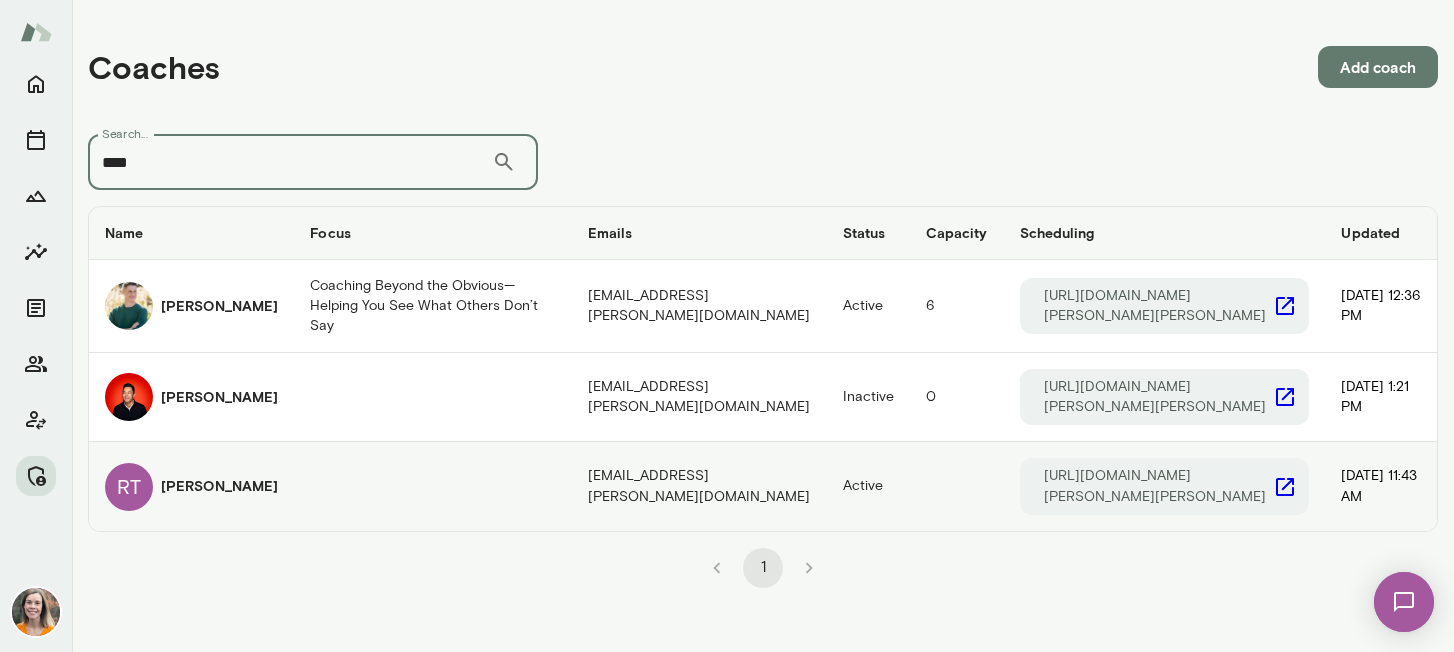 type on "****" 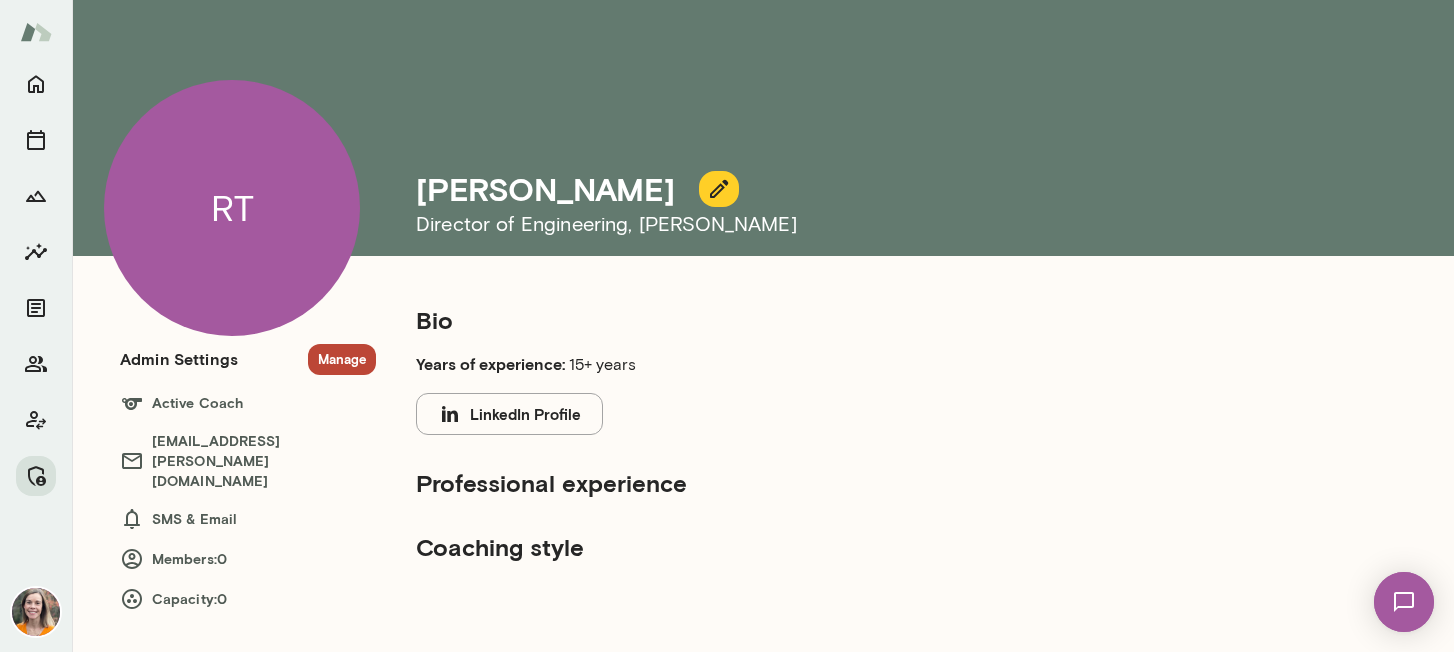 click on "Manage" at bounding box center [342, 359] 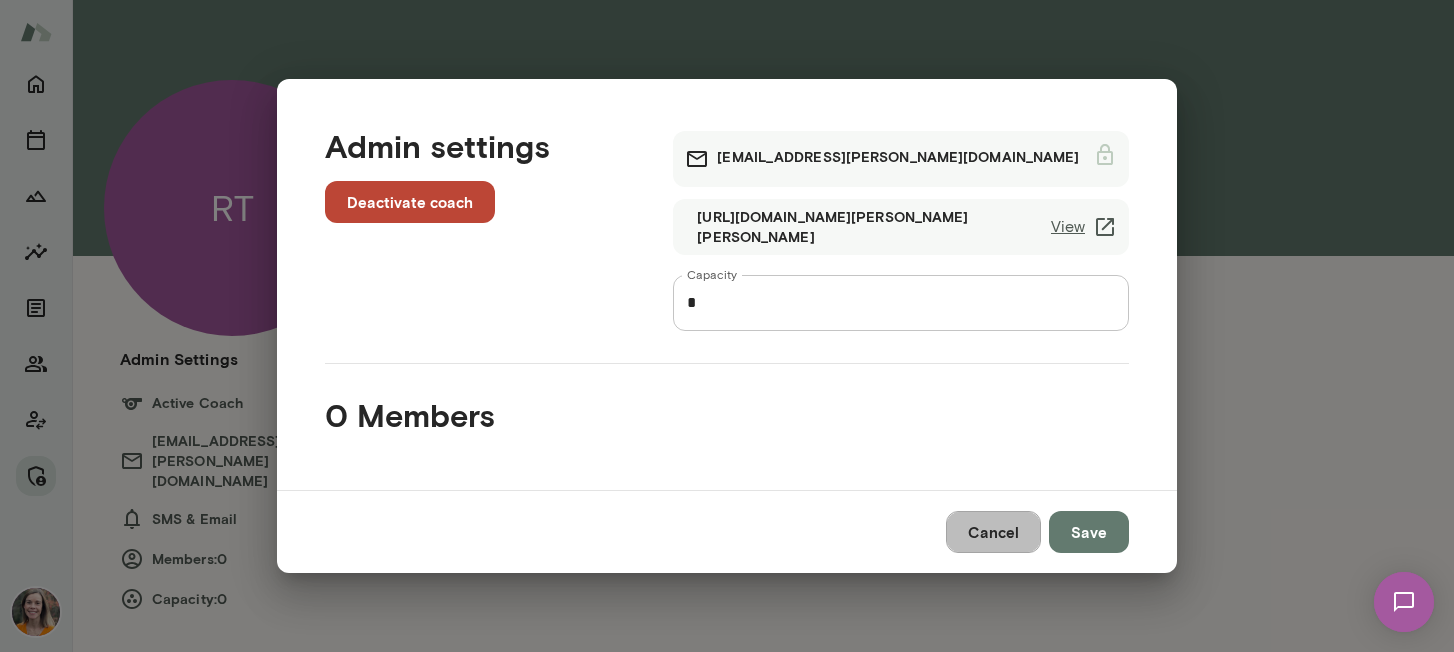 click on "Cancel" at bounding box center [993, 532] 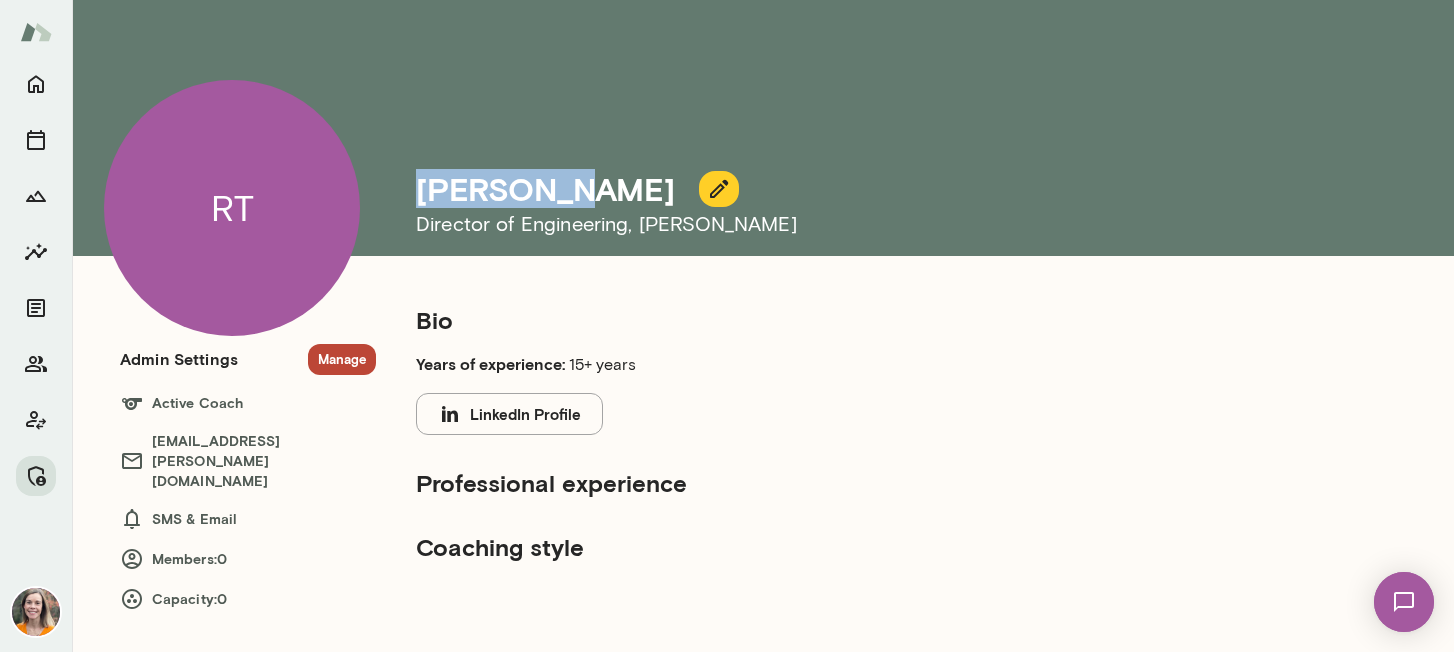 drag, startPoint x: 565, startPoint y: 197, endPoint x: 403, endPoint y: 193, distance: 162.04938 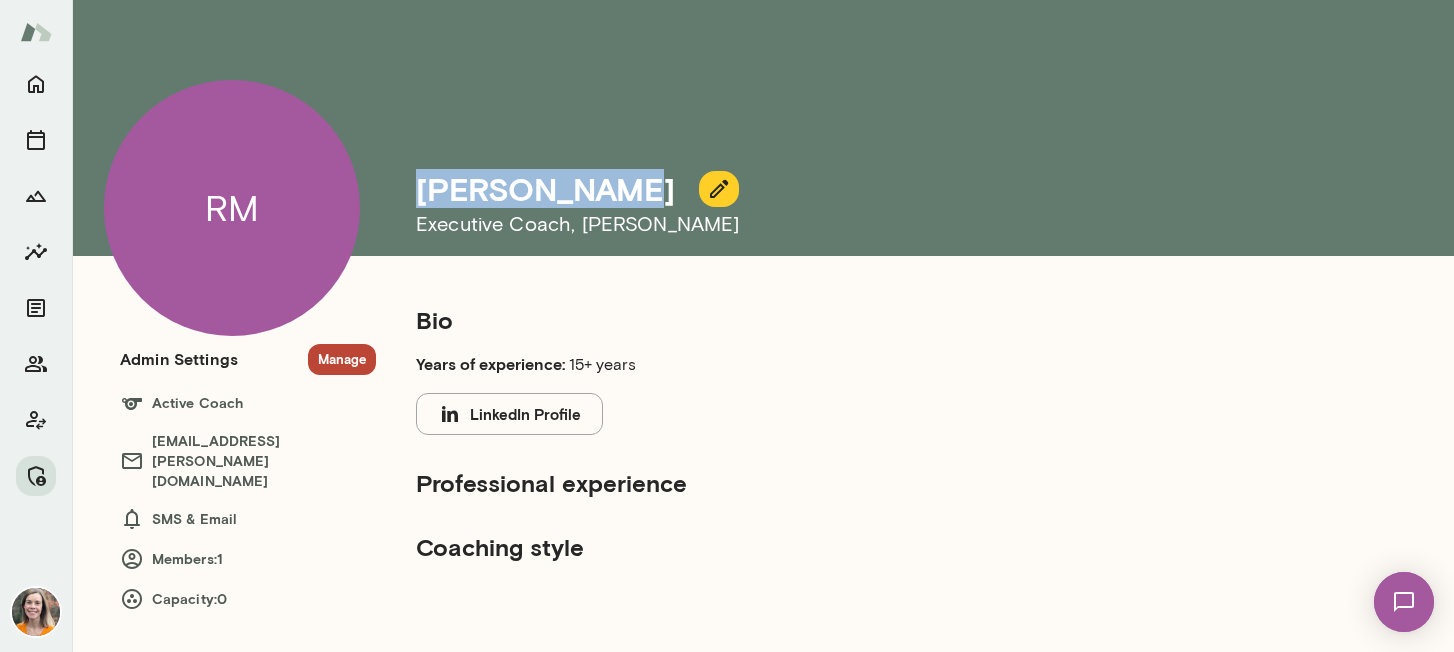 drag, startPoint x: 627, startPoint y: 192, endPoint x: 413, endPoint y: 197, distance: 214.05841 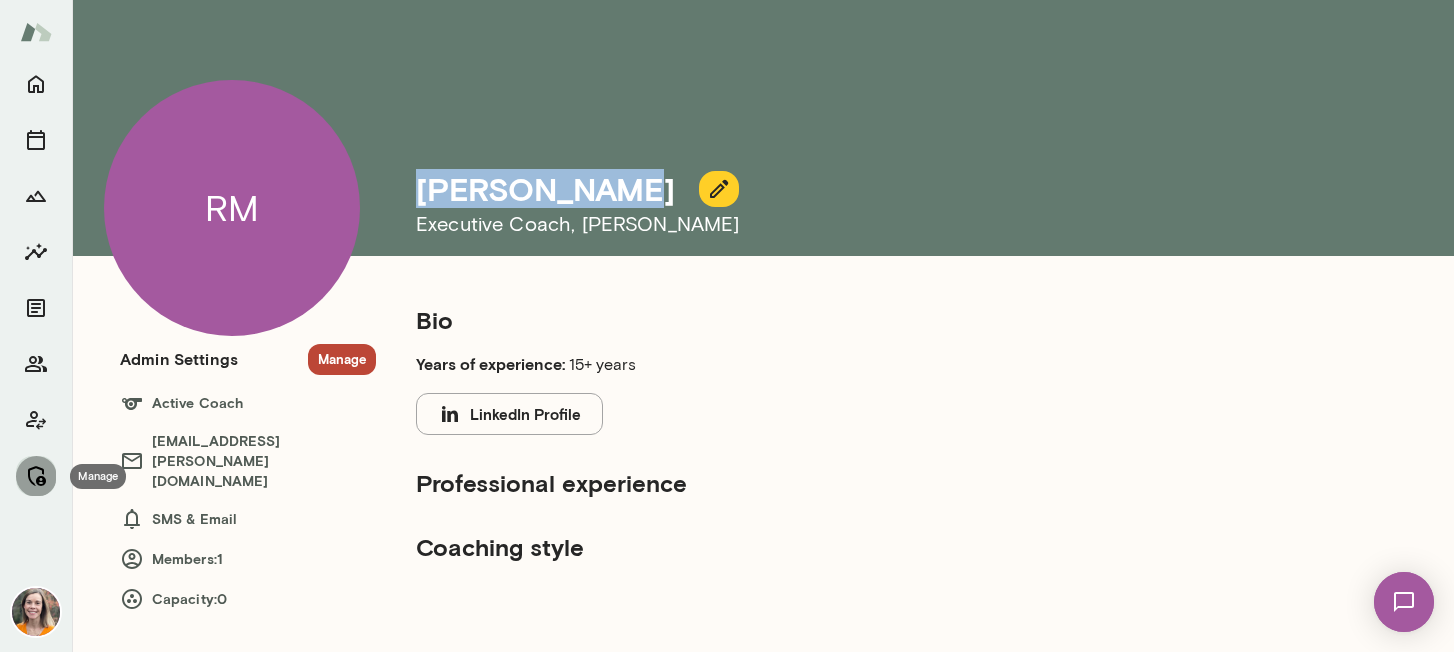 click 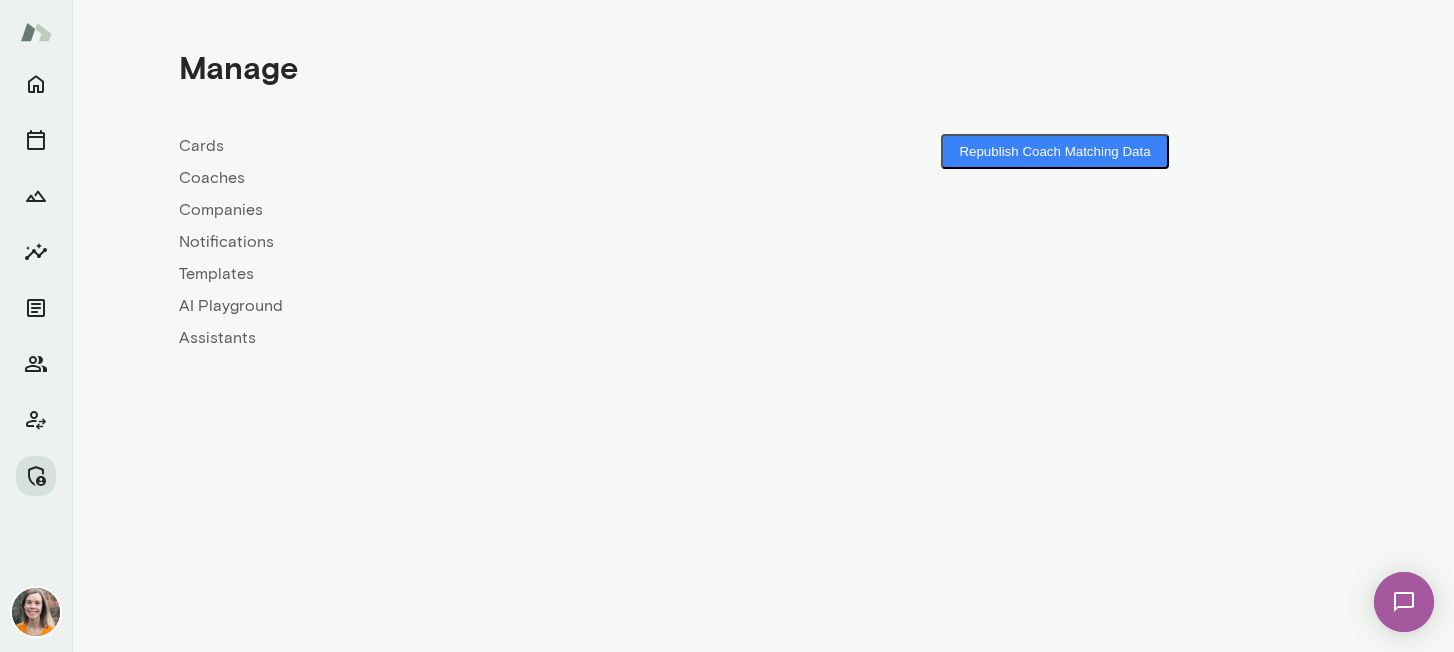click on "Coaches" at bounding box center [471, 178] 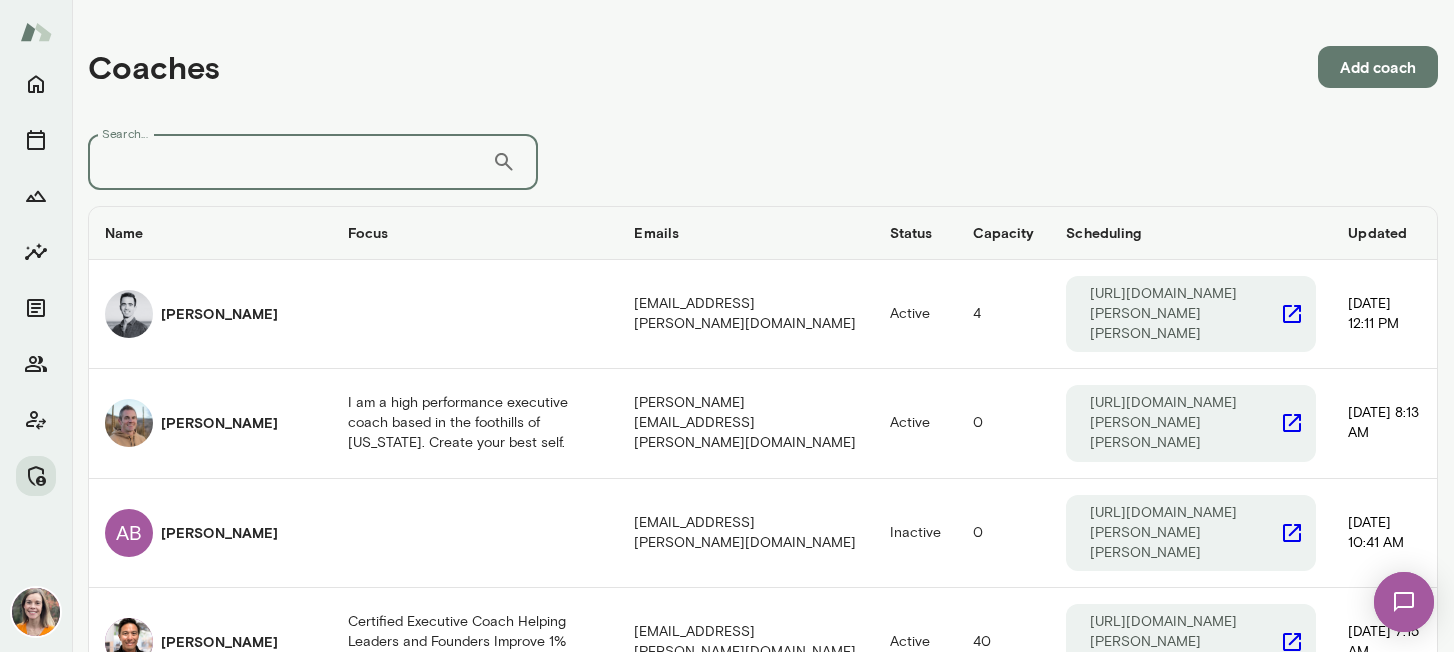click on "Search..." at bounding box center [290, 162] 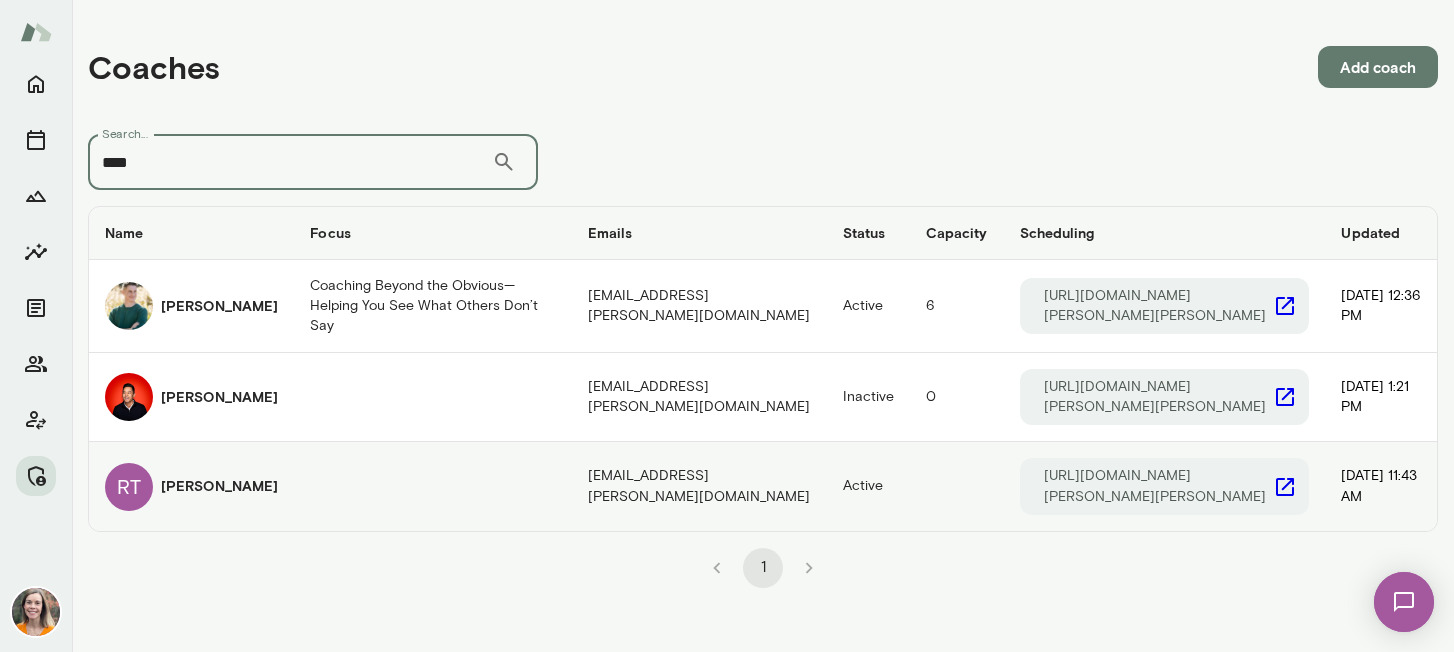 type on "****" 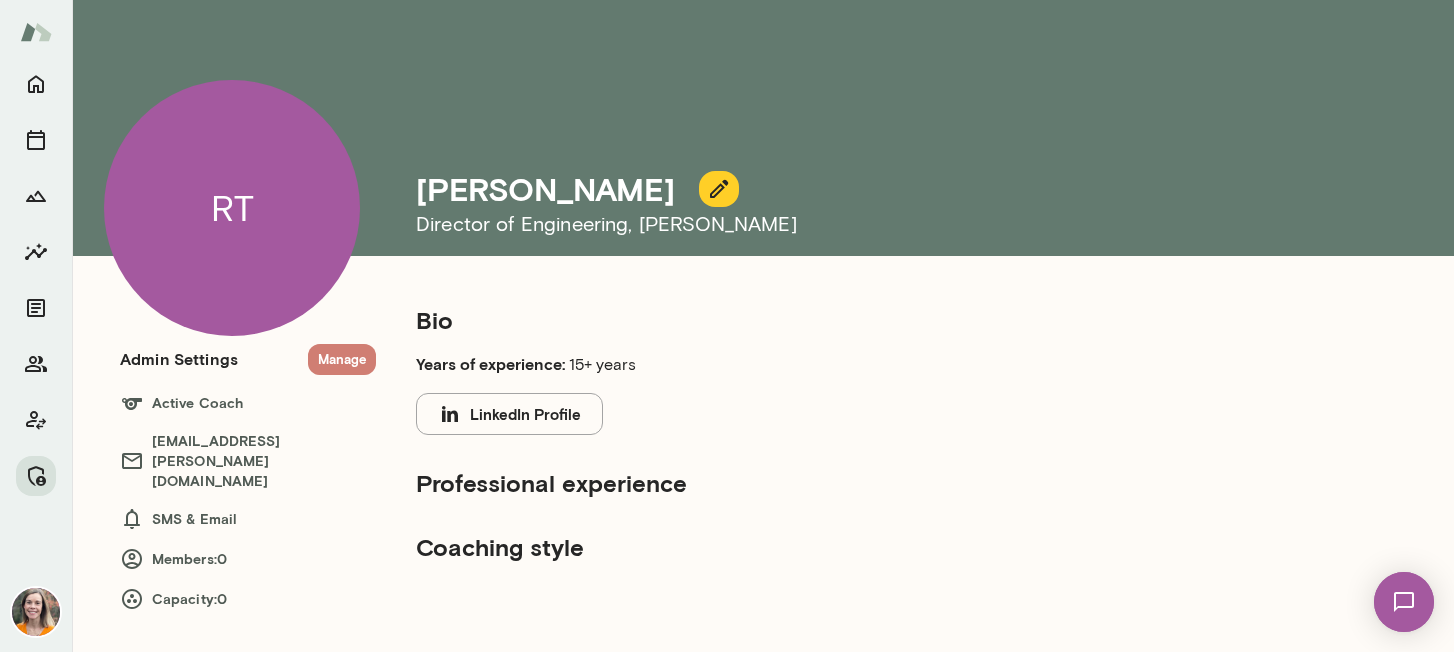 click on "Manage" at bounding box center (342, 359) 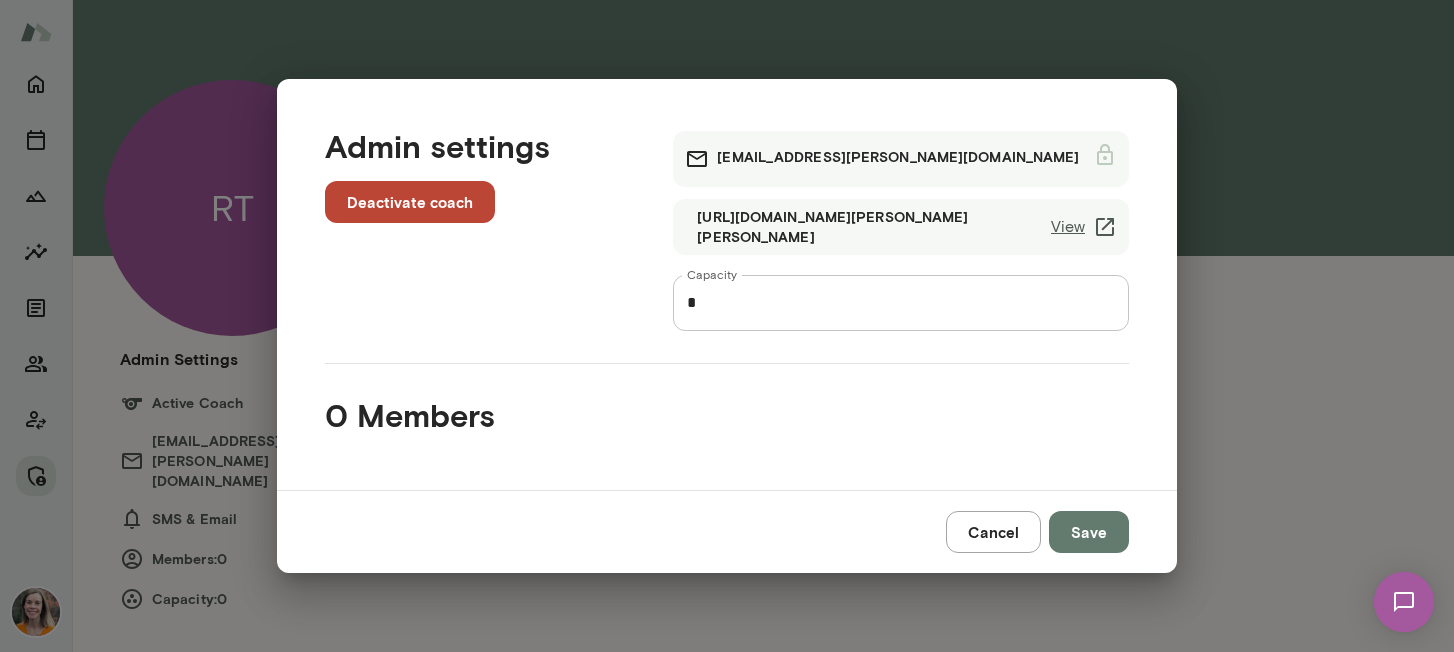 click on "Admin settings Deactivate coach [PERSON_NAME][EMAIL_ADDRESS][PERSON_NAME][DOMAIN_NAME]   [URL][DOMAIN_NAME][PERSON_NAME][PERSON_NAME] View Capacity * Capacity 0 Members Cancel Save" at bounding box center [727, 326] 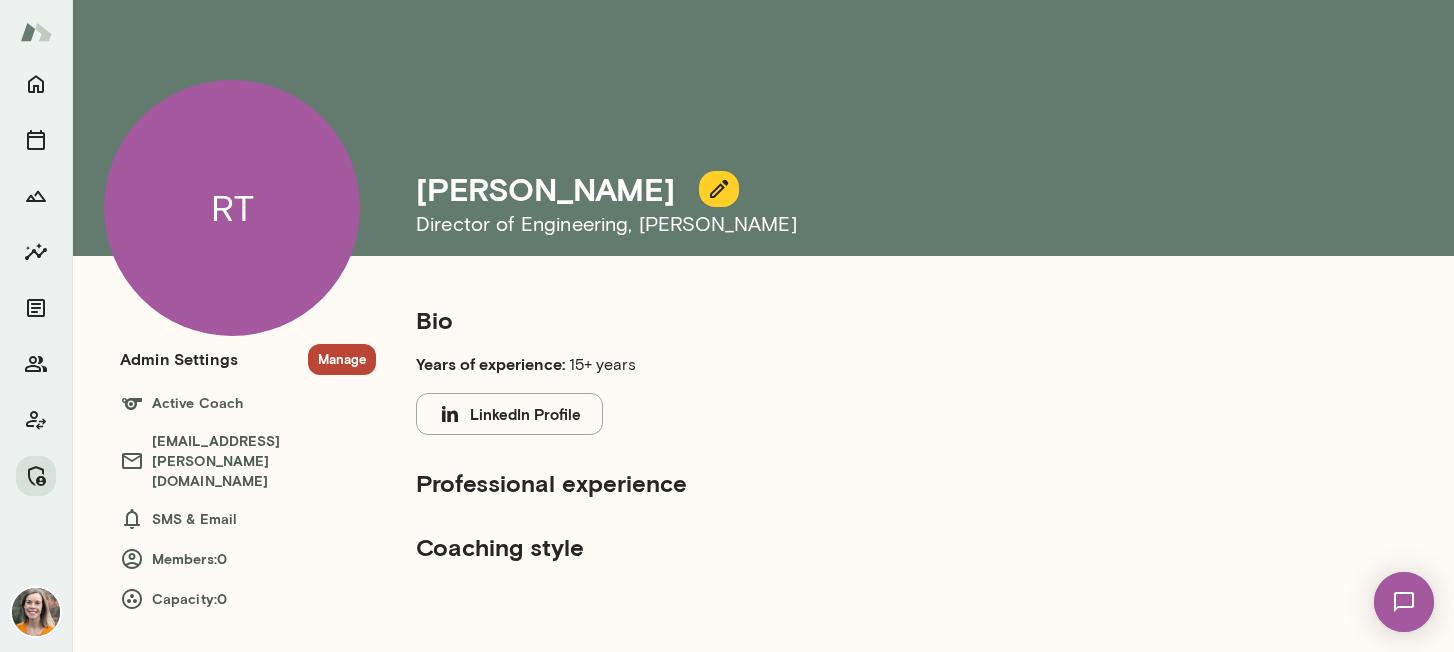 type 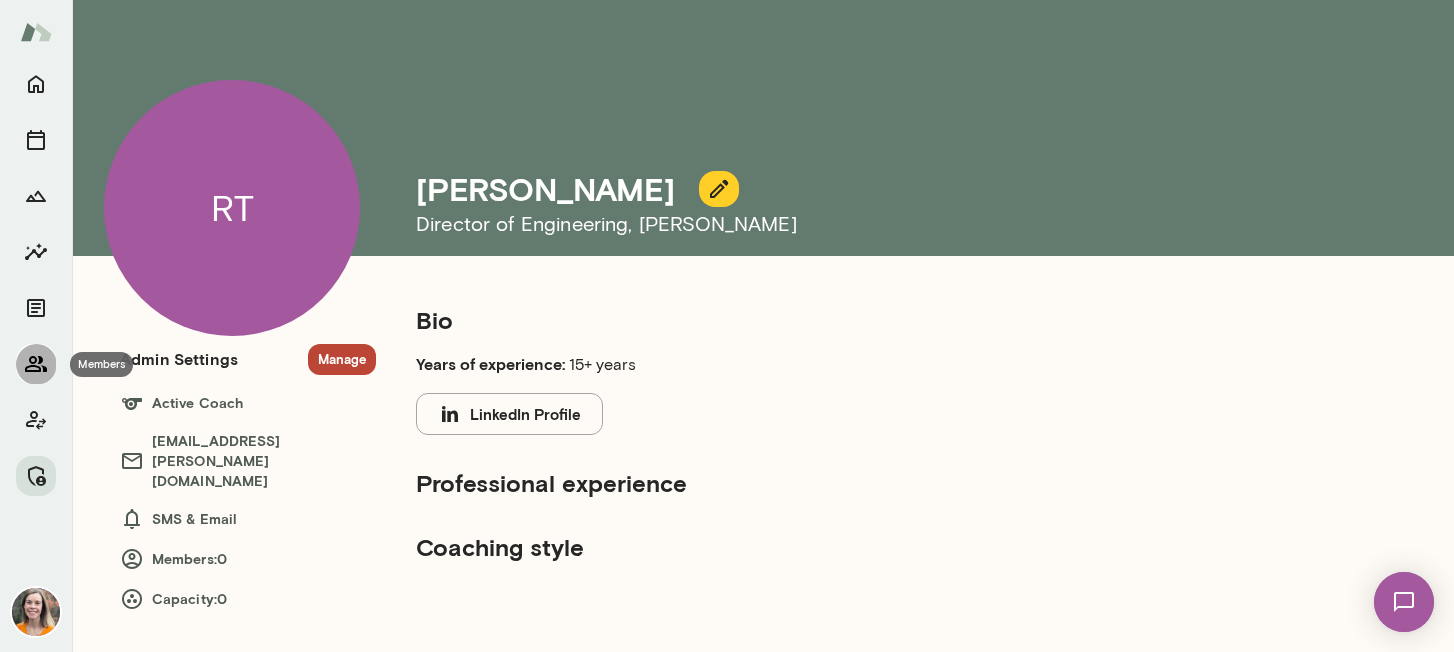click 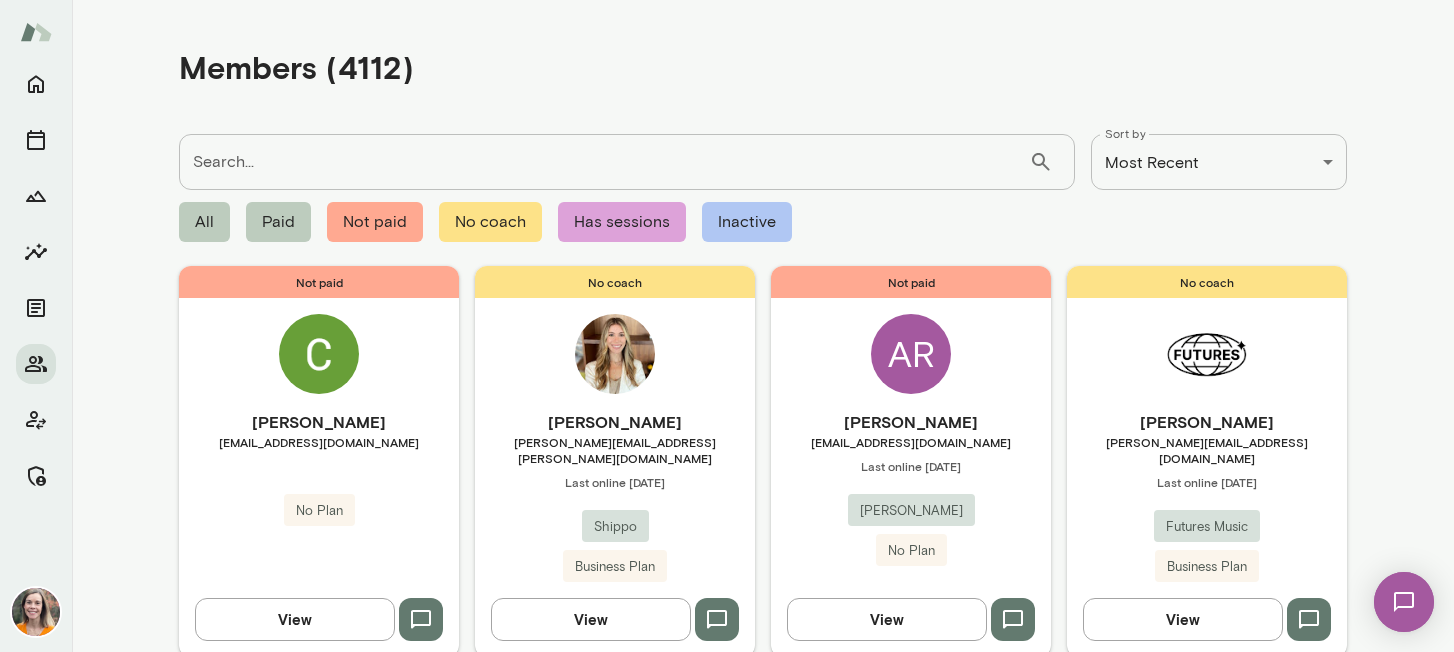 click on "Search... ​ Search..." at bounding box center (627, 162) 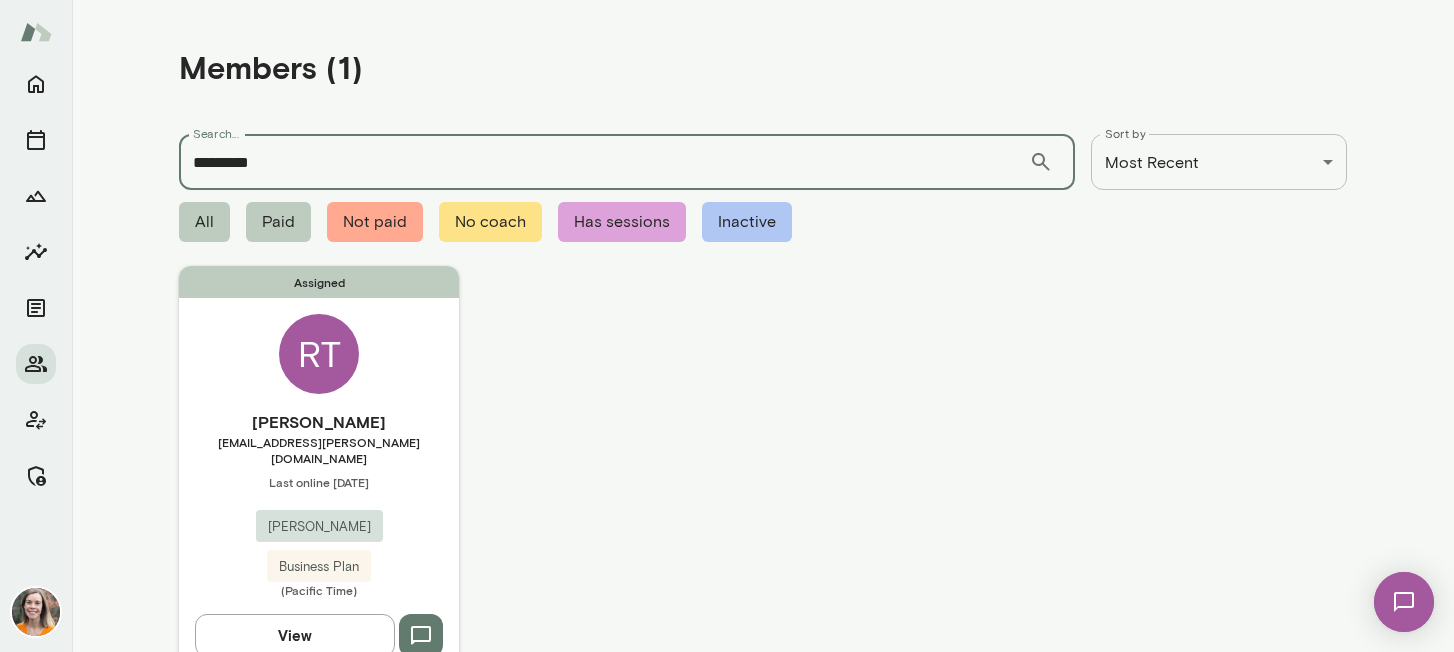 type on "*********" 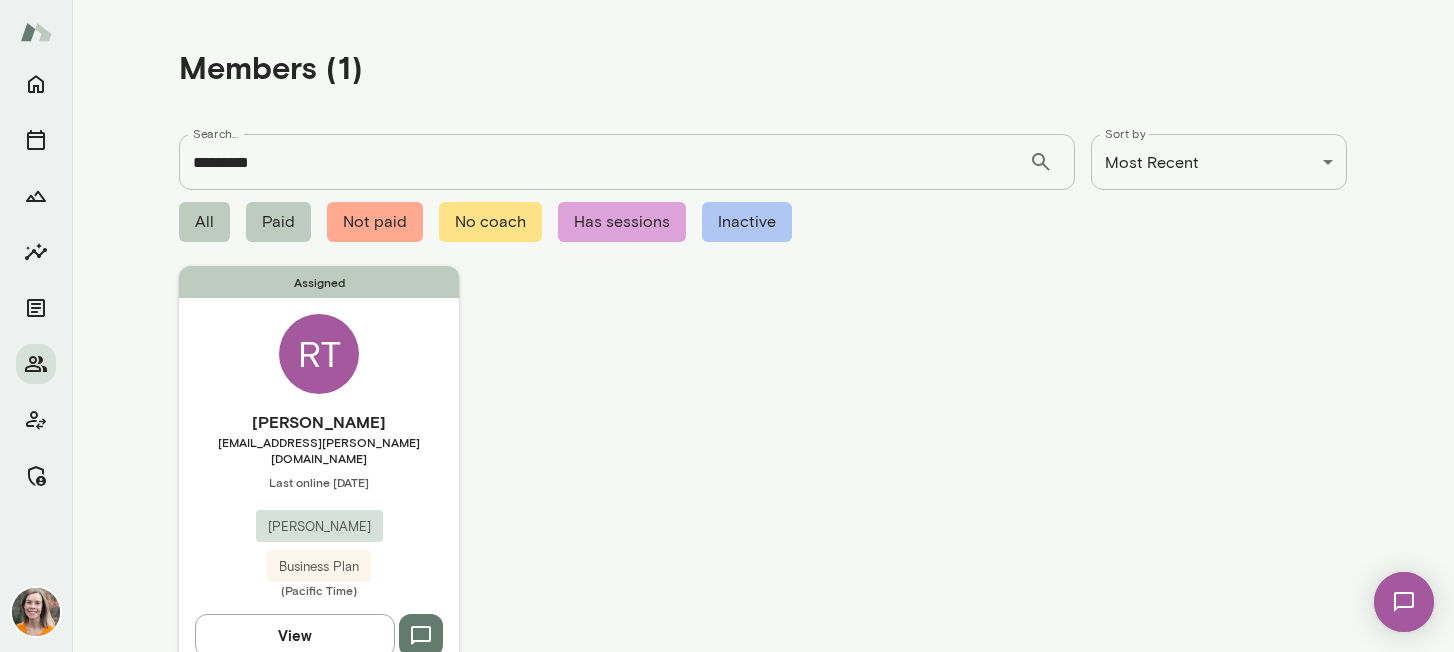 click on "Last online [DATE]" at bounding box center [319, 482] 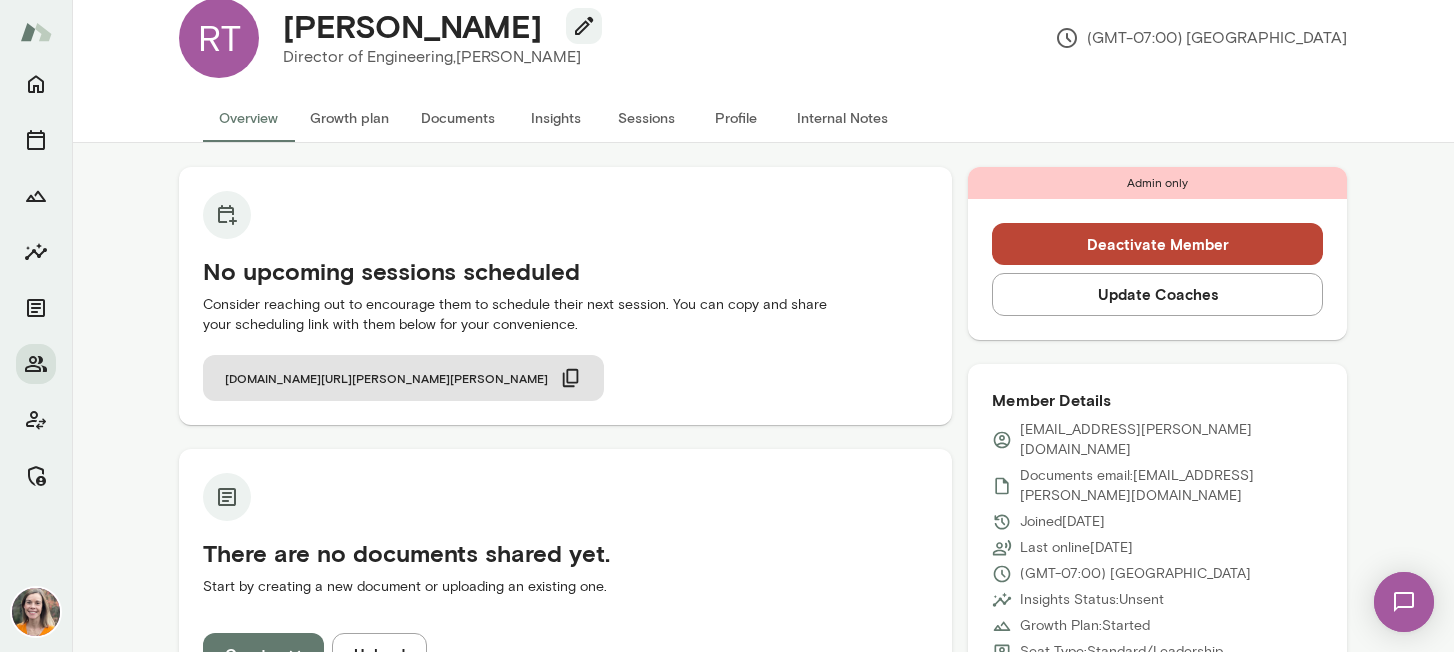 scroll, scrollTop: 0, scrollLeft: 0, axis: both 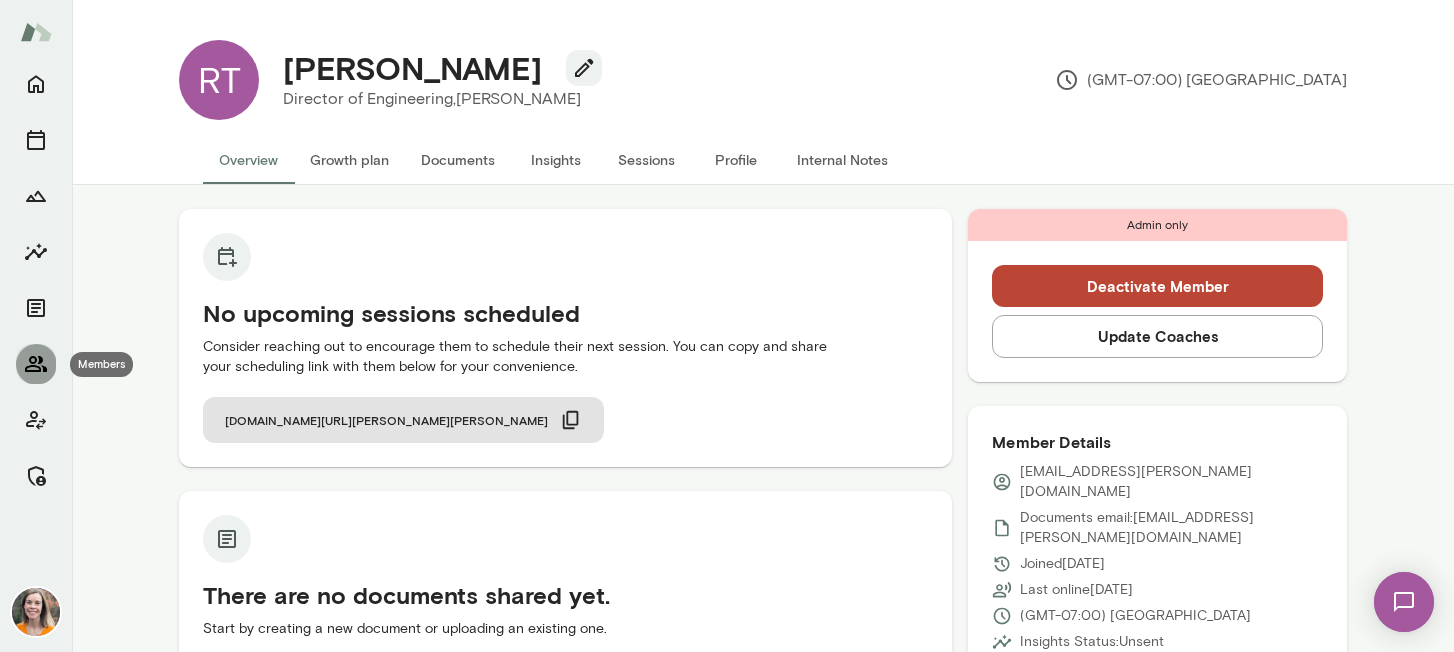 click 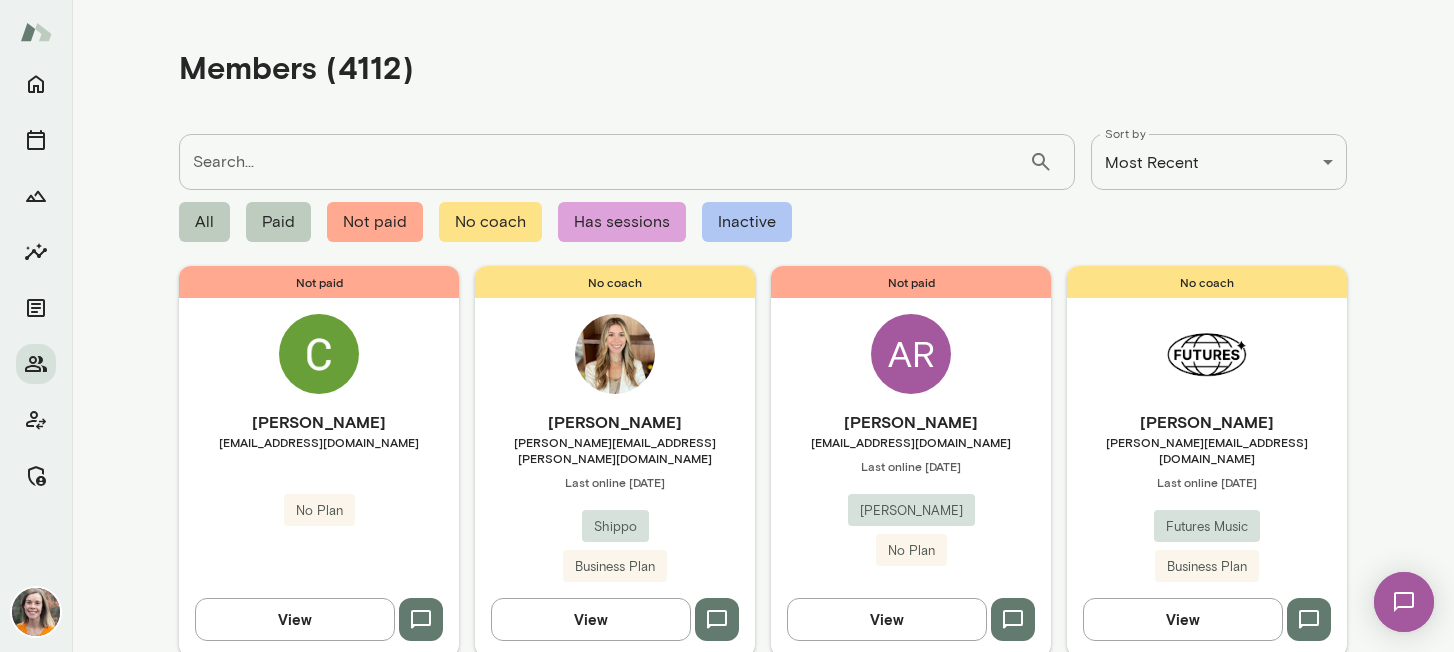 click on "Search..." at bounding box center (604, 162) 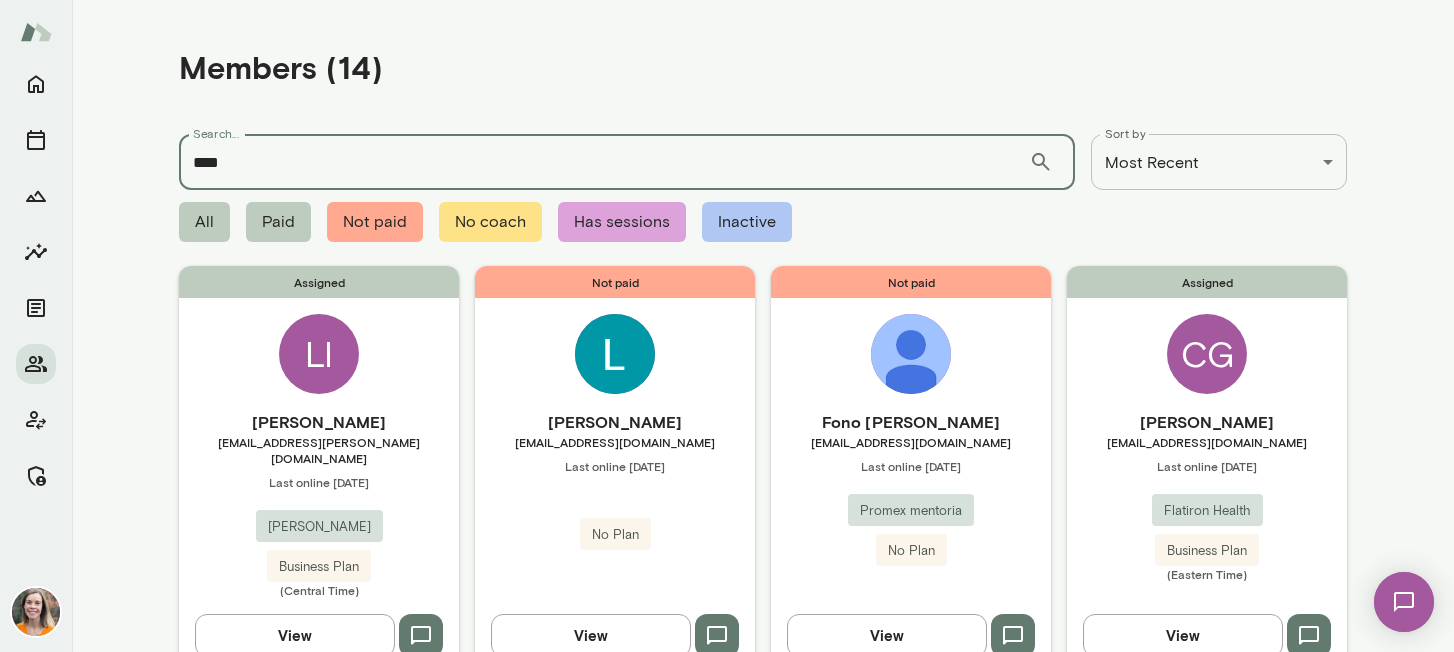 type on "****" 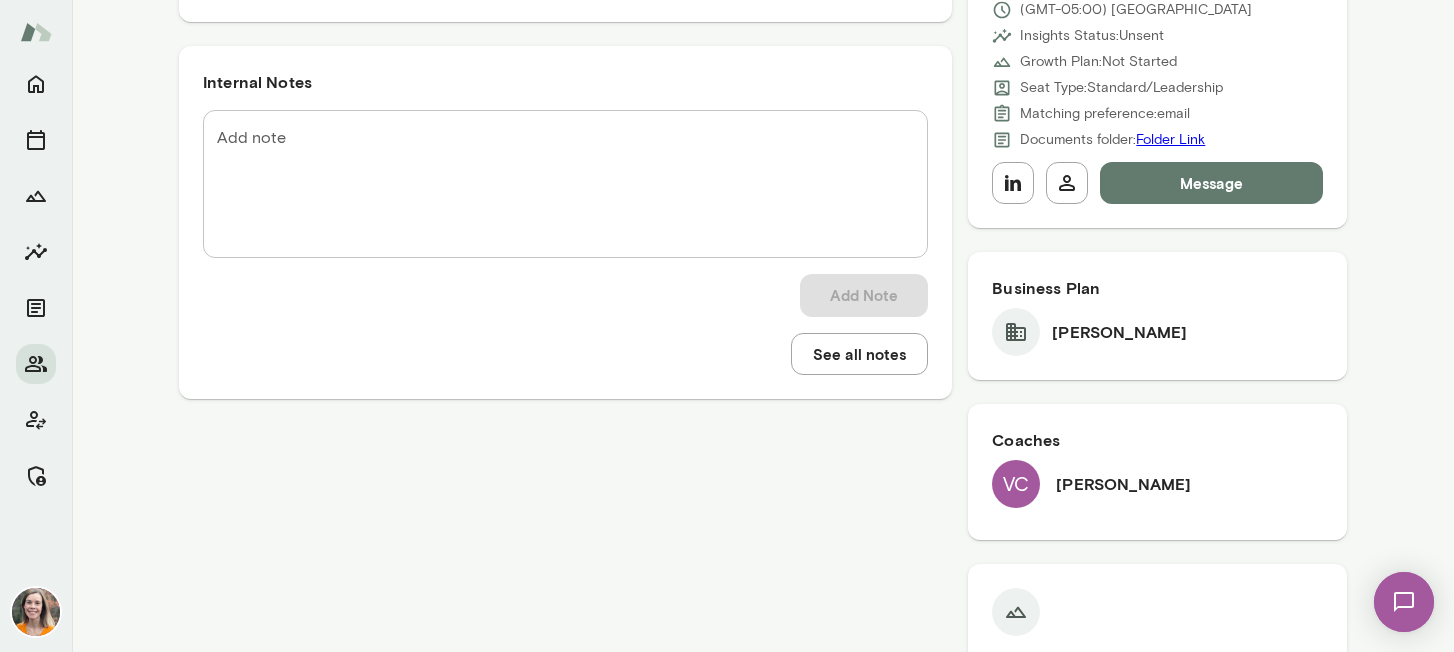 scroll, scrollTop: 0, scrollLeft: 0, axis: both 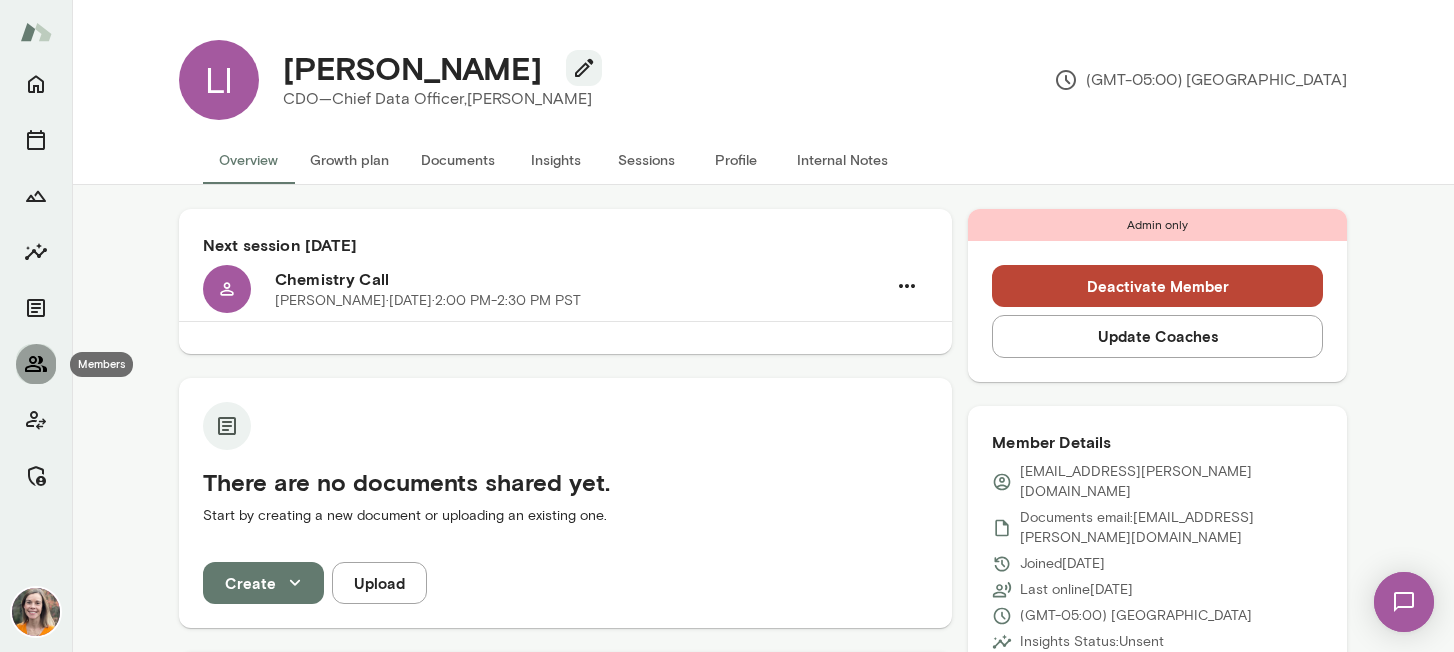 click 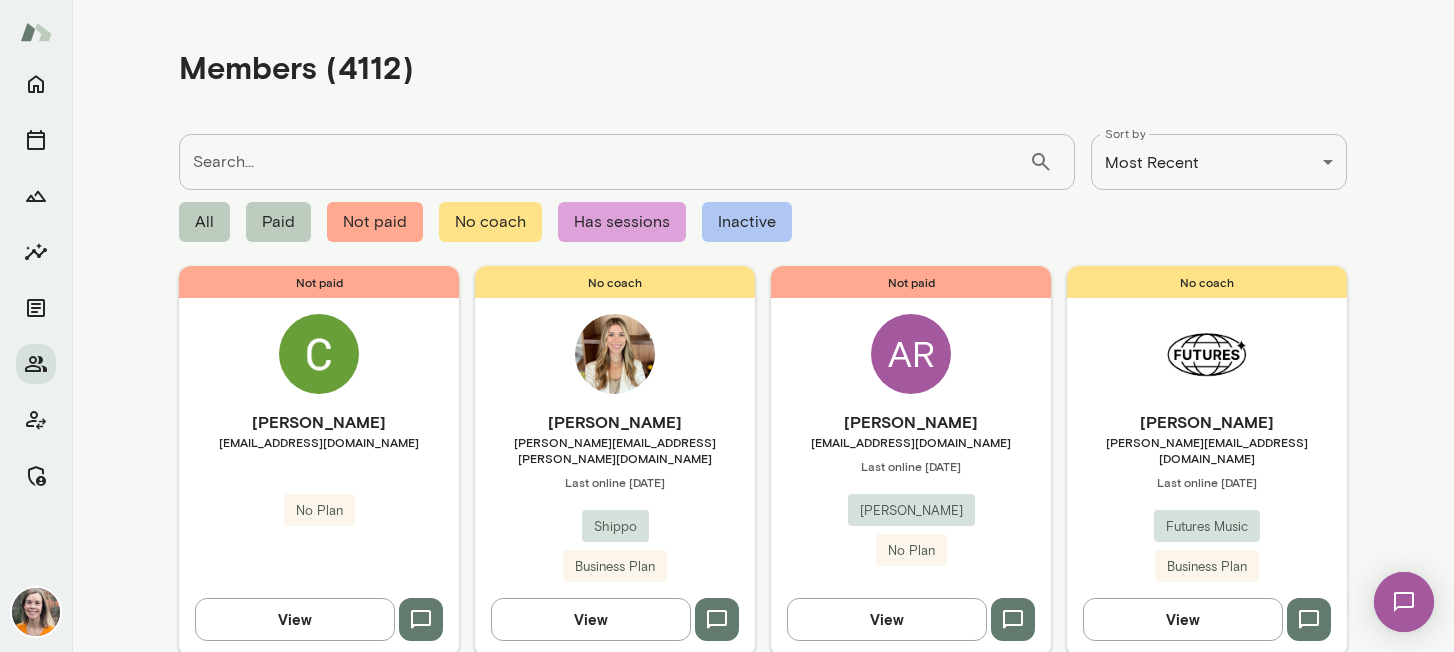 click on "Search..." at bounding box center [604, 162] 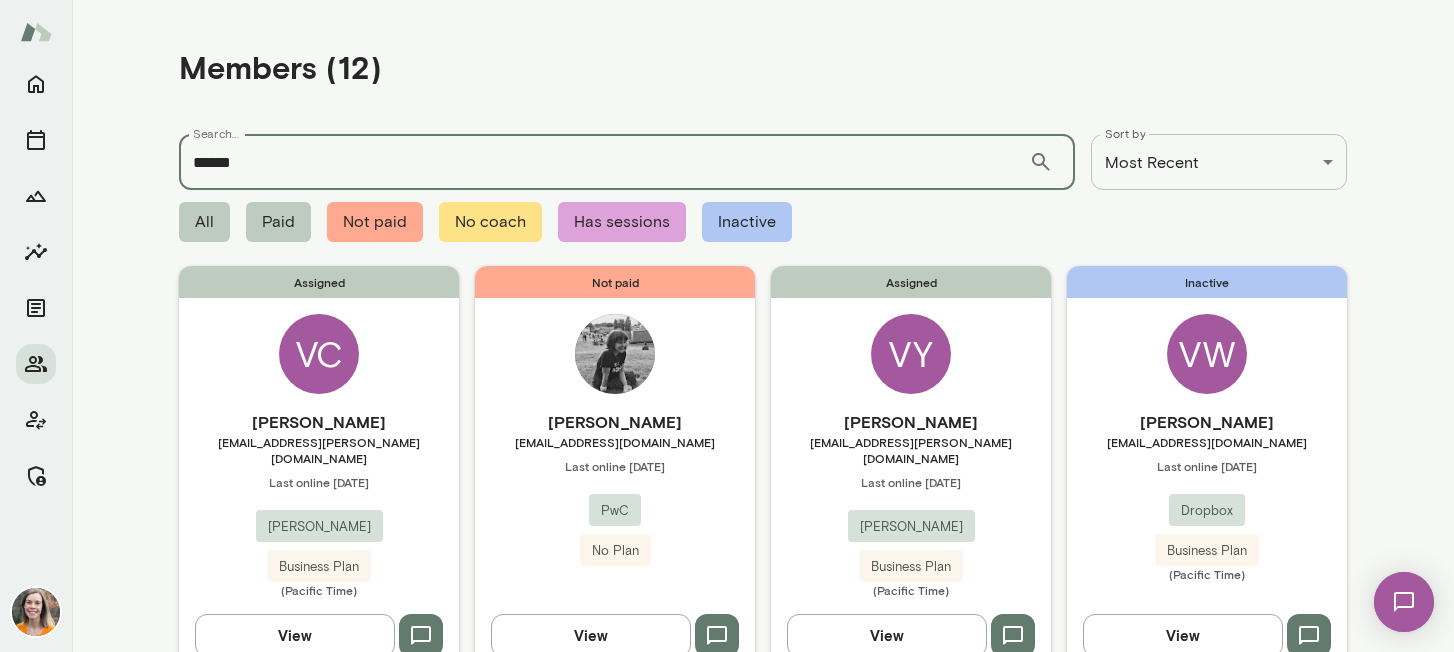 type on "******" 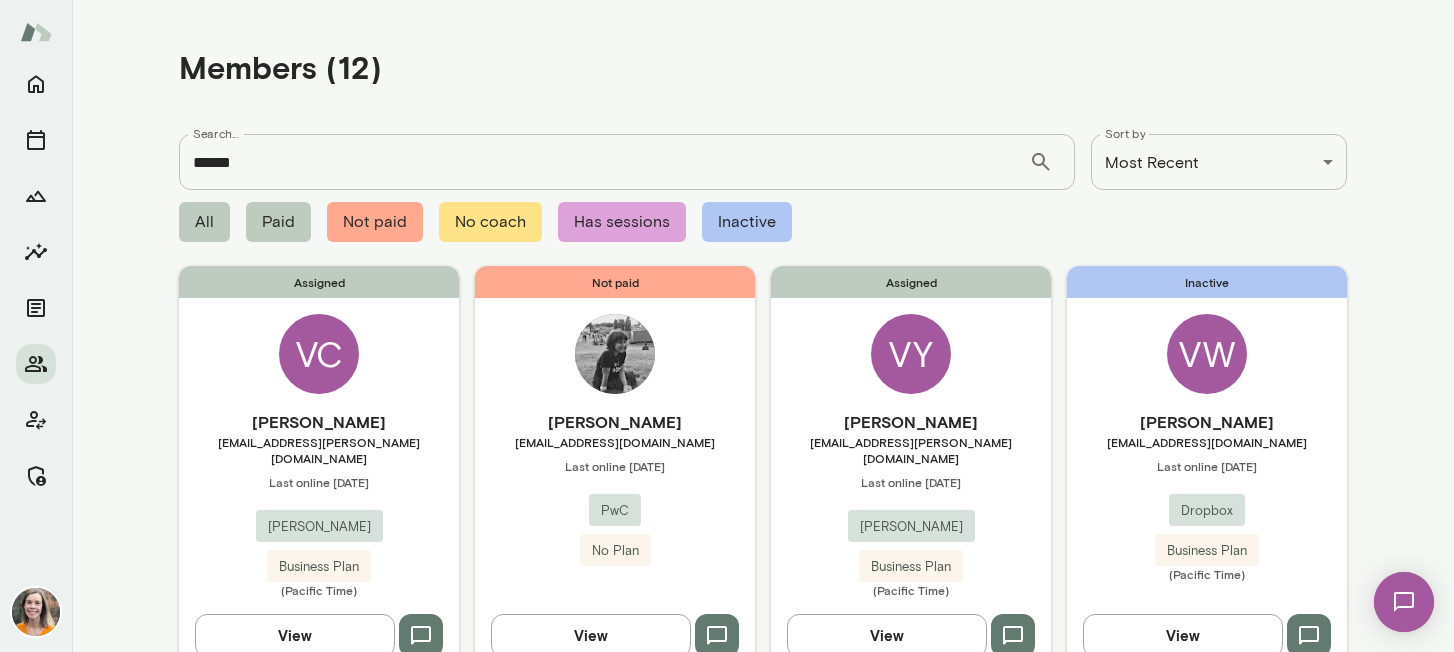 click on "[EMAIL_ADDRESS][PERSON_NAME][DOMAIN_NAME]" at bounding box center (319, 450) 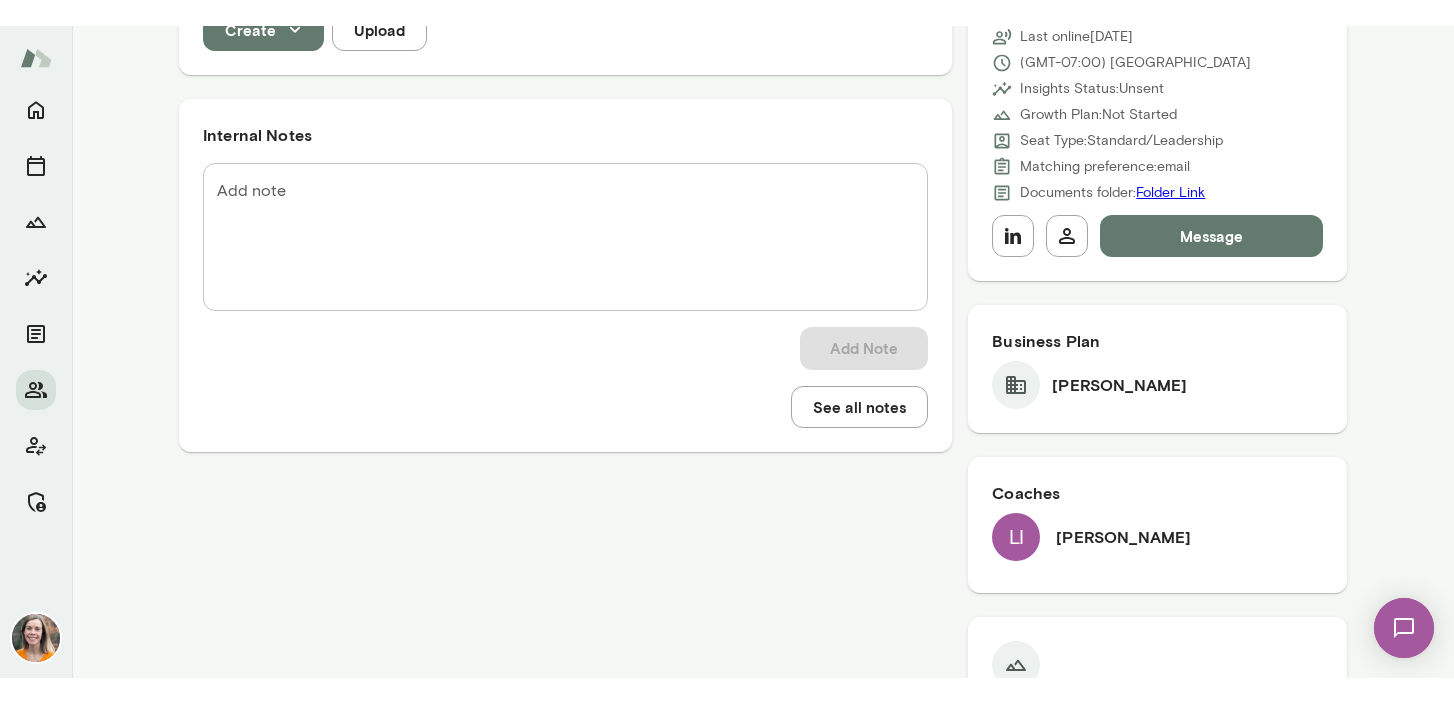 scroll, scrollTop: 0, scrollLeft: 0, axis: both 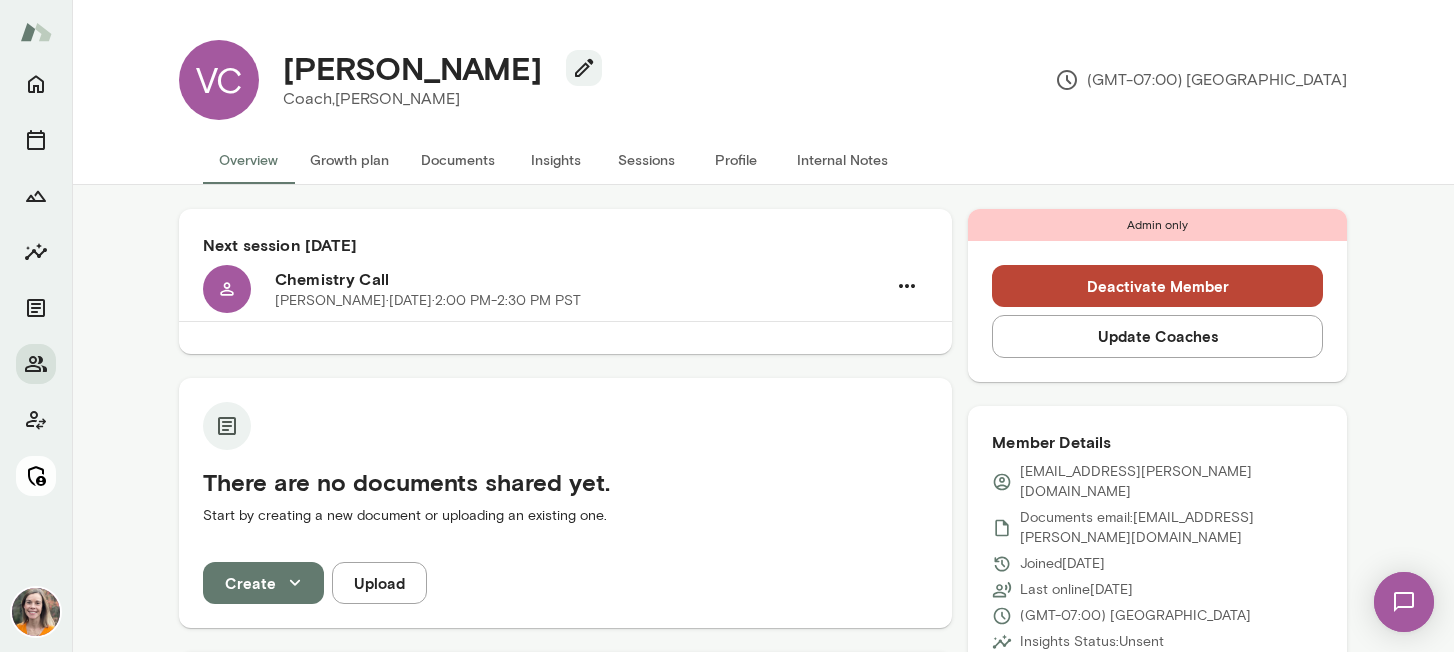 click 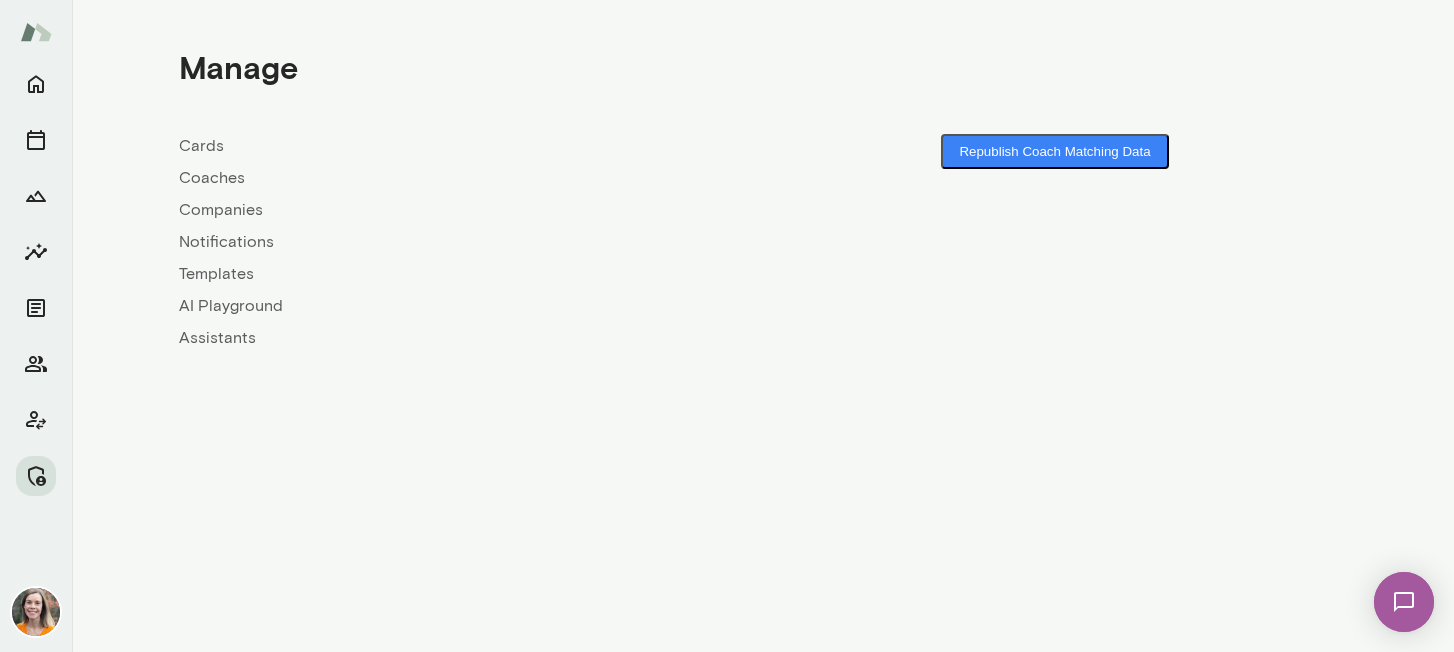 click on "Coaches" at bounding box center [471, 178] 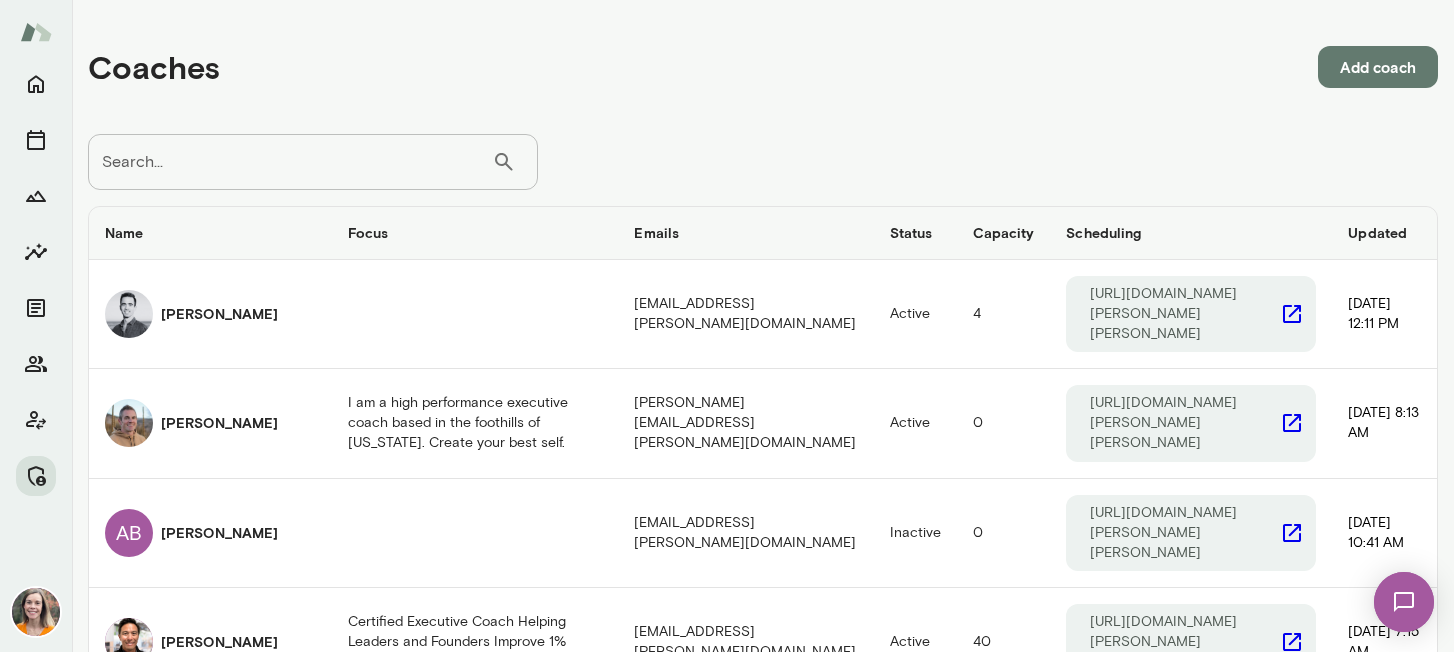 click on "Search..." at bounding box center (290, 162) 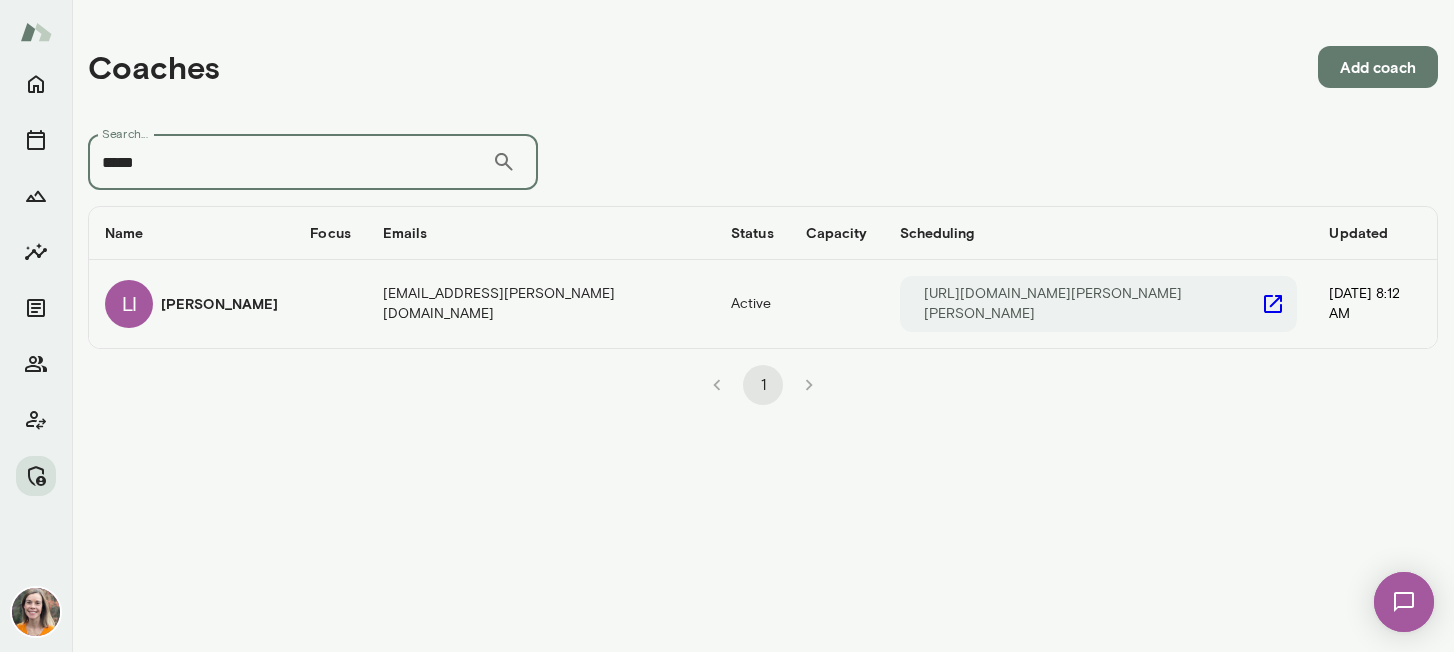 type on "****" 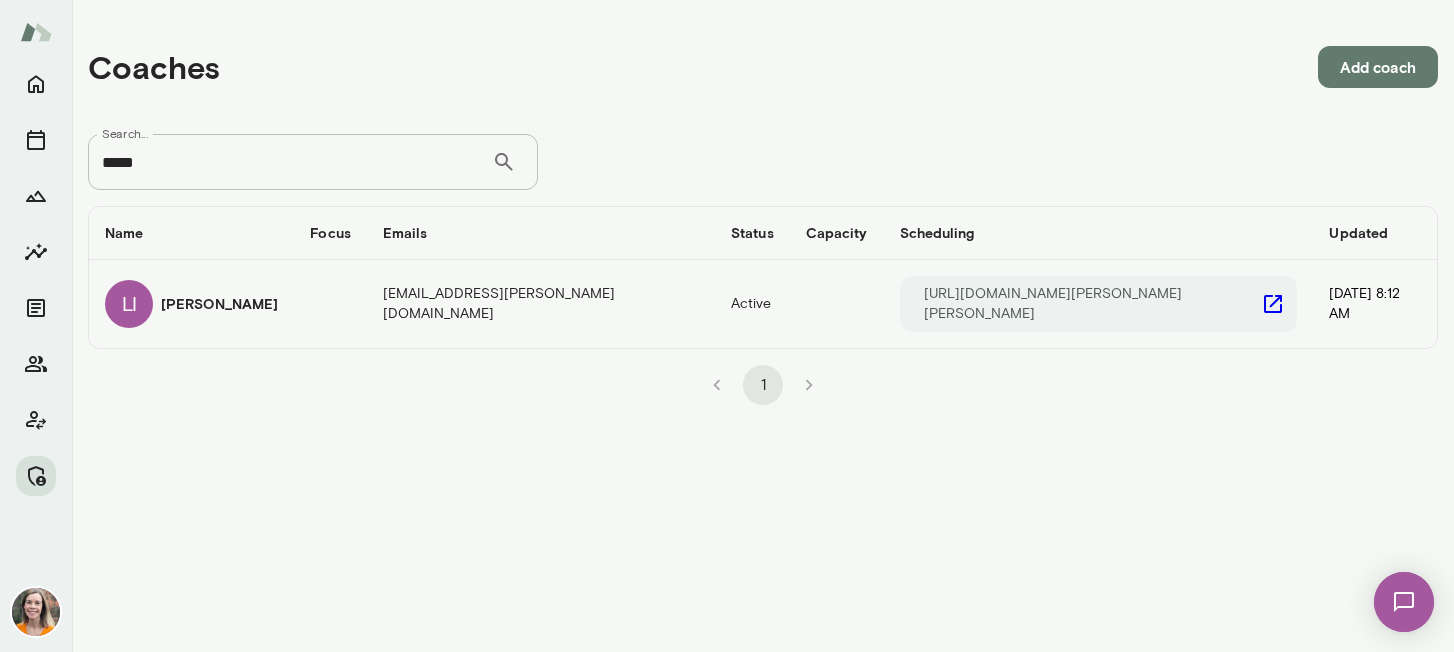 click on "[PERSON_NAME]" at bounding box center (191, 304) 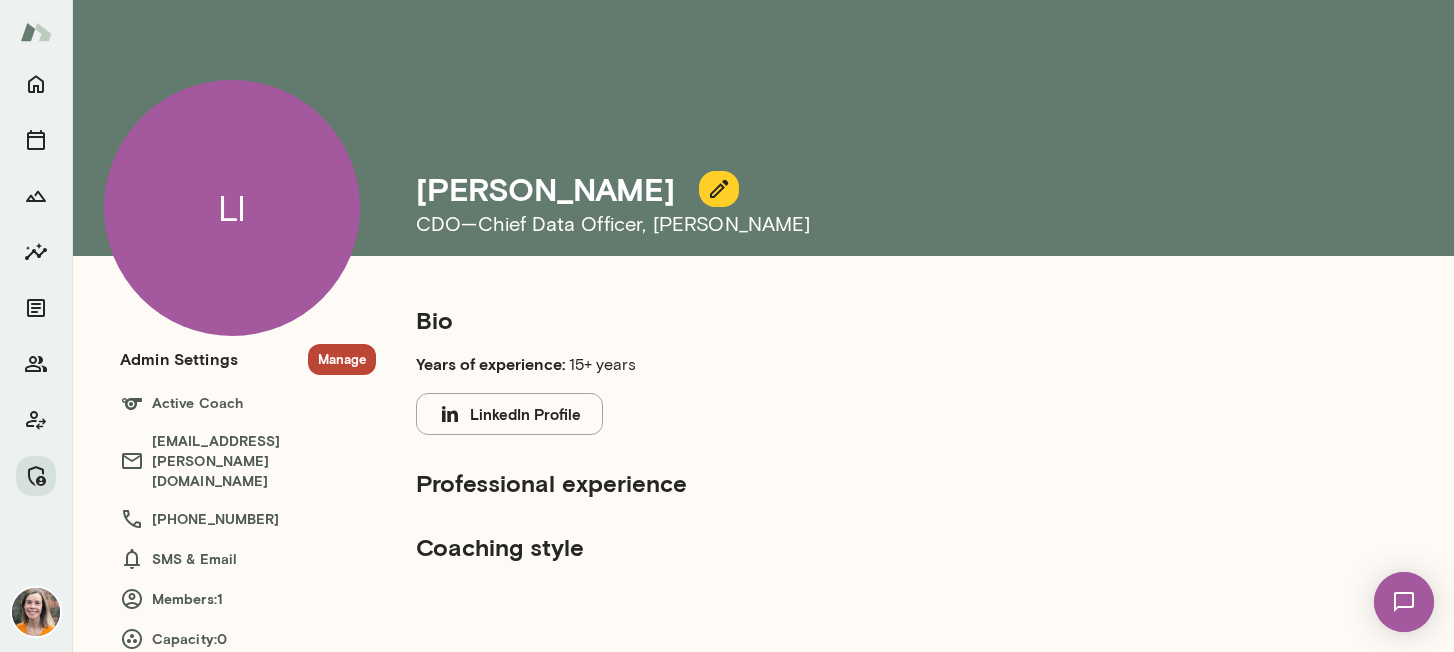 click on "Manage" at bounding box center (342, 359) 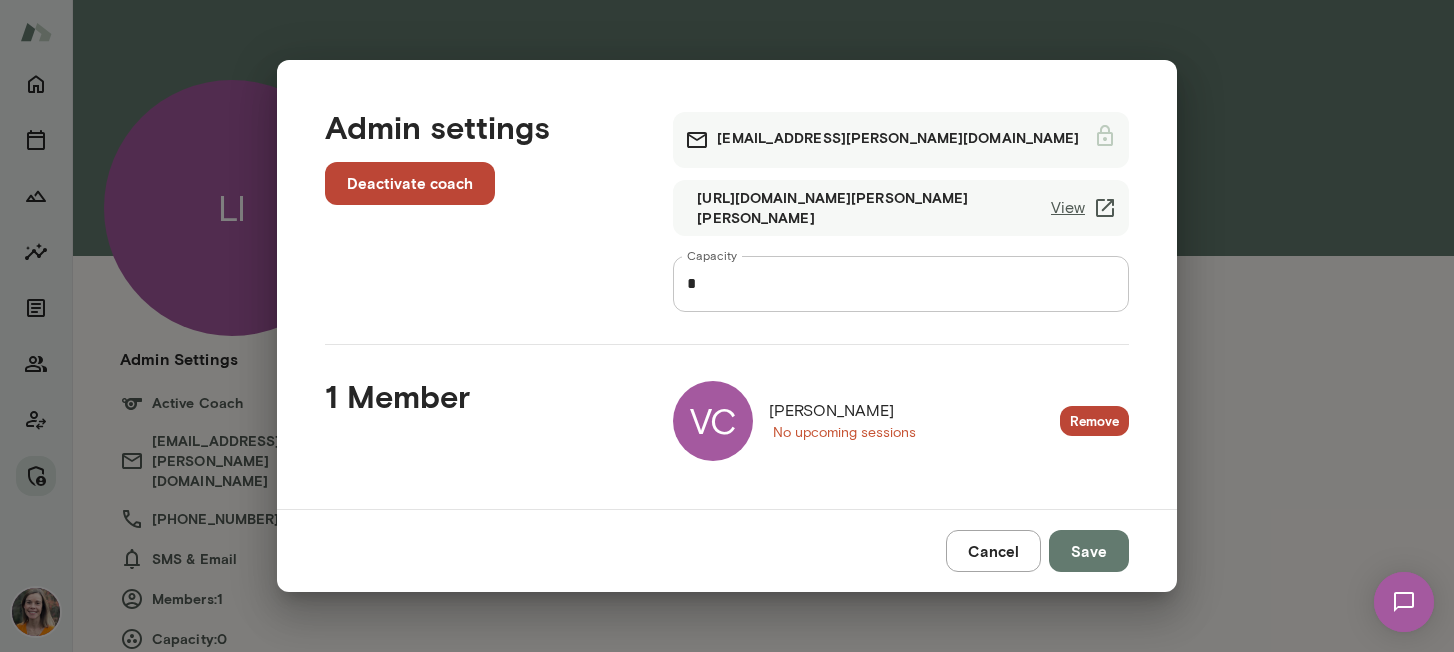 click on "Cancel" at bounding box center [993, 551] 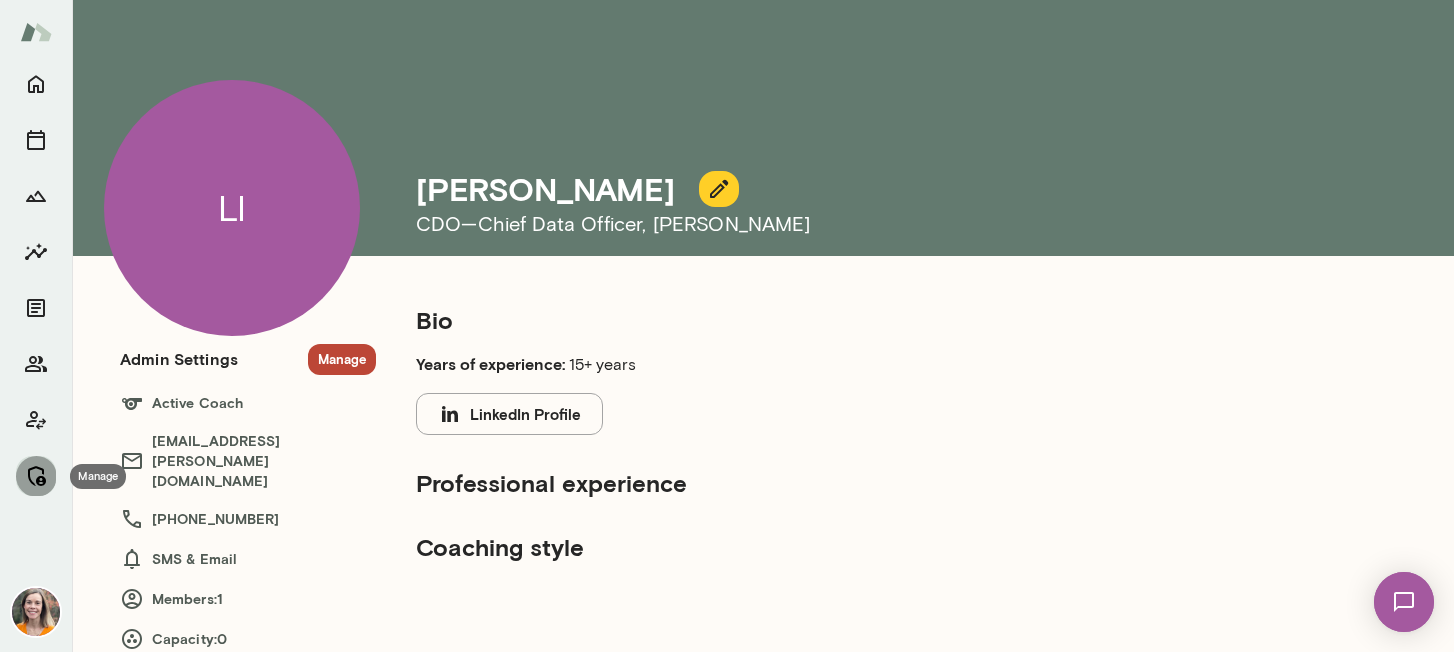 click 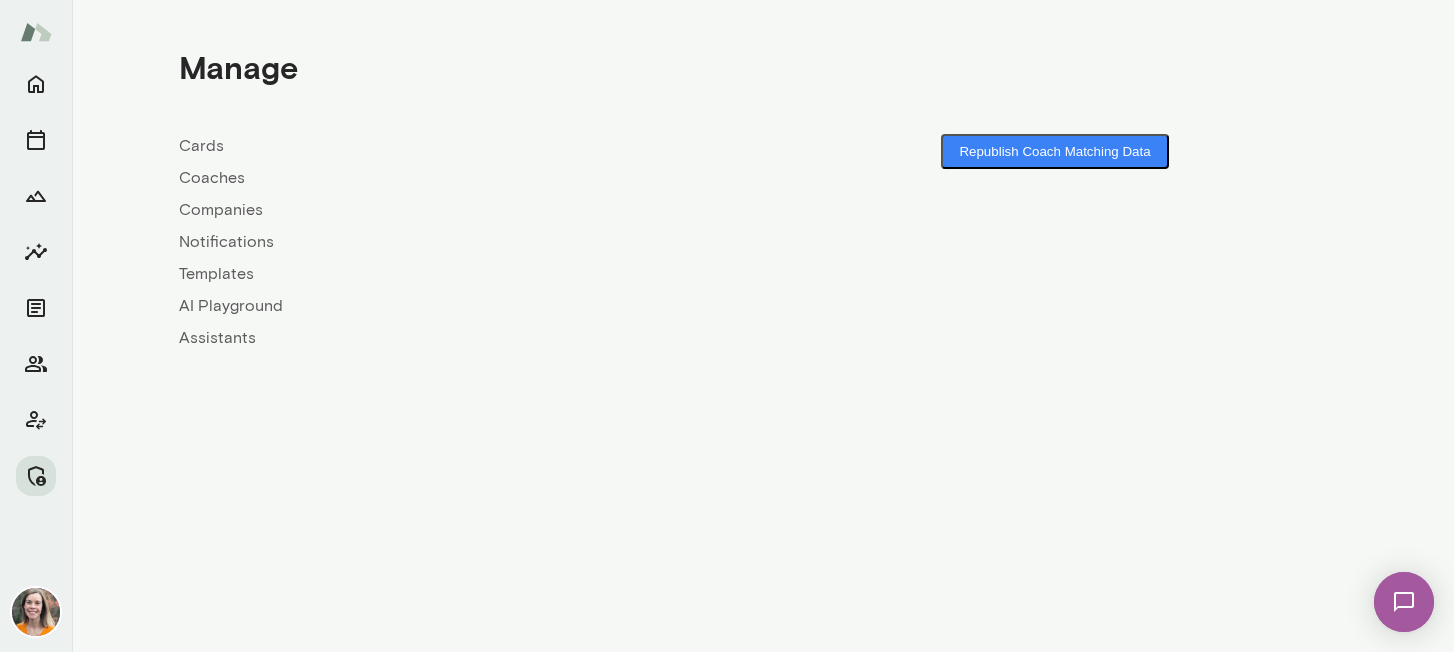 click on "Coaches" at bounding box center (471, 178) 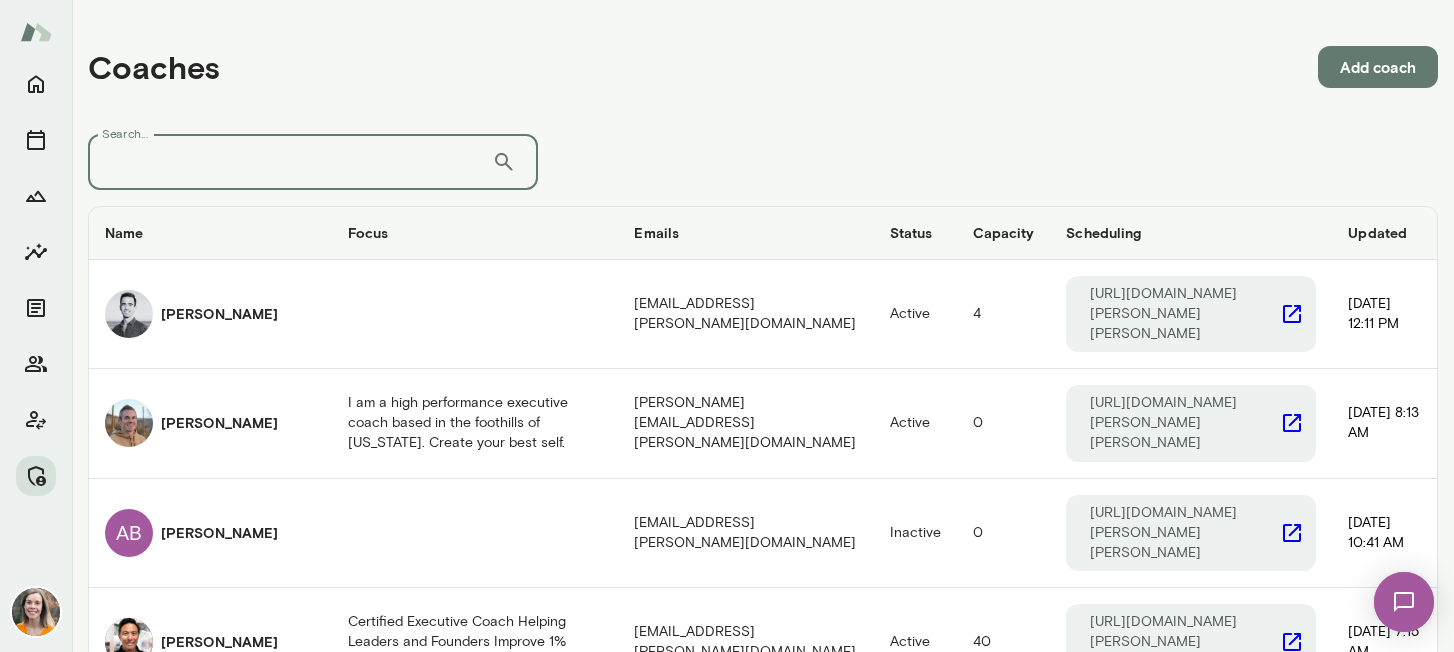 click on "Search..." at bounding box center [290, 162] 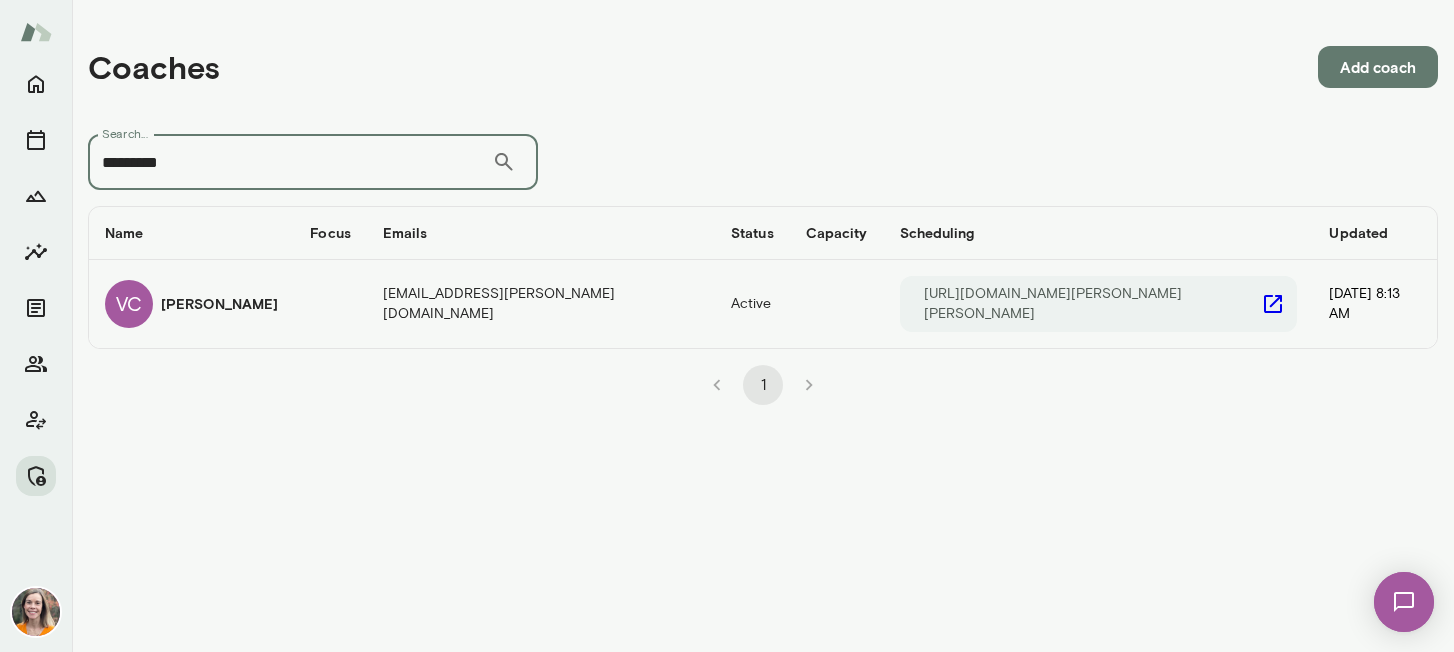 type on "*********" 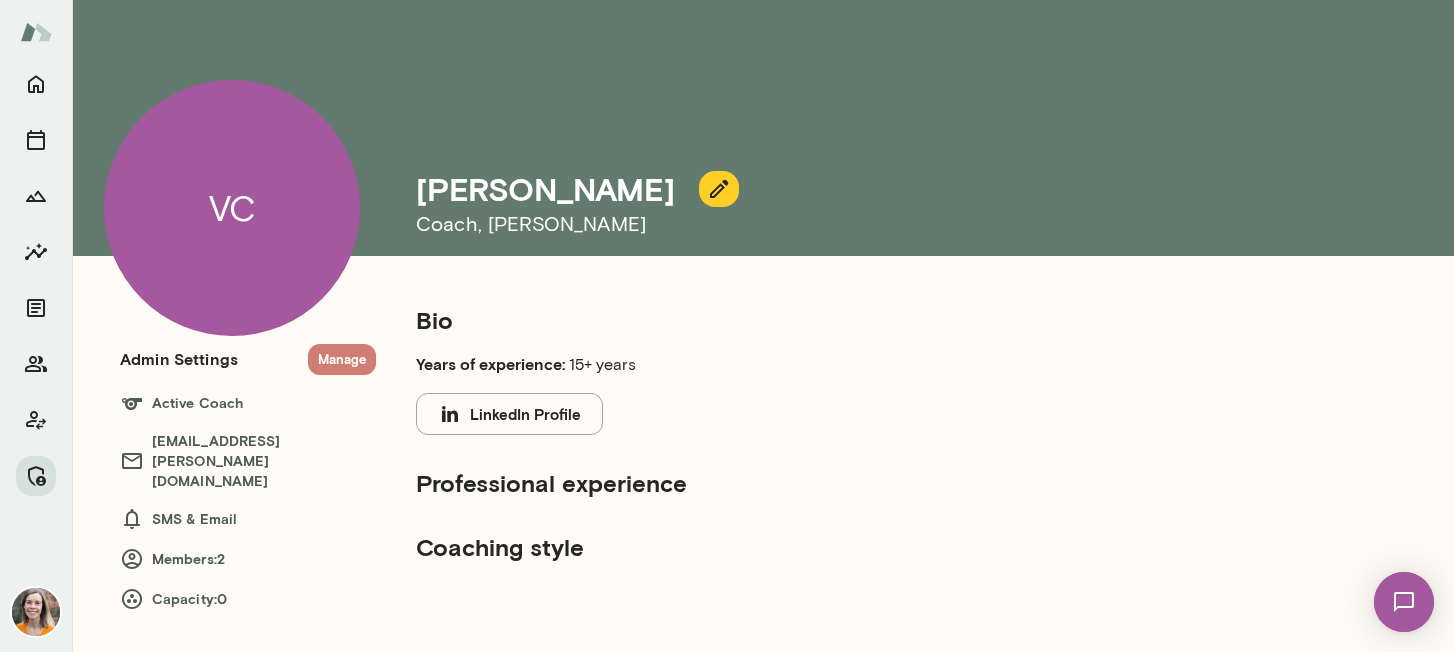 click on "Manage" at bounding box center [342, 359] 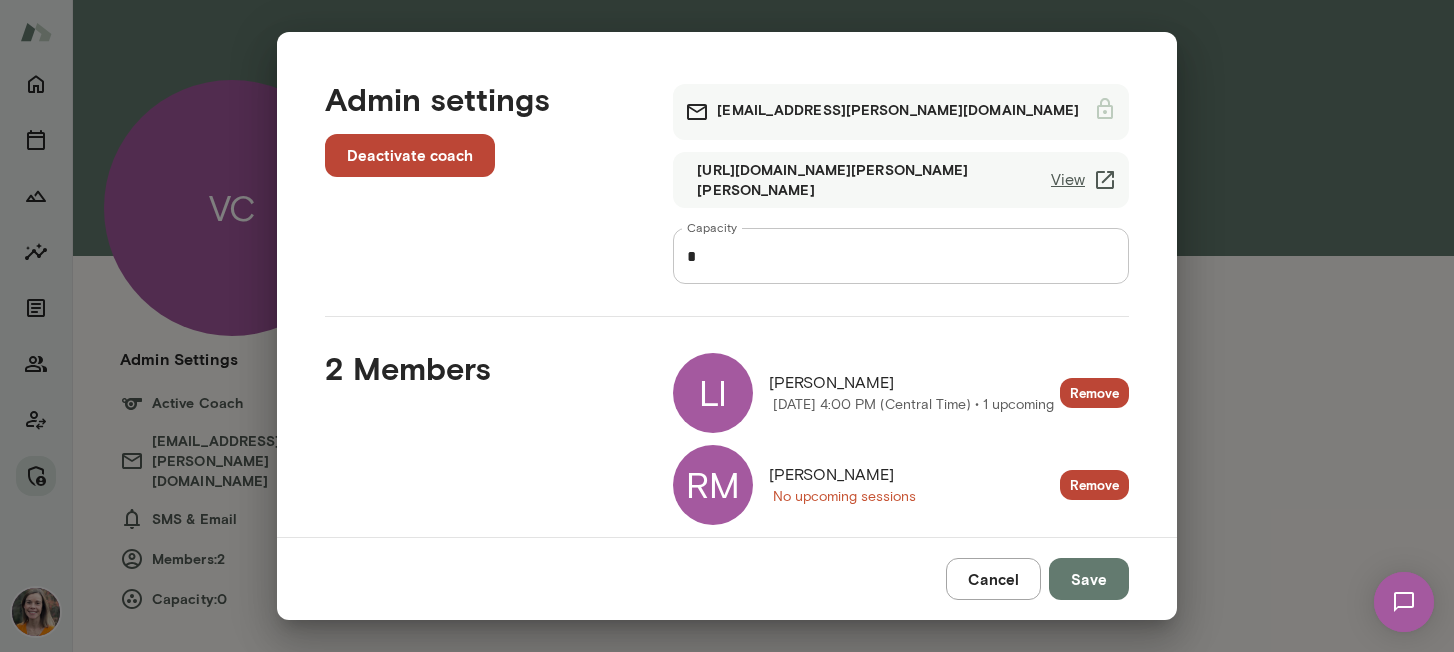 click on "Remove" at bounding box center (1094, 485) 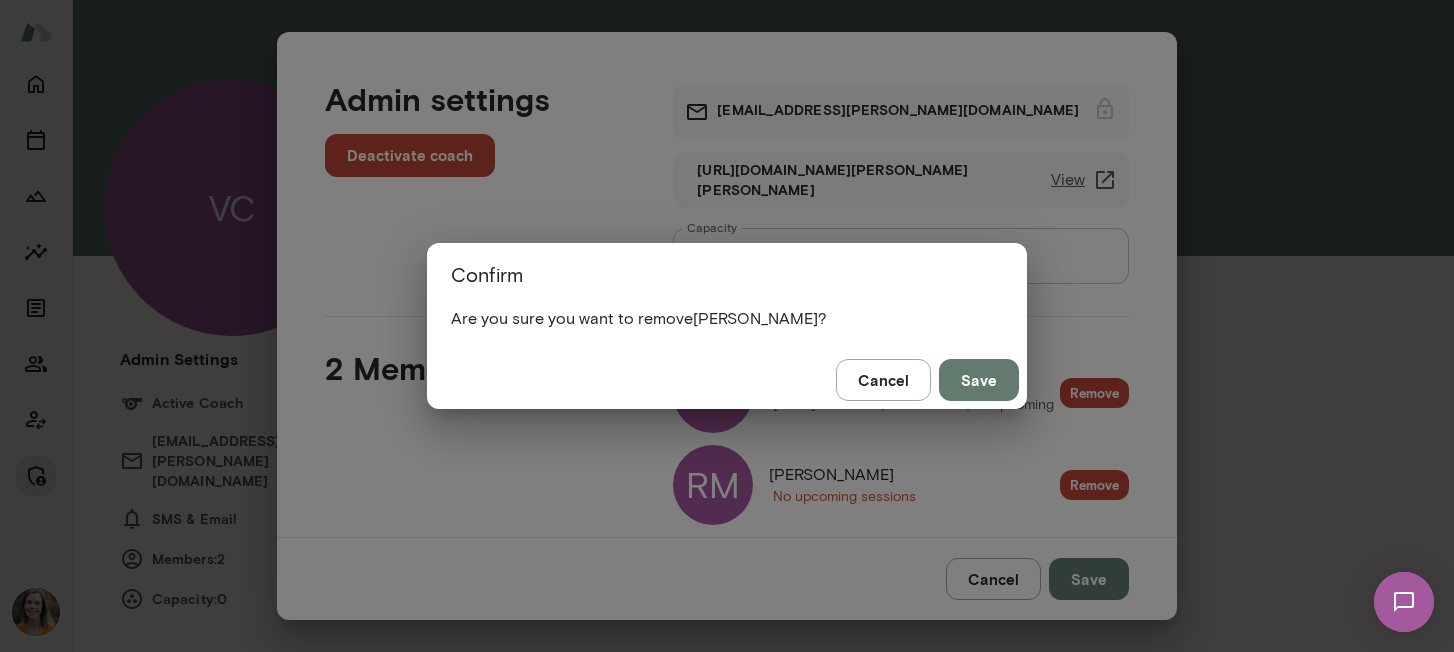 click on "Save" at bounding box center [979, 380] 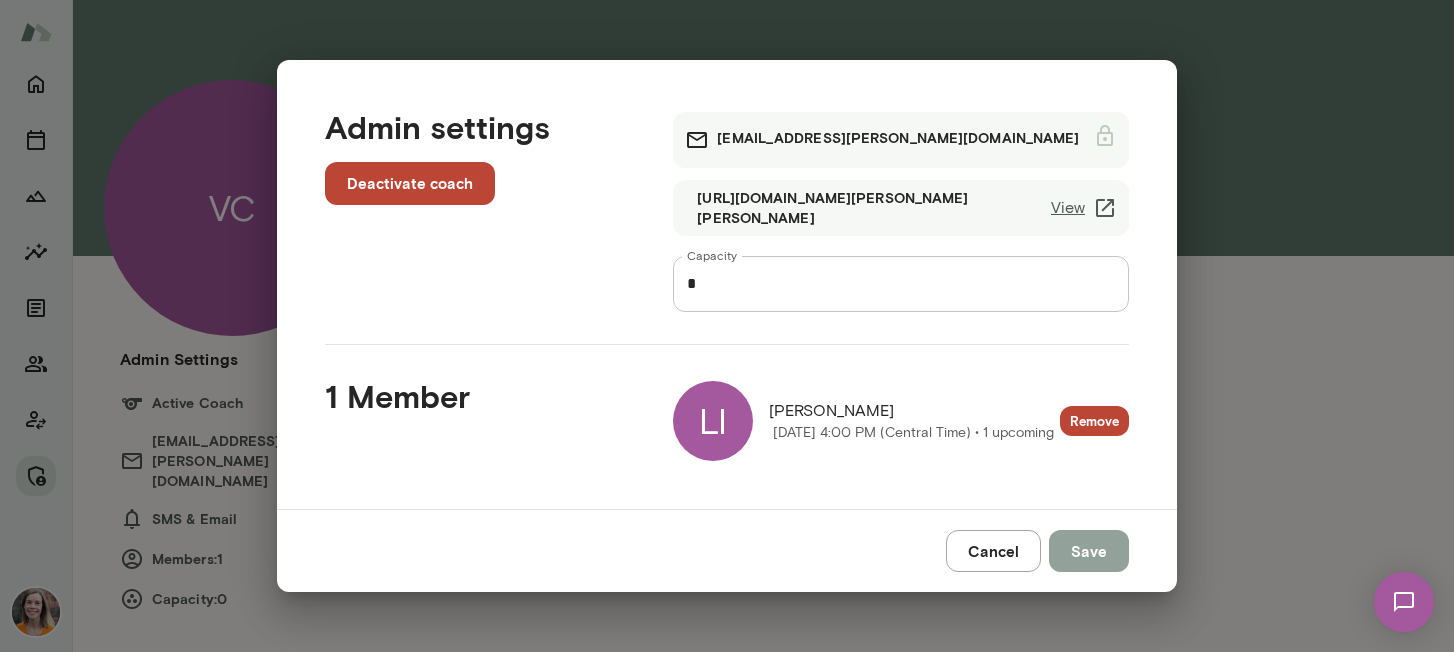 click on "Save" at bounding box center (1089, 551) 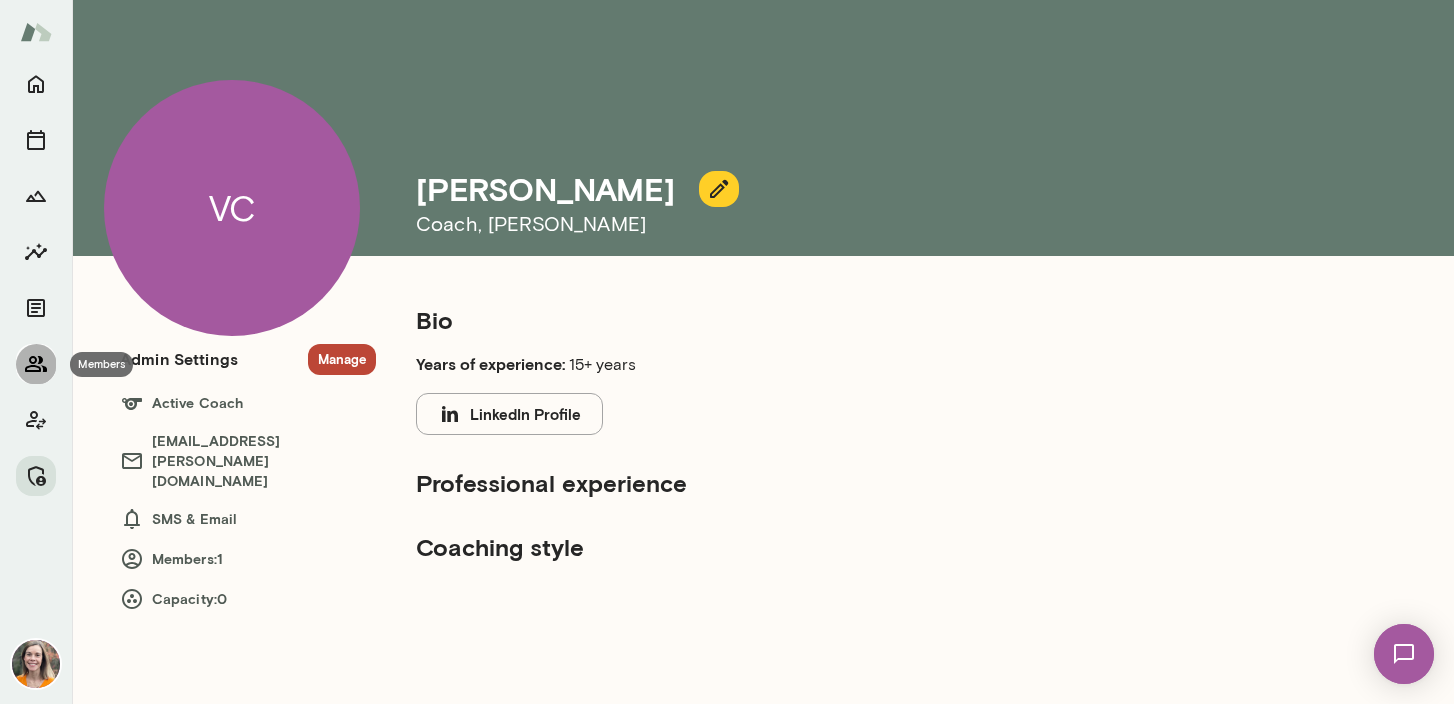 click 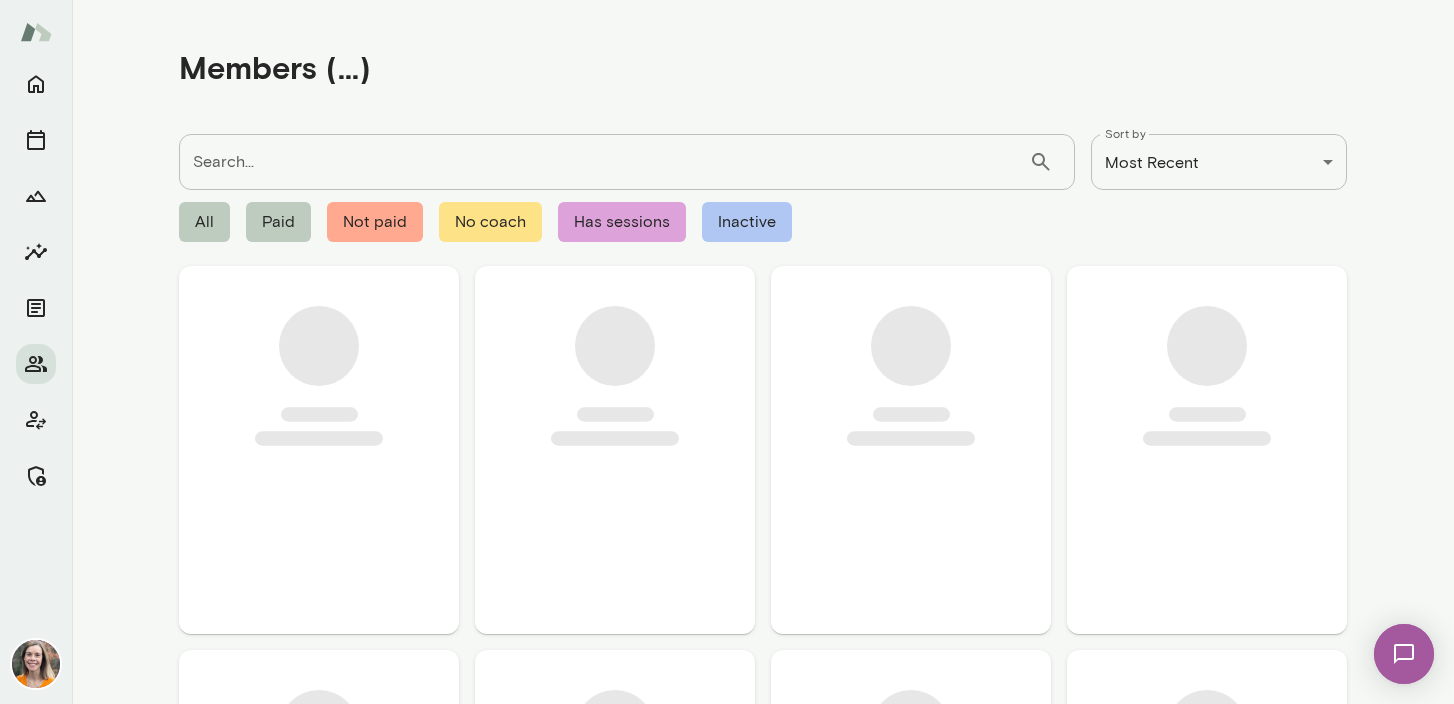 click on "Search..." at bounding box center [604, 162] 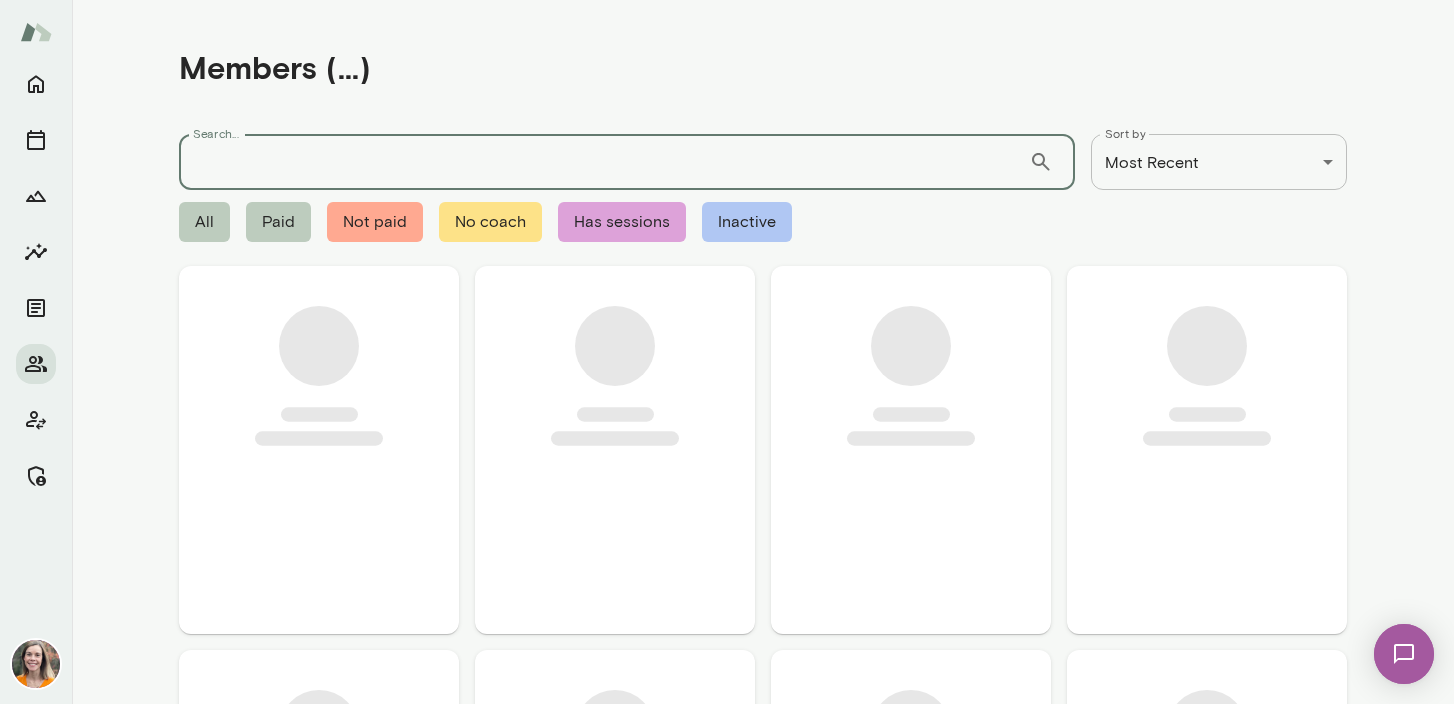 paste on "**********" 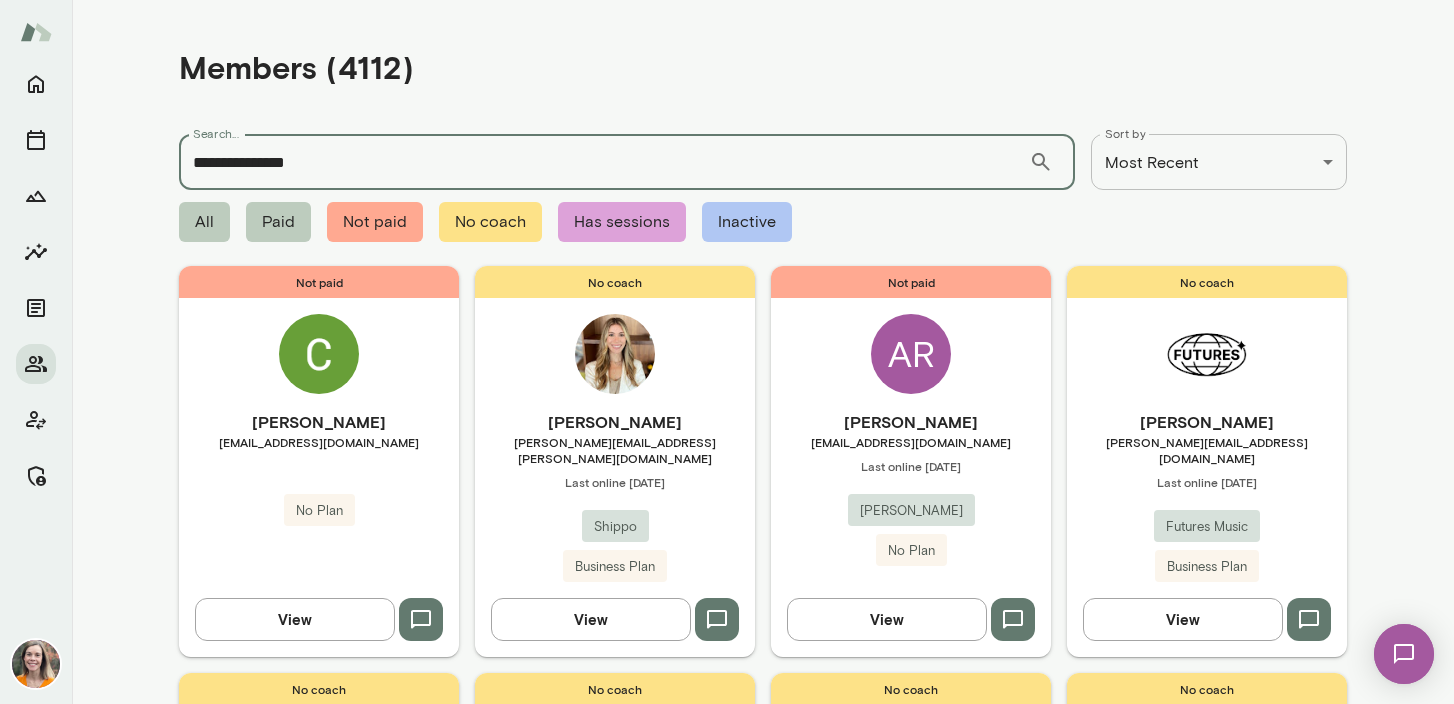 type on "**********" 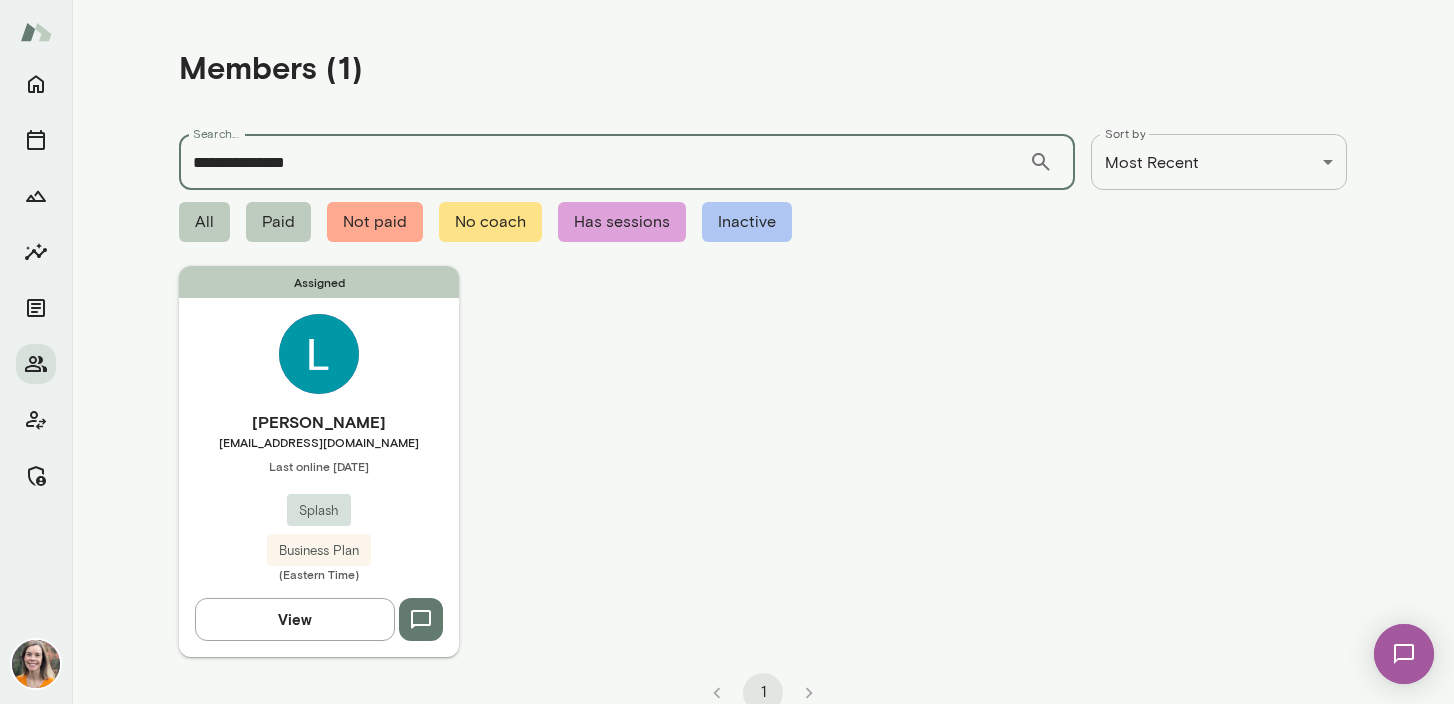 click on "[PERSON_NAME]" at bounding box center [319, 422] 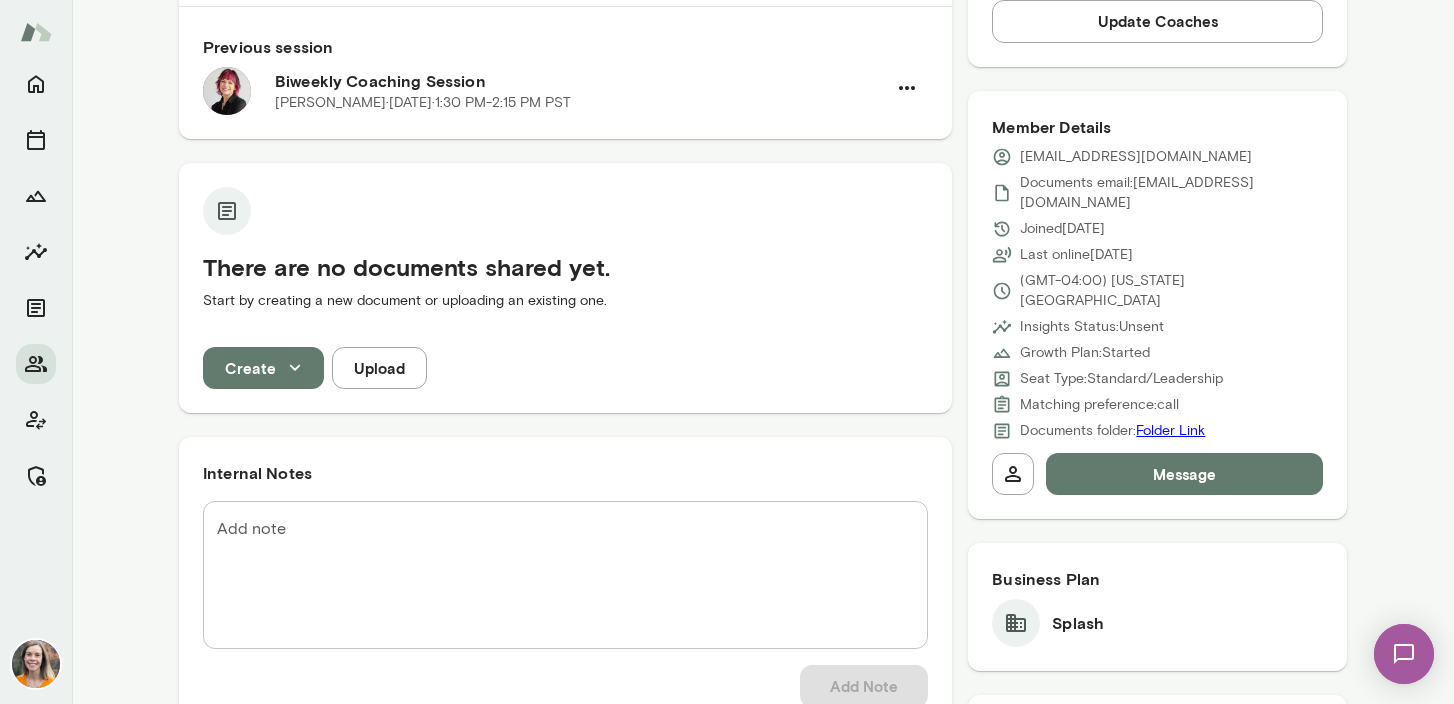 scroll, scrollTop: 0, scrollLeft: 0, axis: both 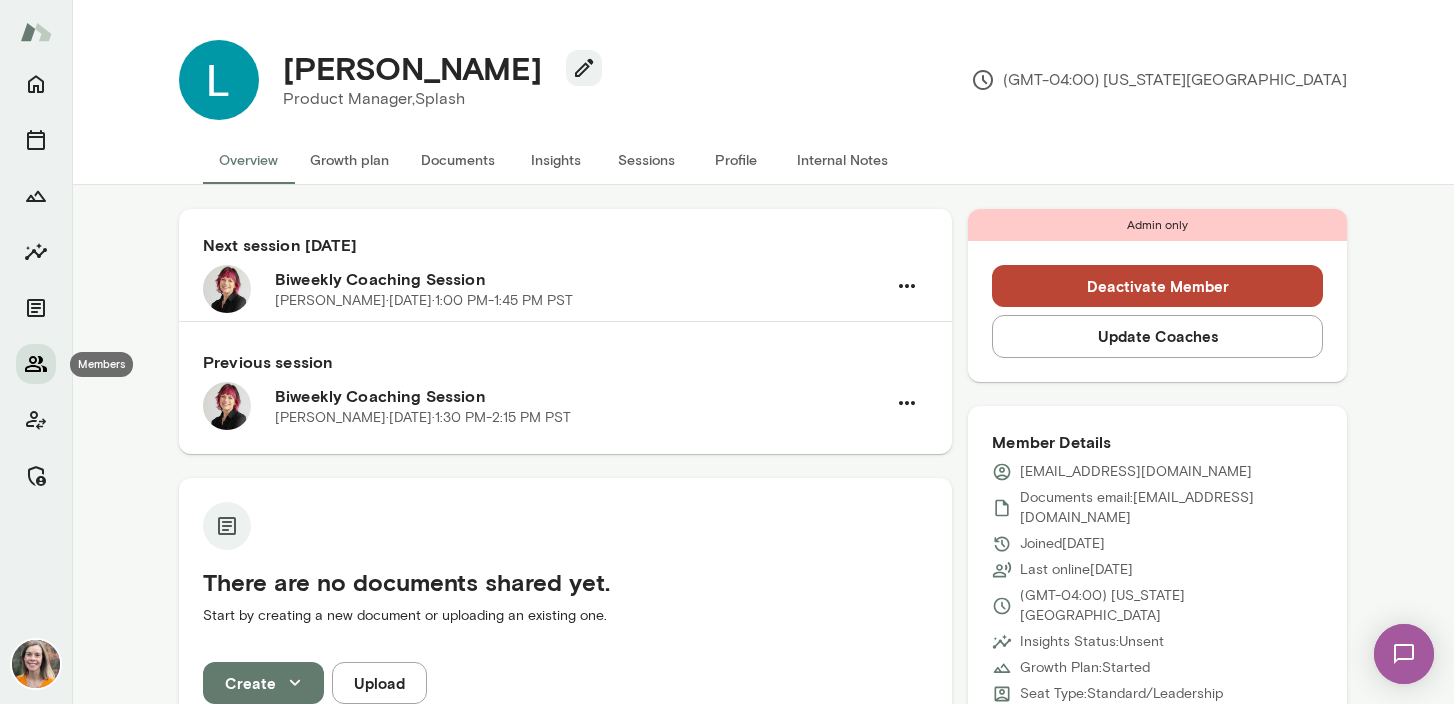 click 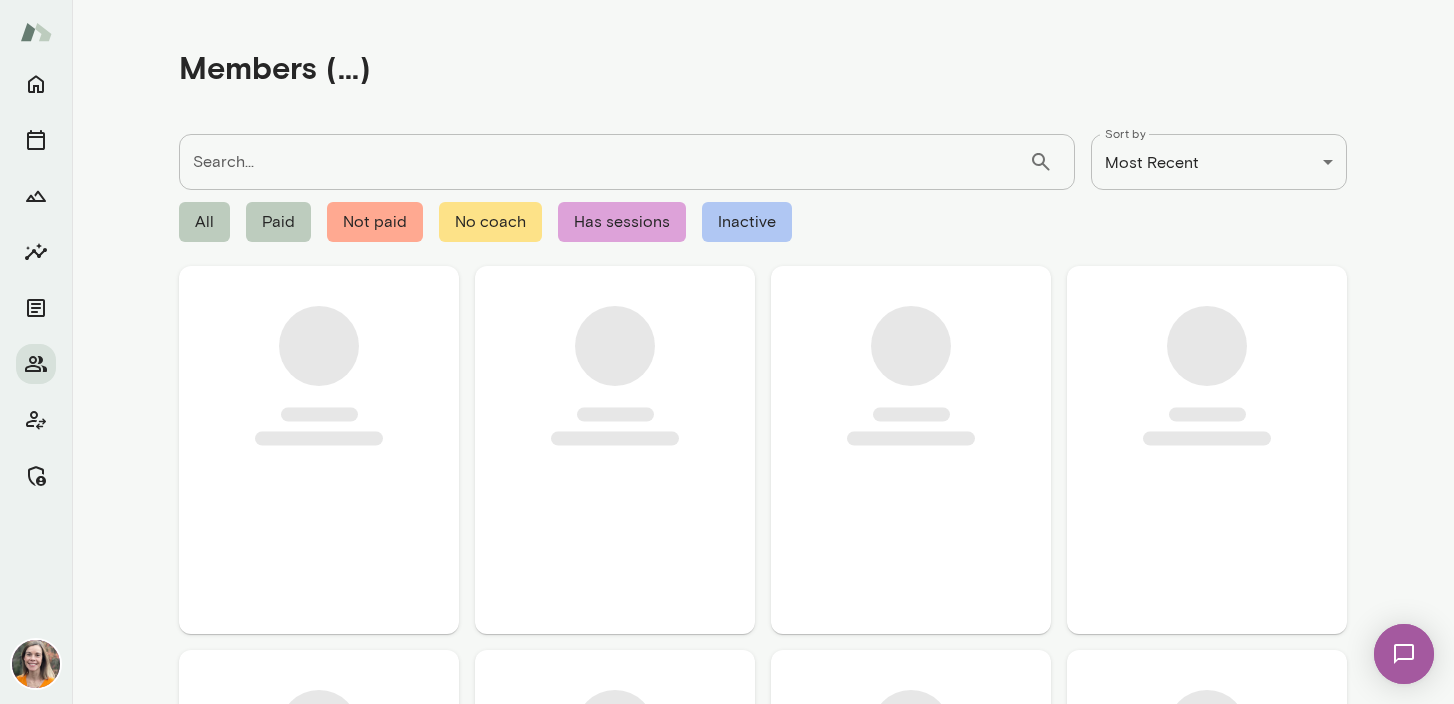 click on "Search..." at bounding box center (604, 162) 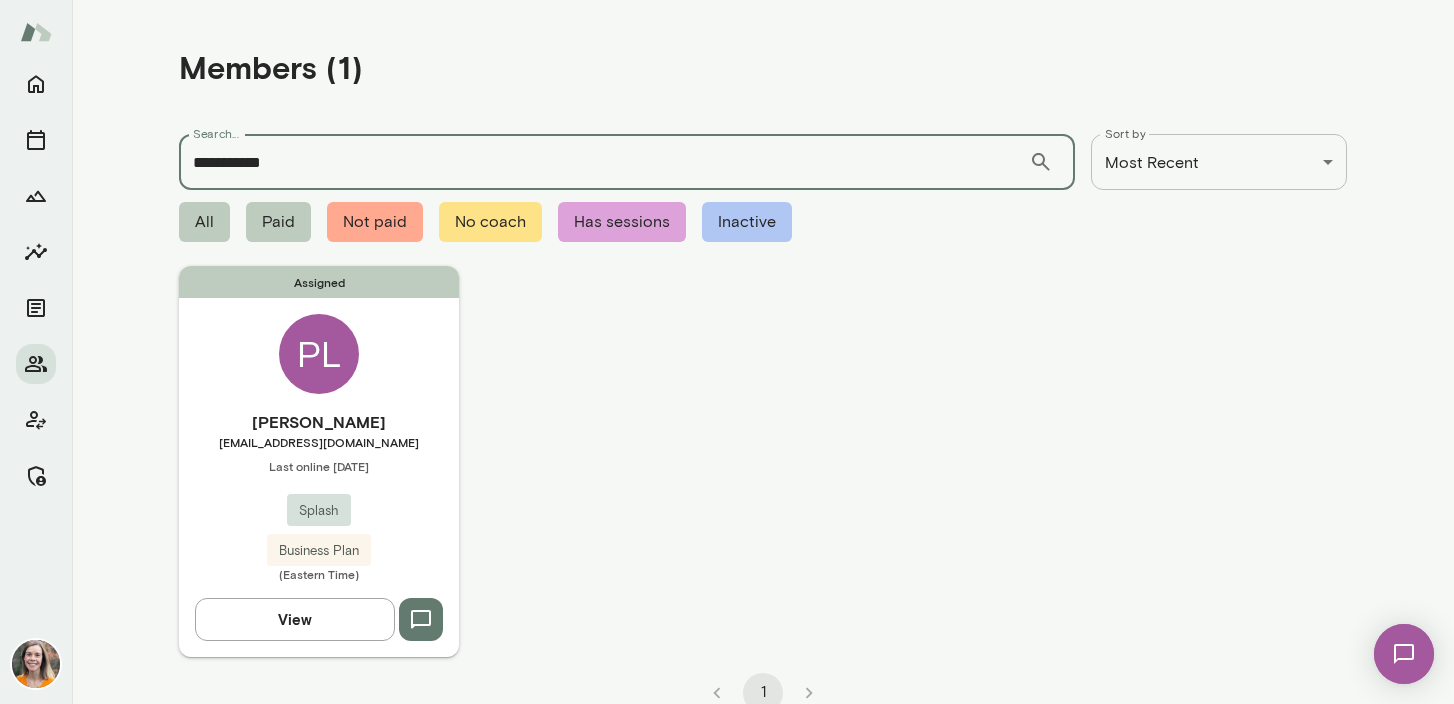 type on "**********" 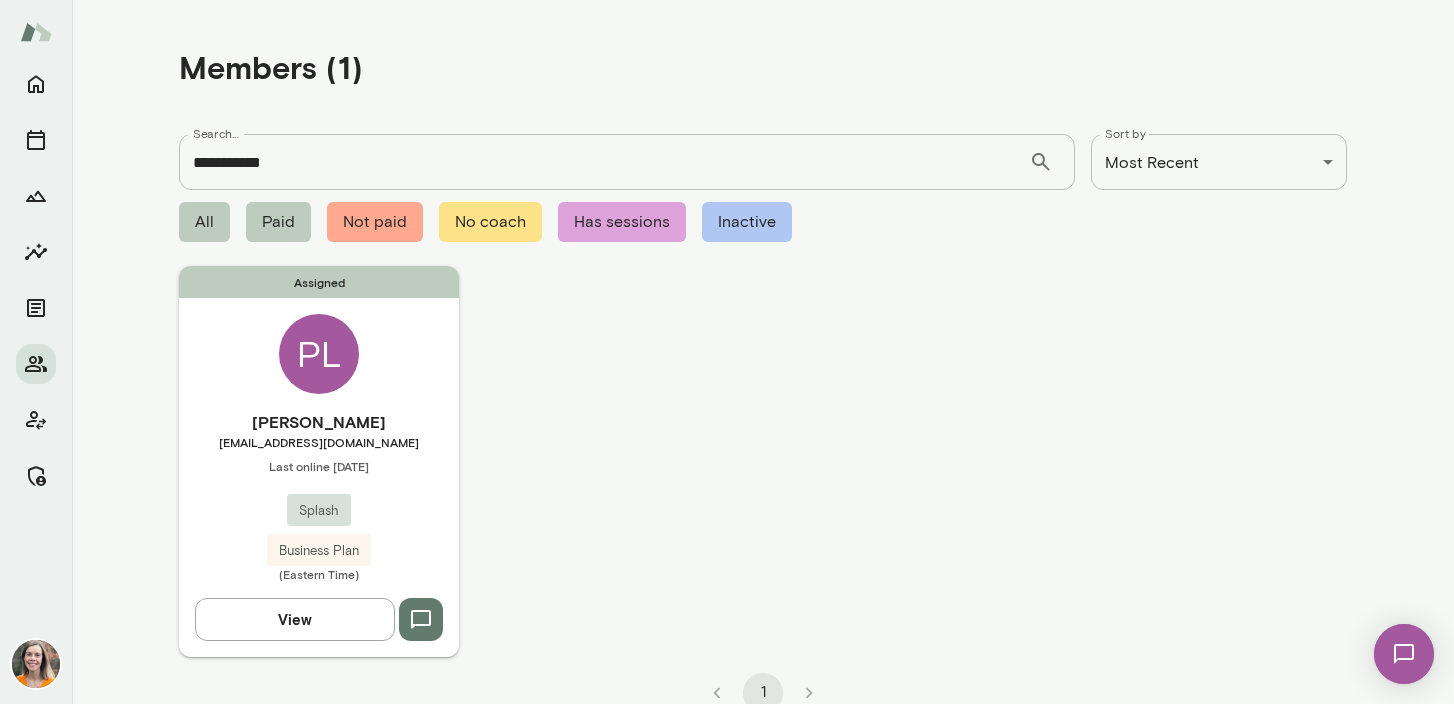 click on "[PERSON_NAME]" at bounding box center [319, 422] 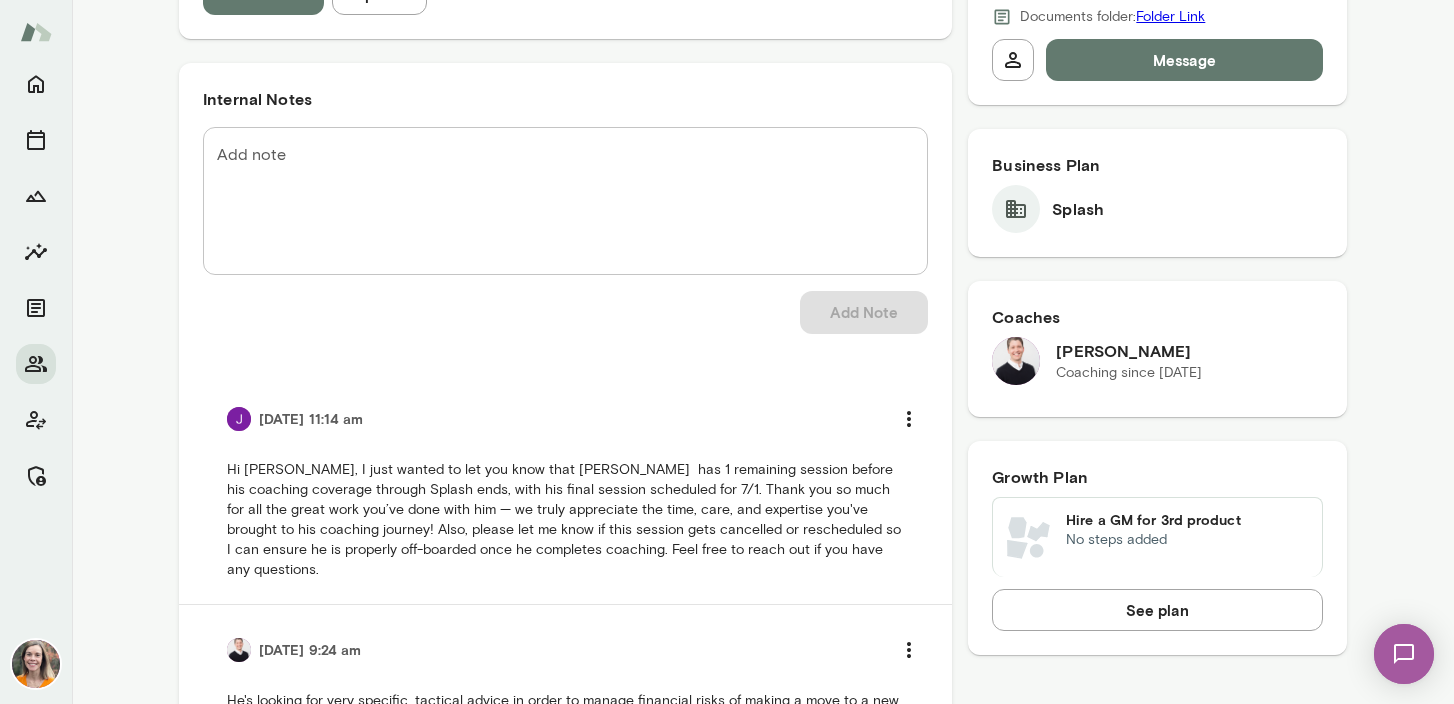 scroll, scrollTop: 0, scrollLeft: 0, axis: both 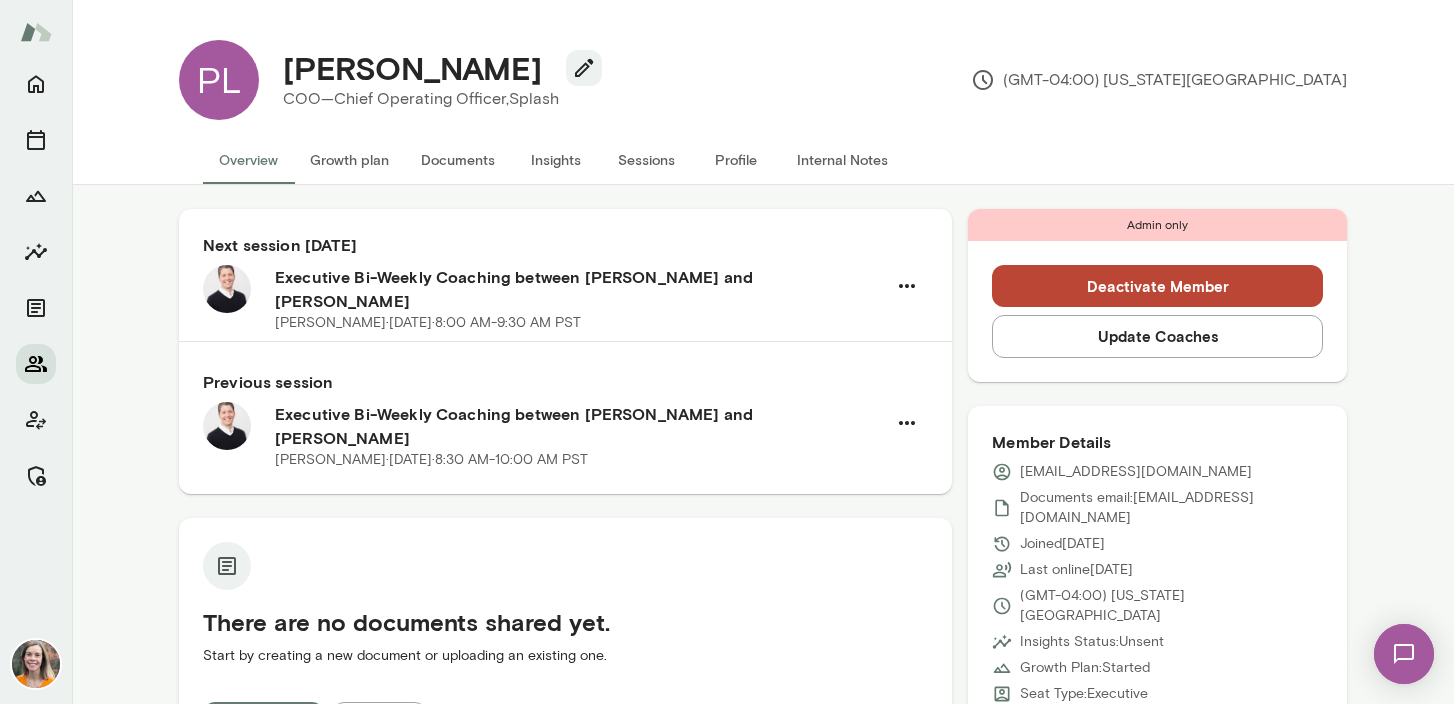 click 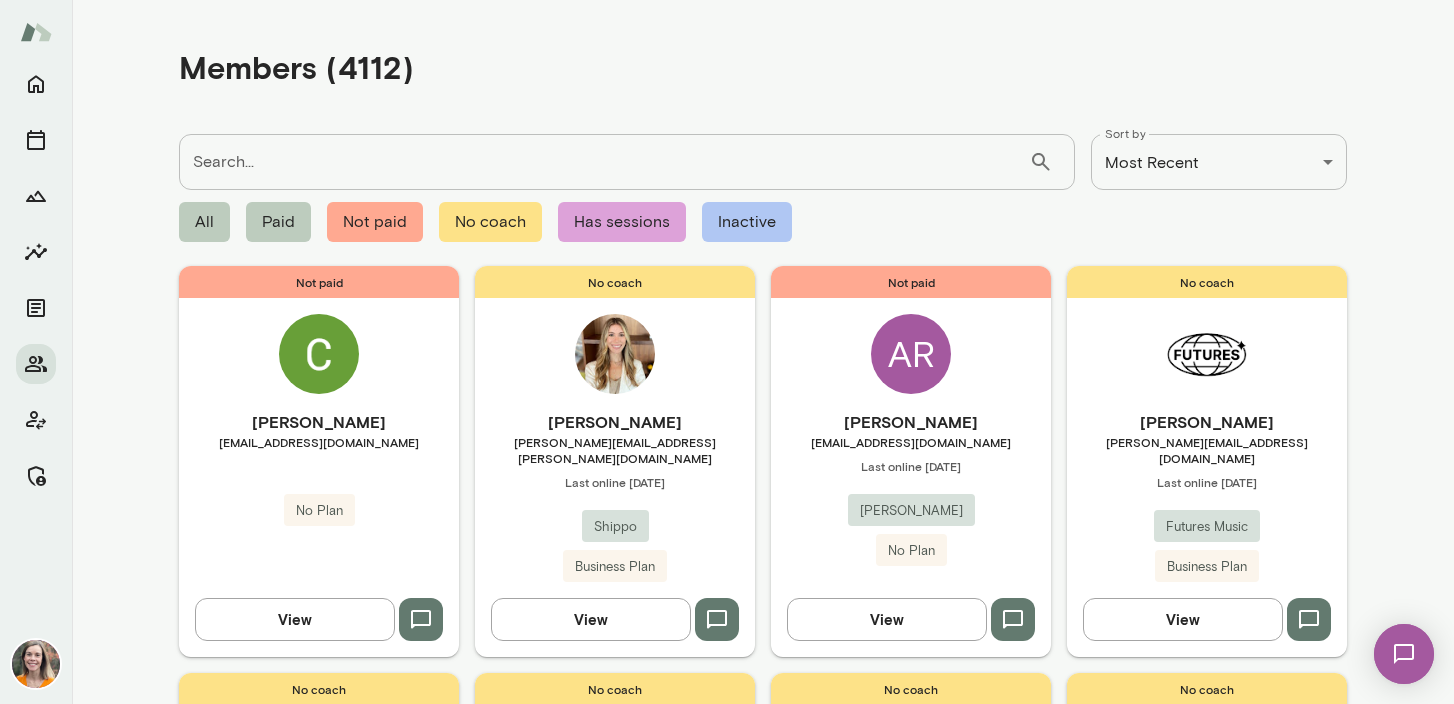 click on "Search..." at bounding box center [604, 162] 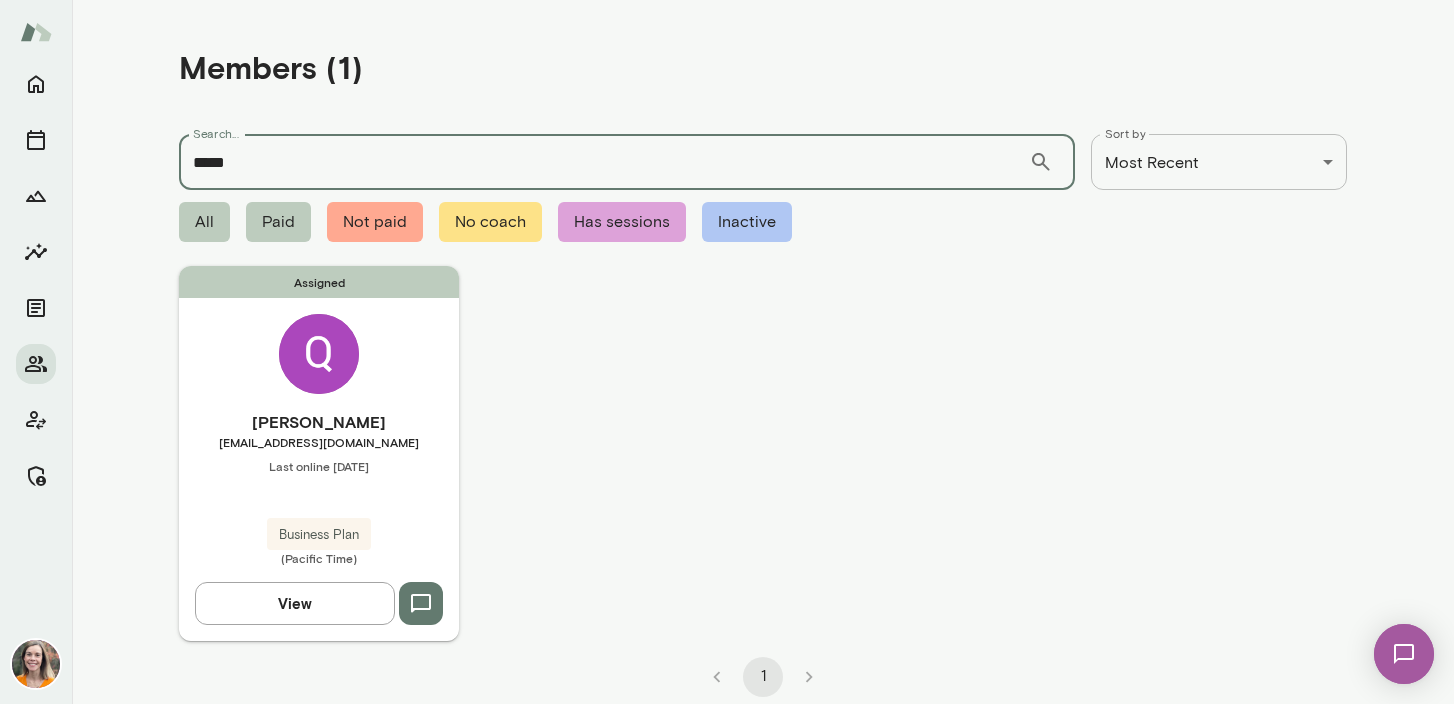 type on "*****" 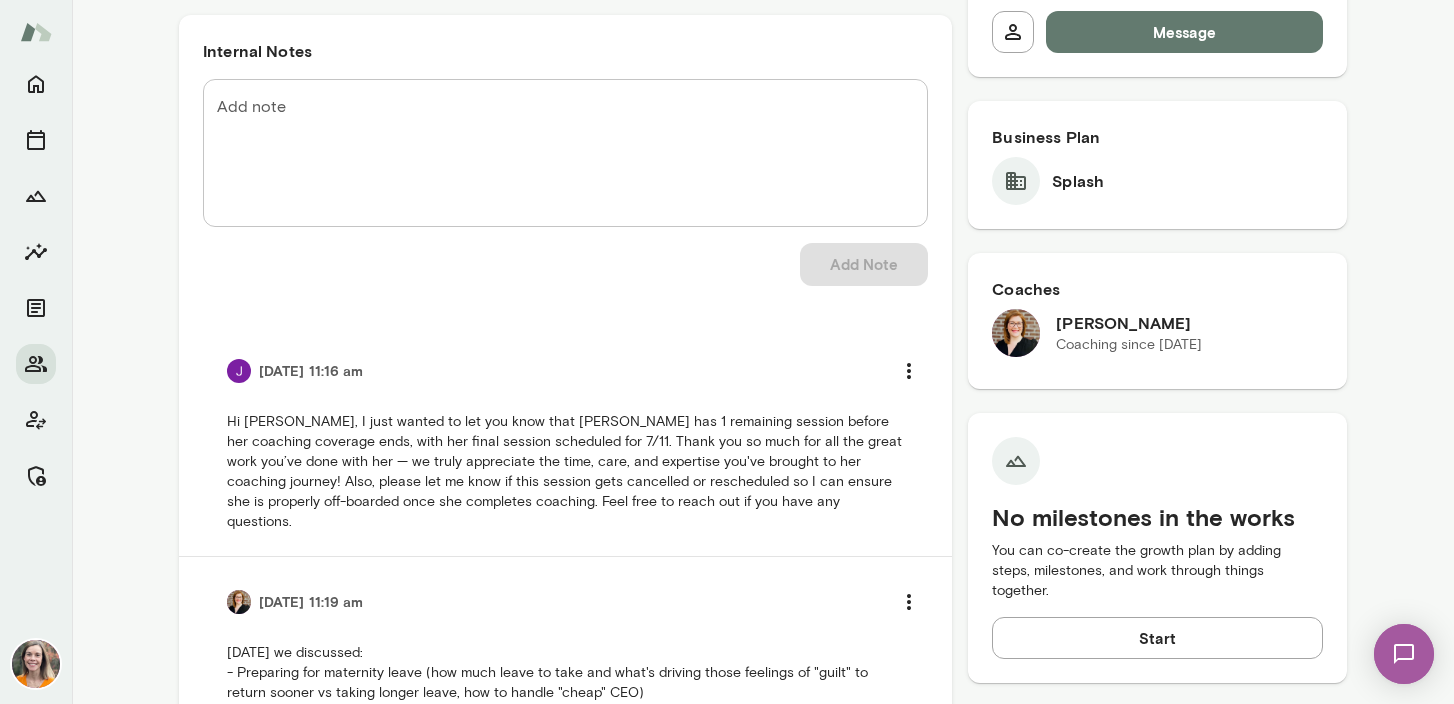 scroll, scrollTop: 0, scrollLeft: 0, axis: both 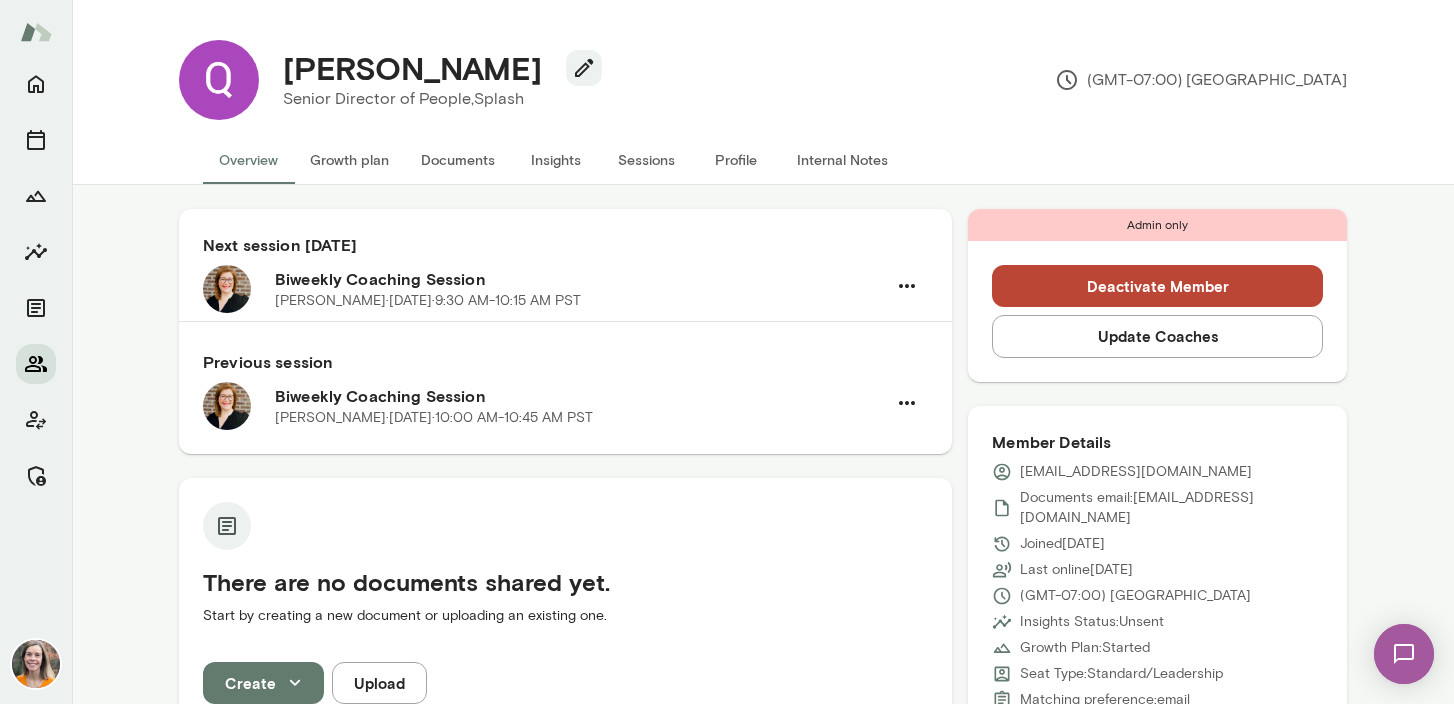 click 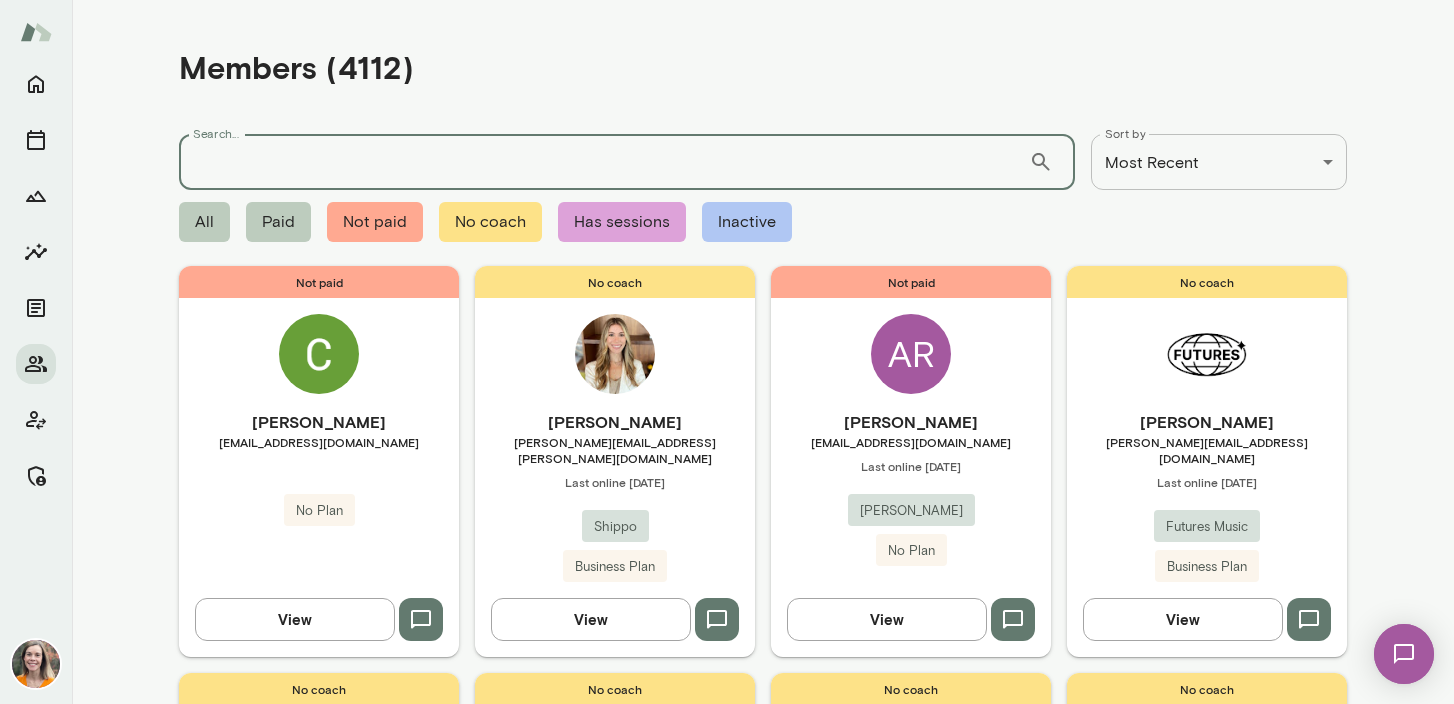 click on "Search..." at bounding box center (604, 162) 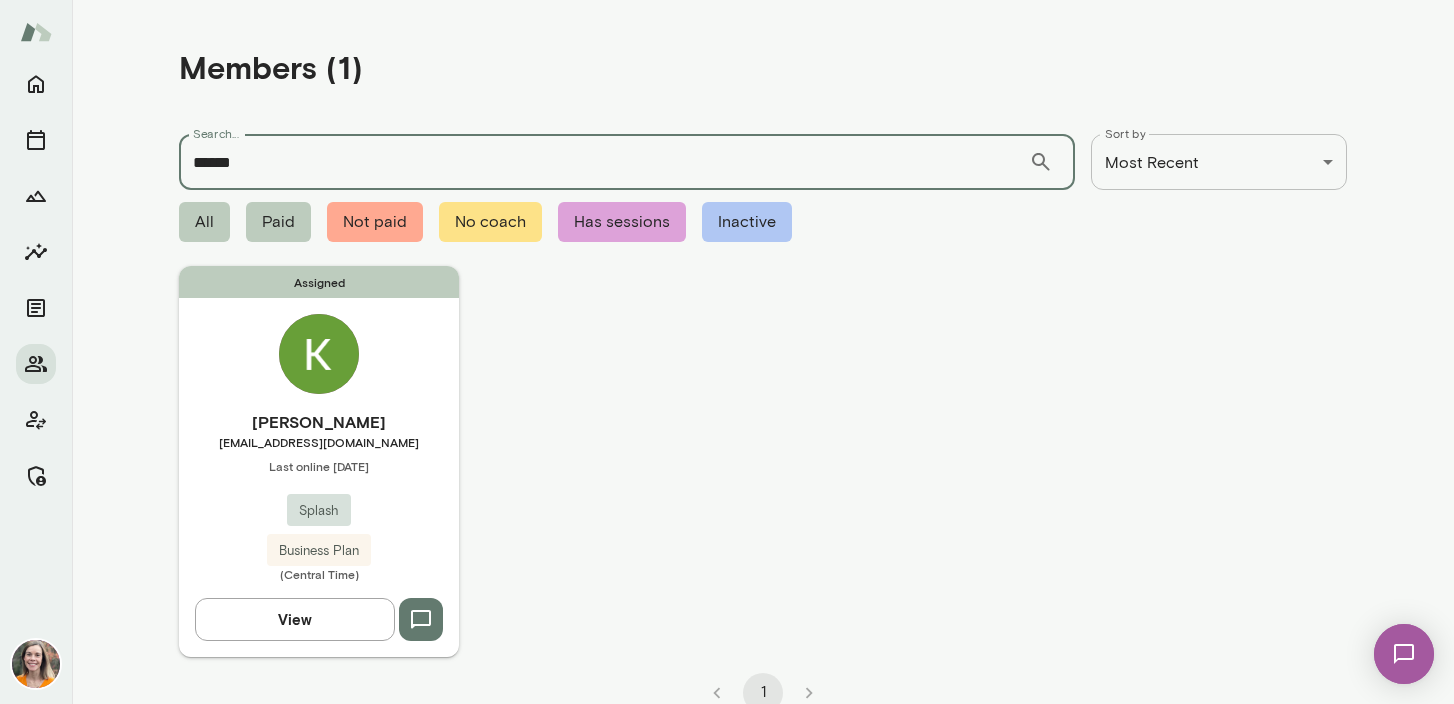 type on "******" 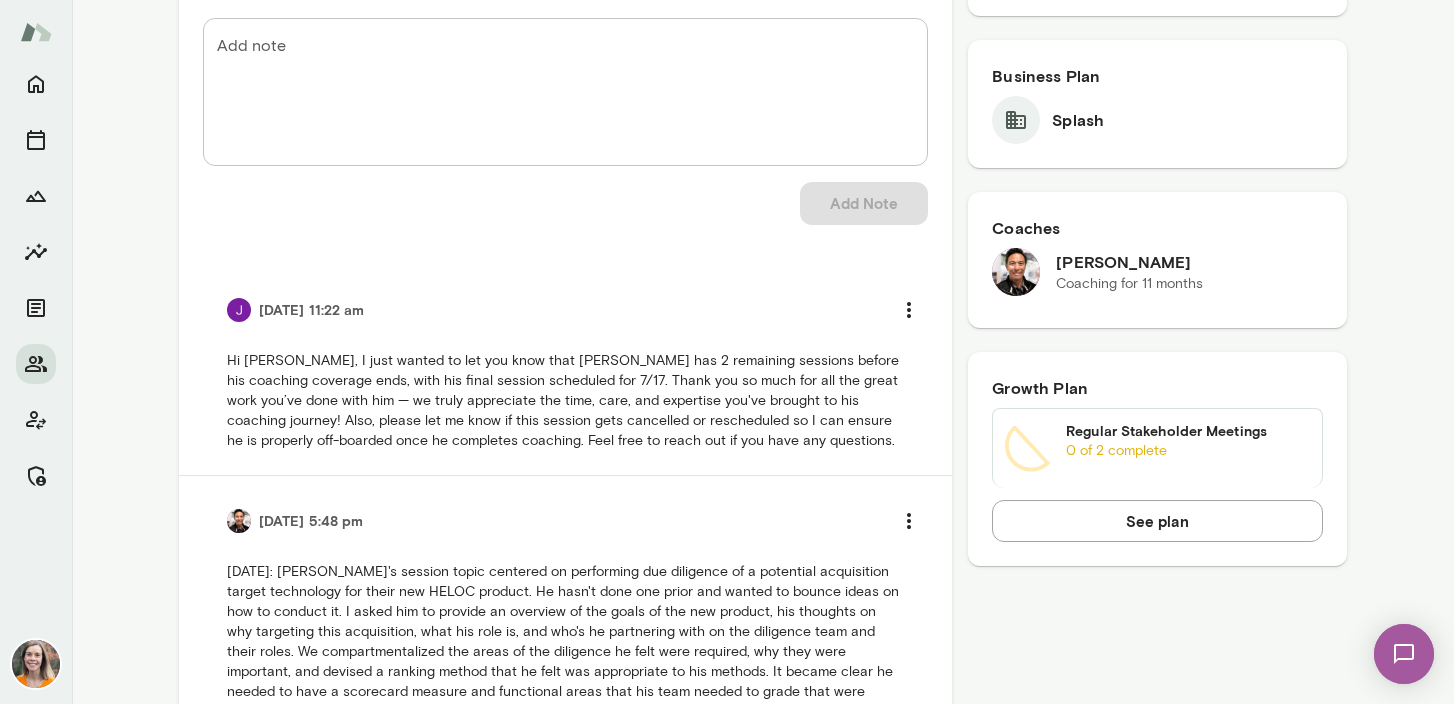 scroll, scrollTop: 0, scrollLeft: 0, axis: both 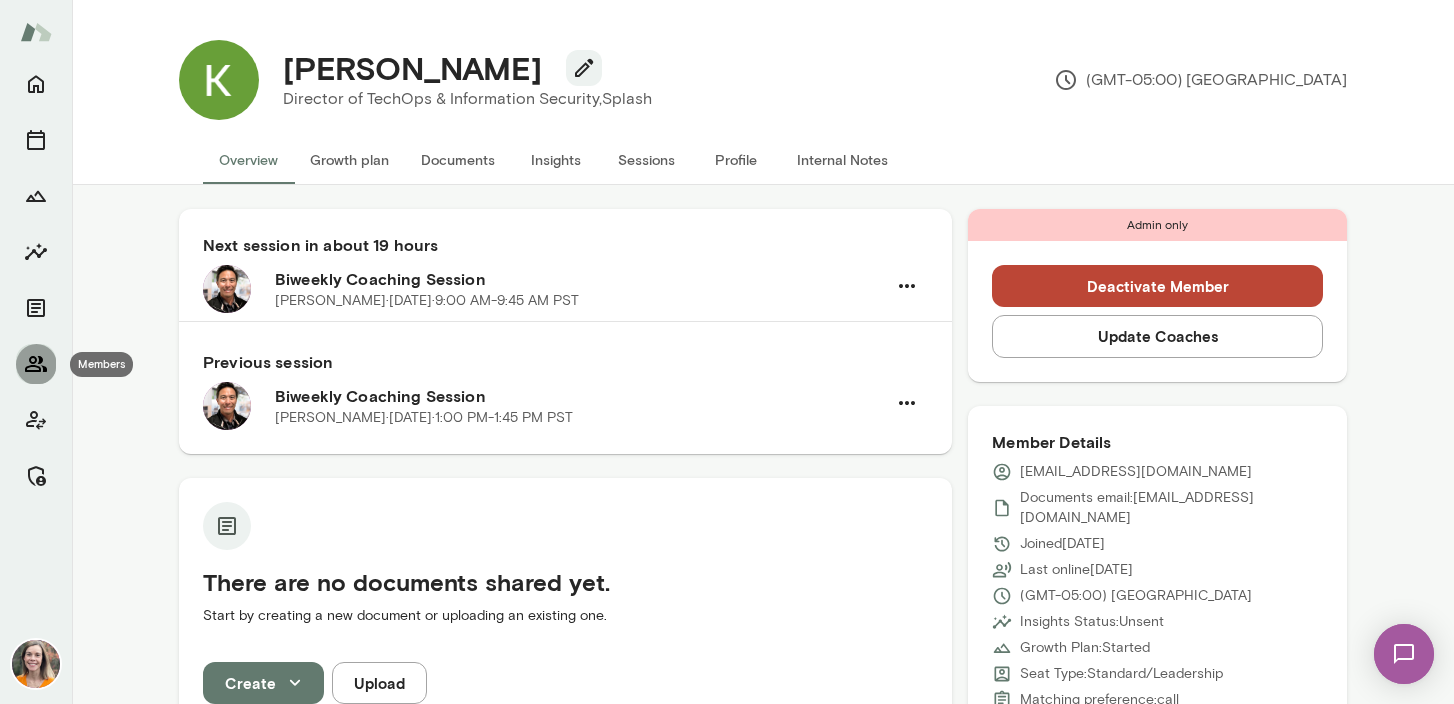 click 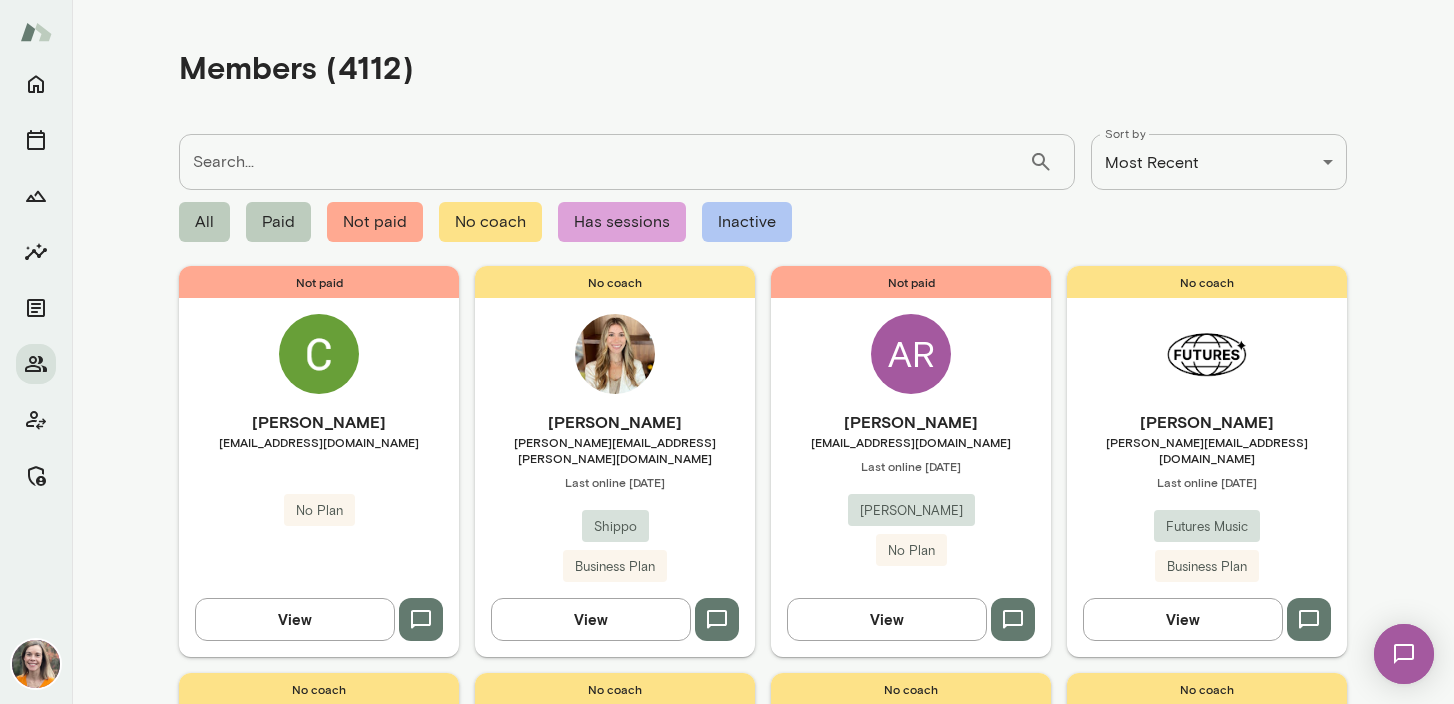 click on "Search..." at bounding box center (604, 162) 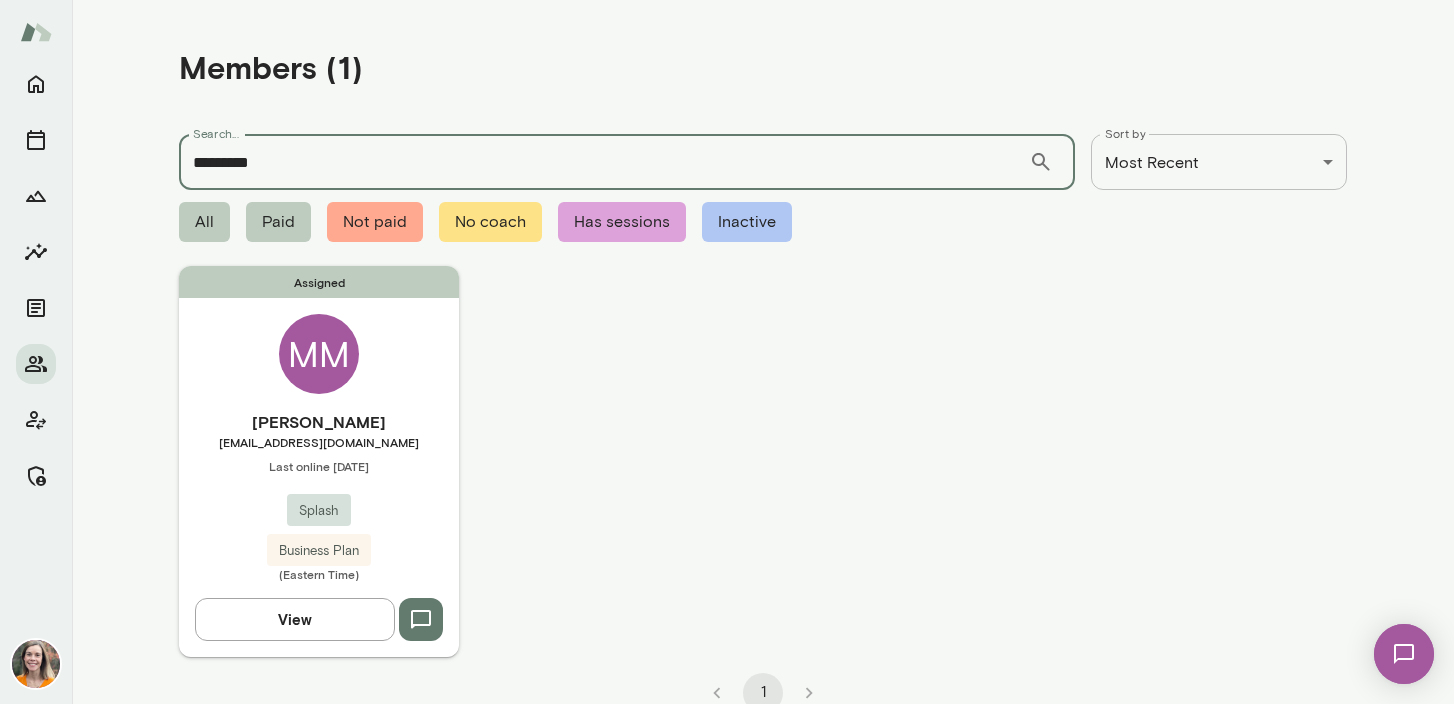 type on "*********" 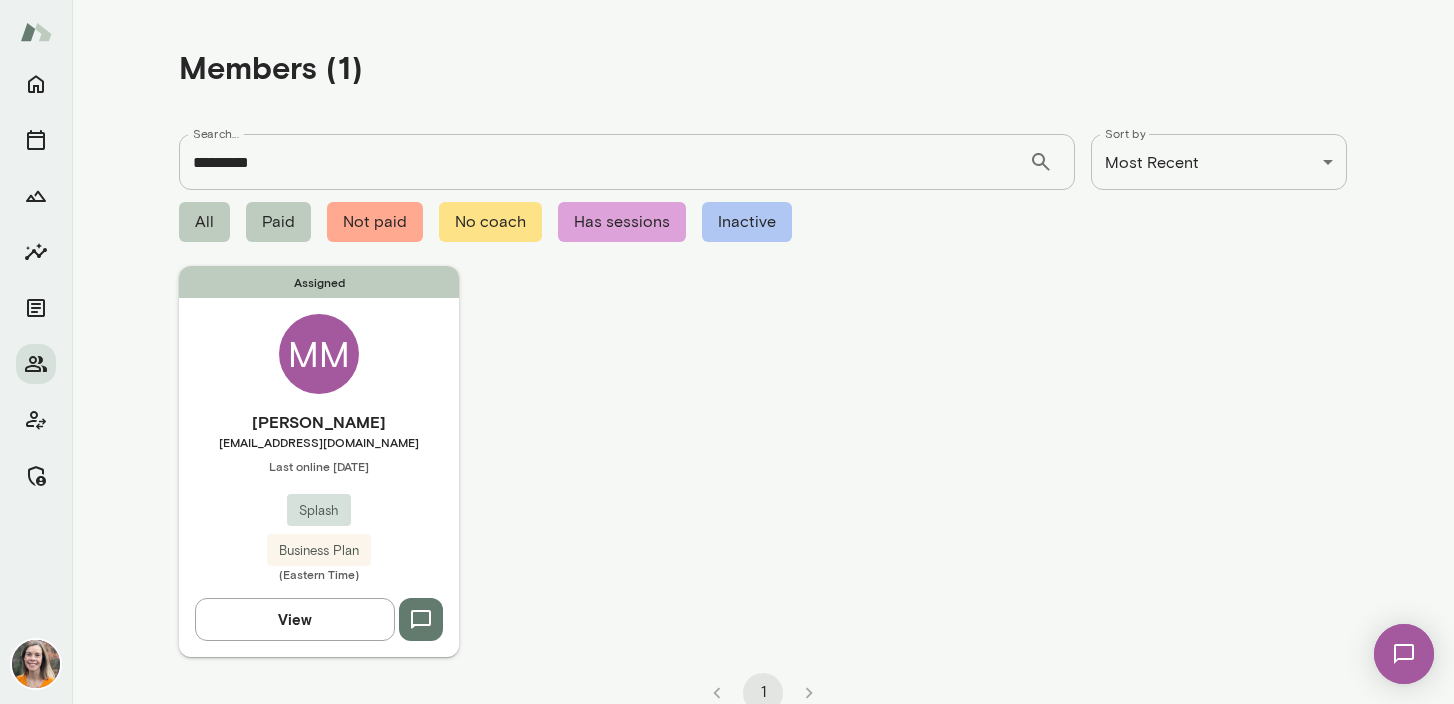 click on "Last online [DATE]" at bounding box center (319, 466) 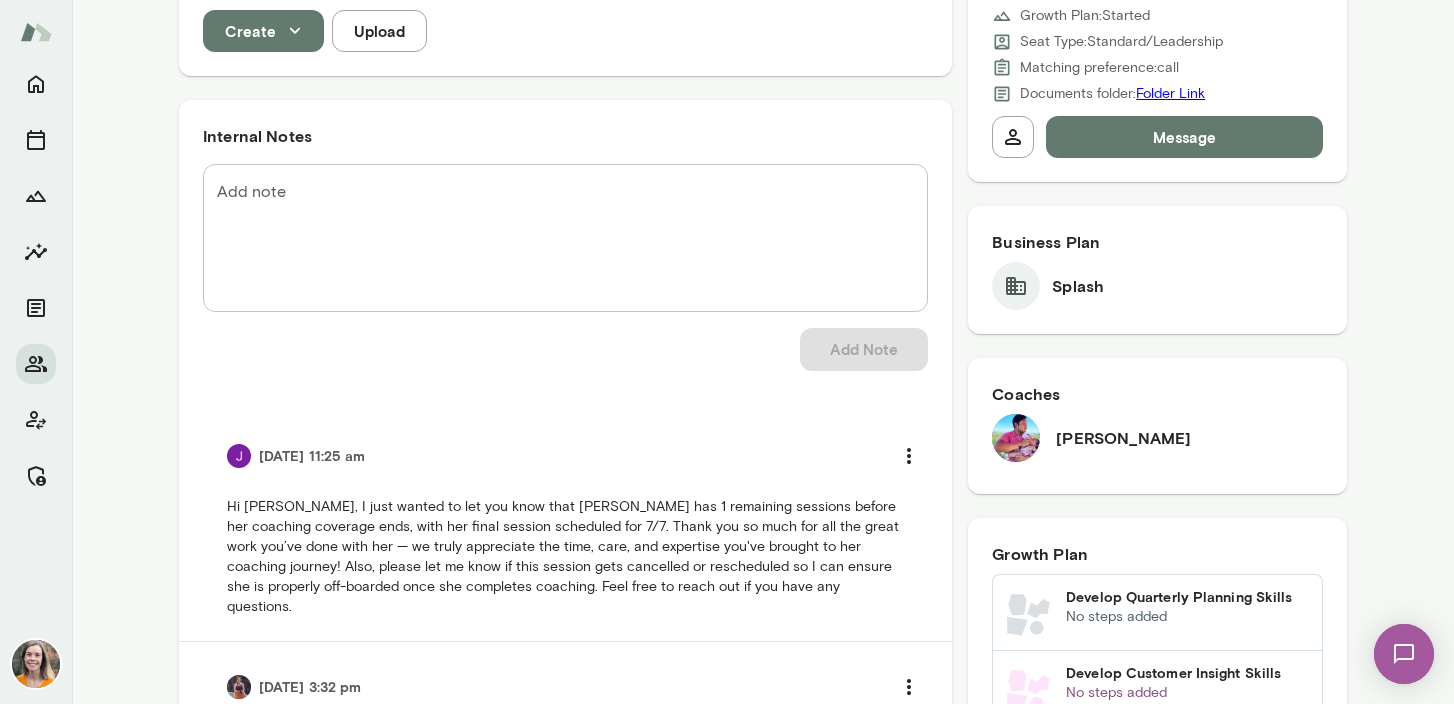 scroll, scrollTop: 0, scrollLeft: 0, axis: both 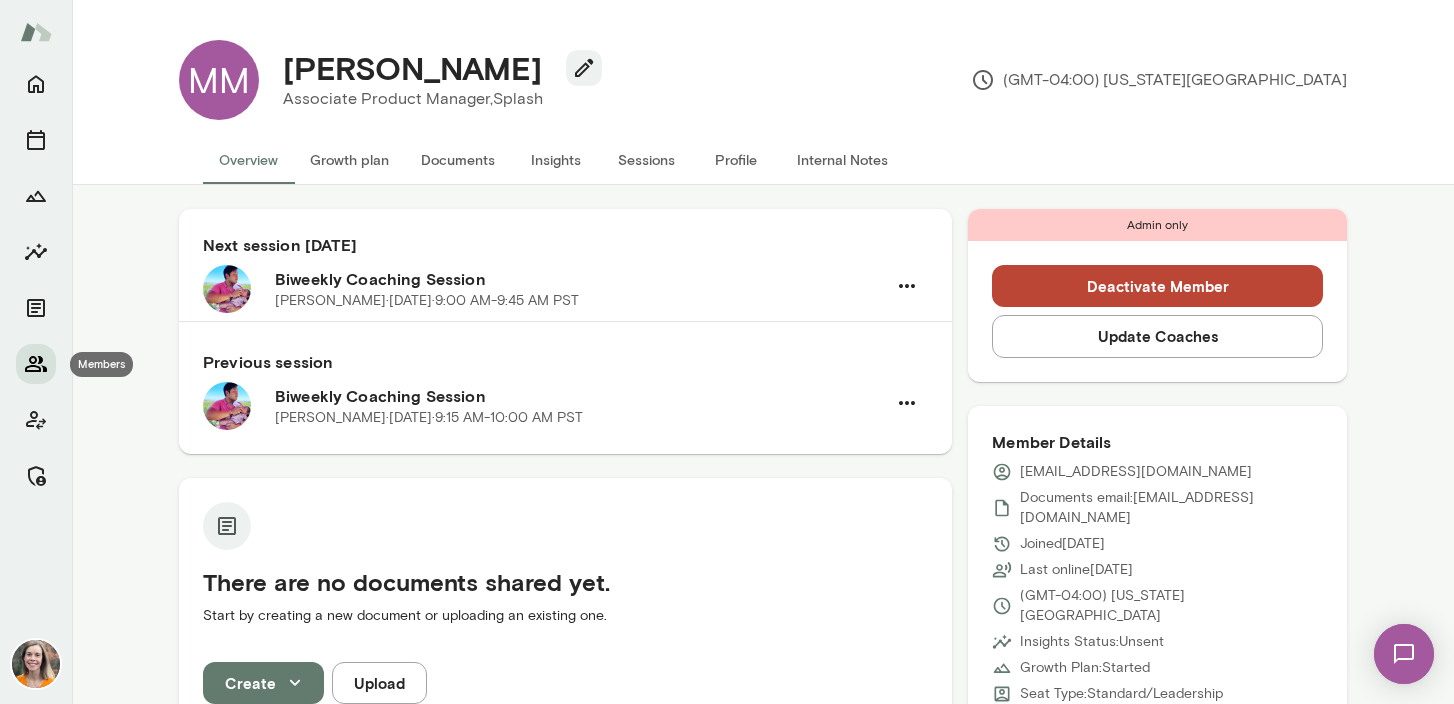 click 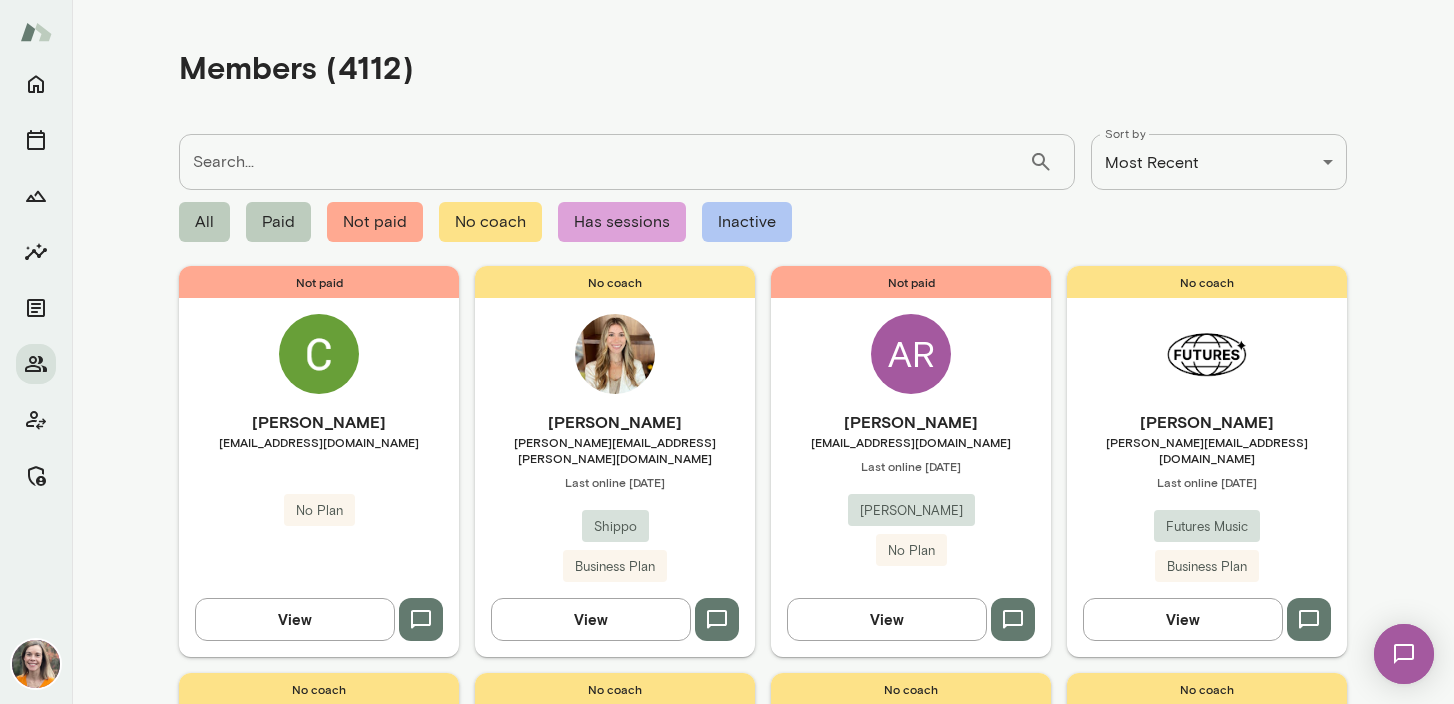 click on "Search..." at bounding box center (604, 162) 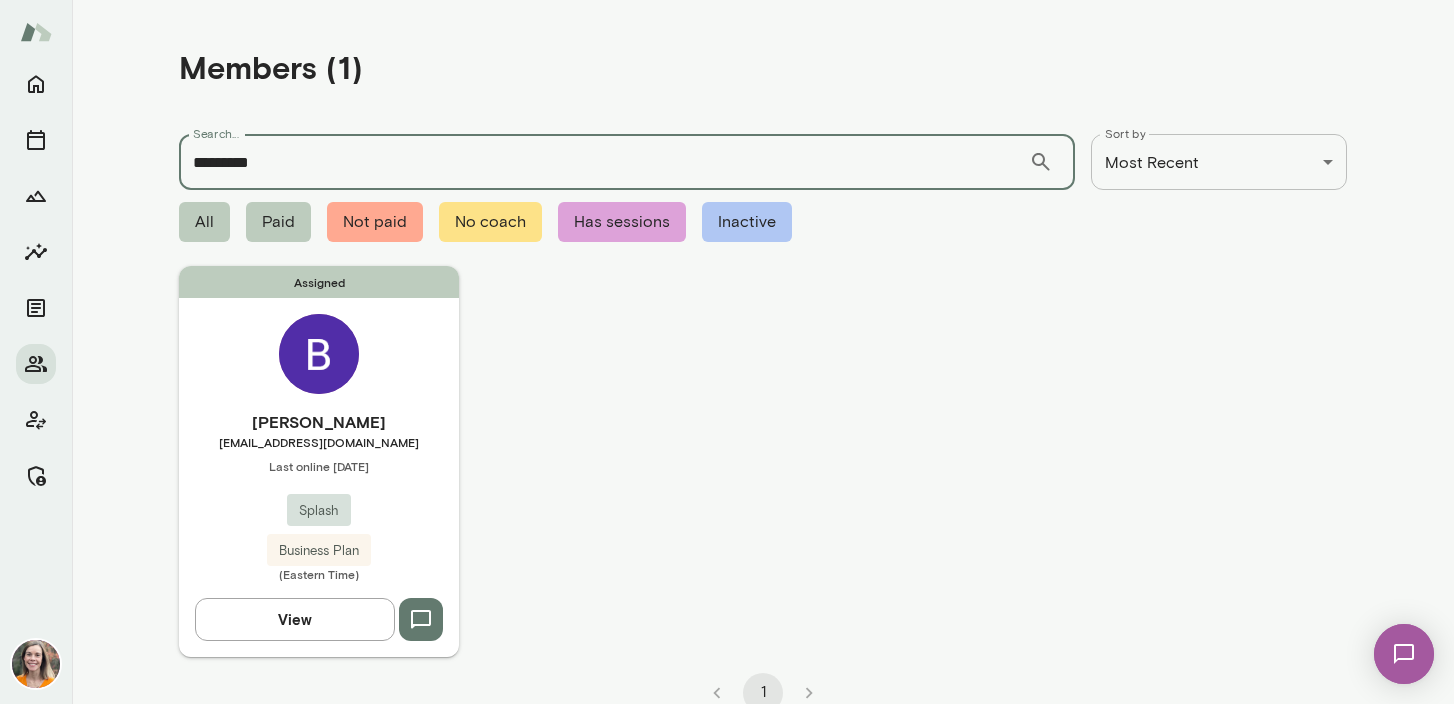 type on "*********" 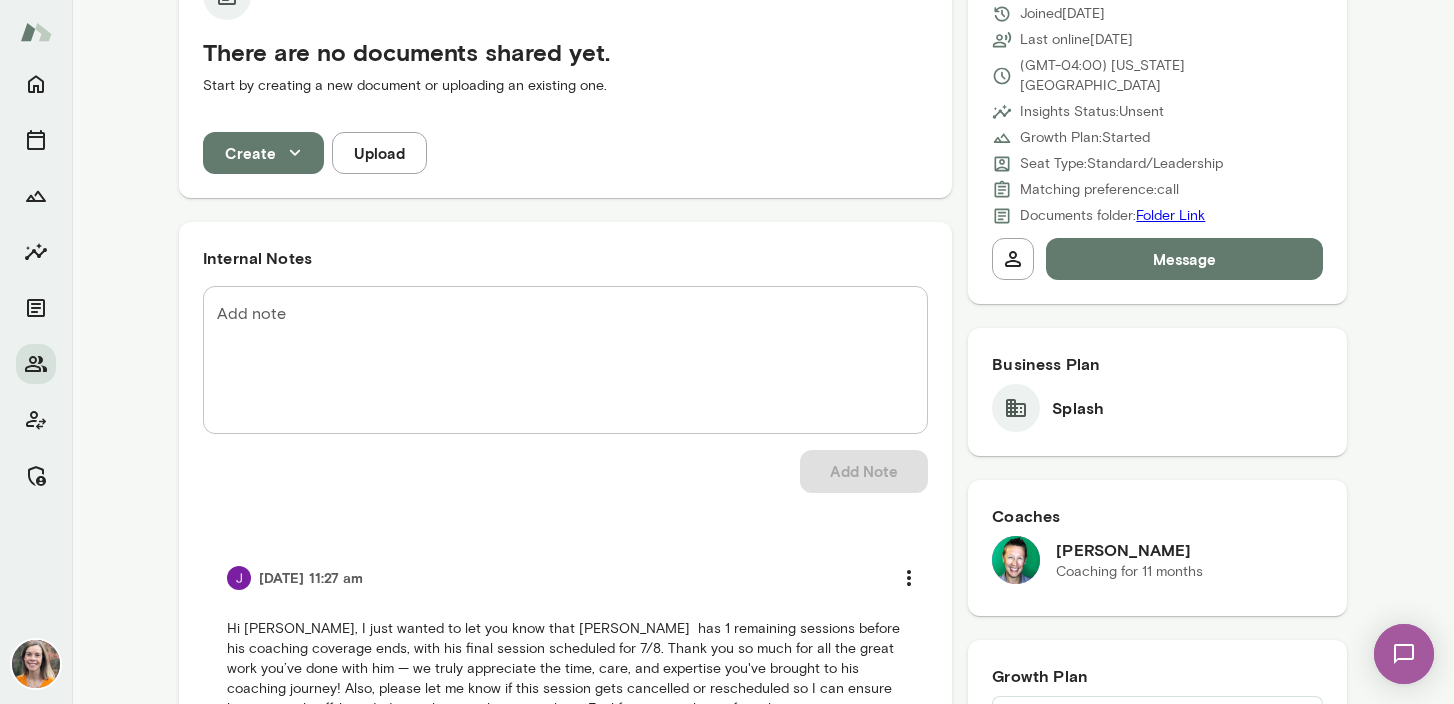scroll, scrollTop: 0, scrollLeft: 0, axis: both 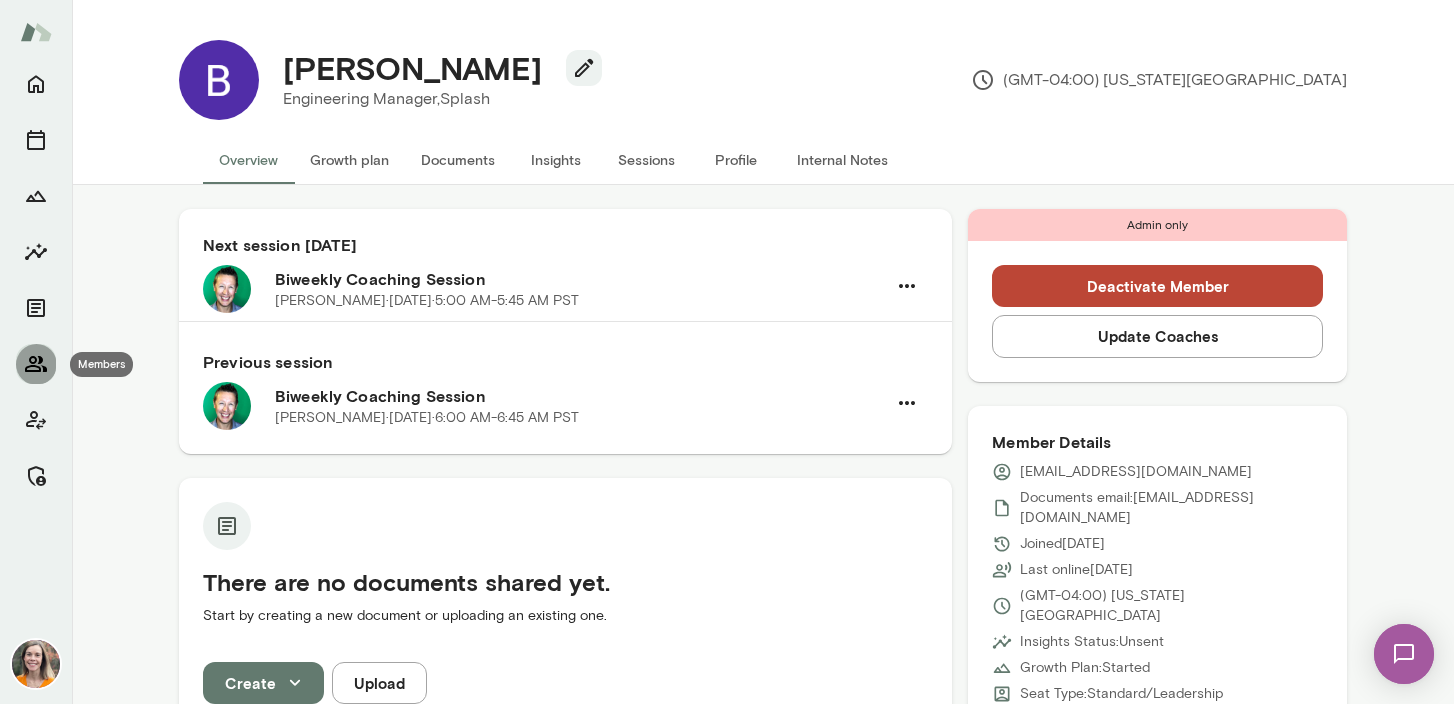 click 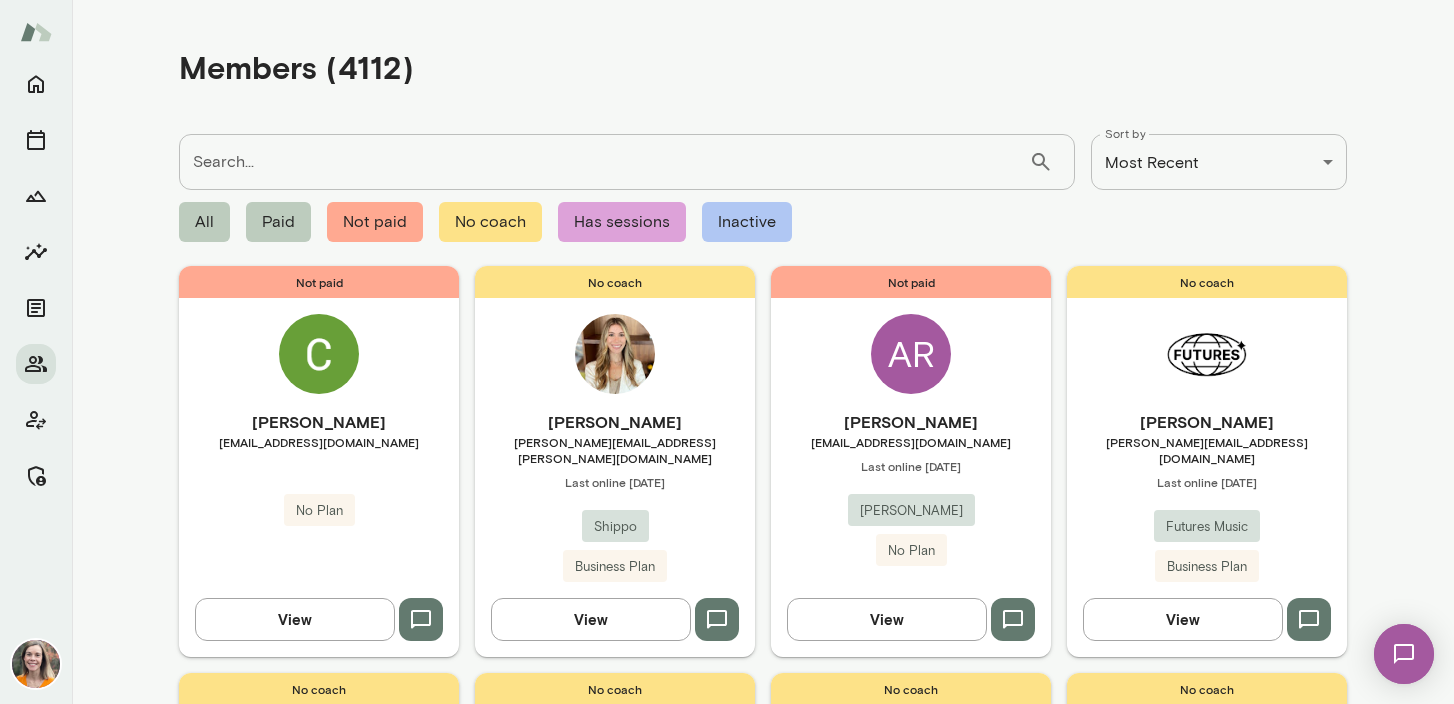 click on "Search..." at bounding box center (604, 162) 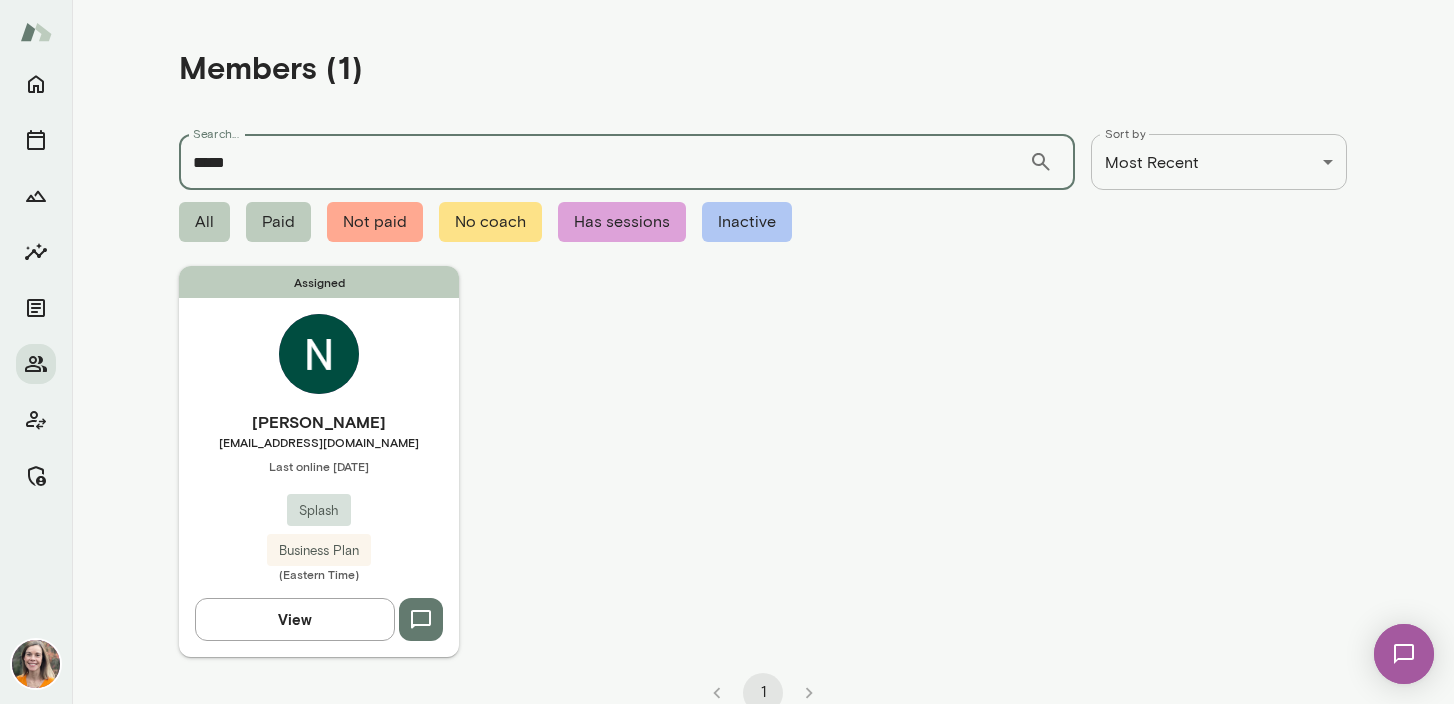 type on "*****" 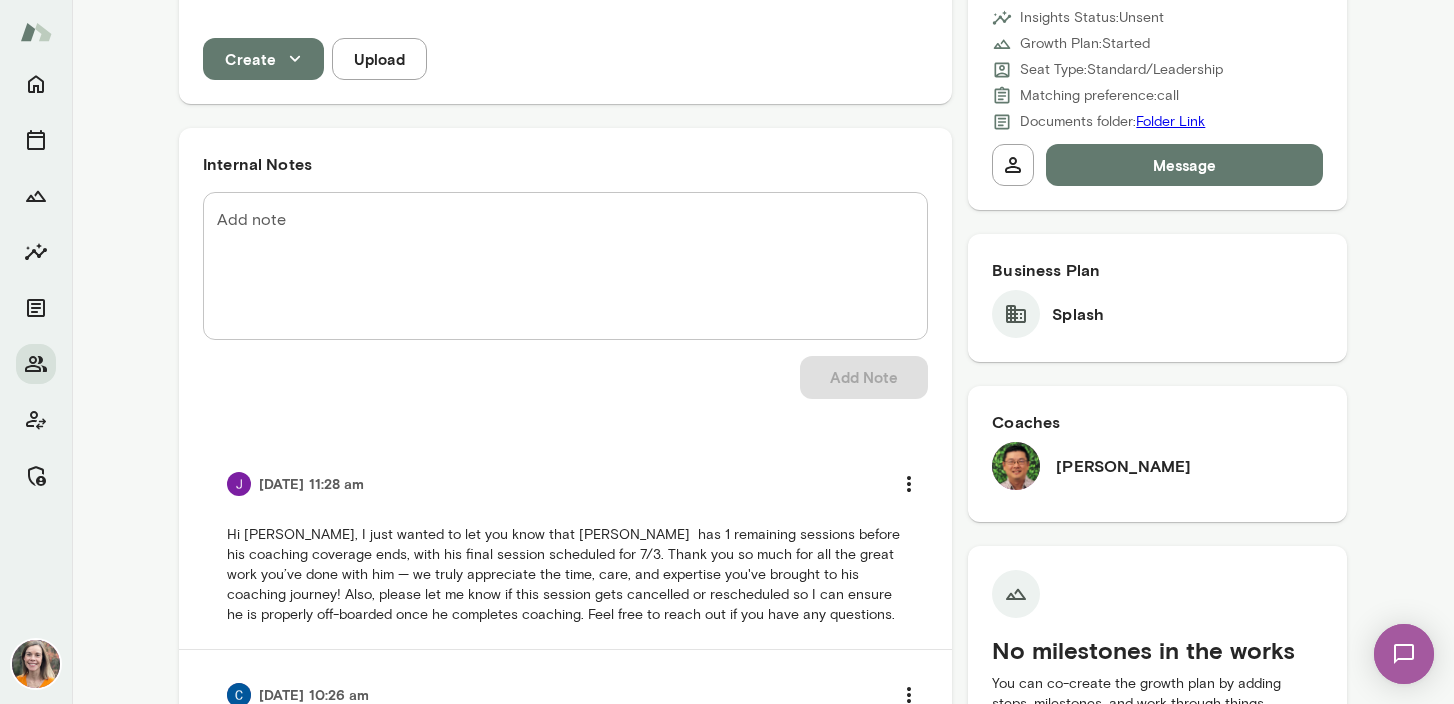 scroll, scrollTop: 0, scrollLeft: 0, axis: both 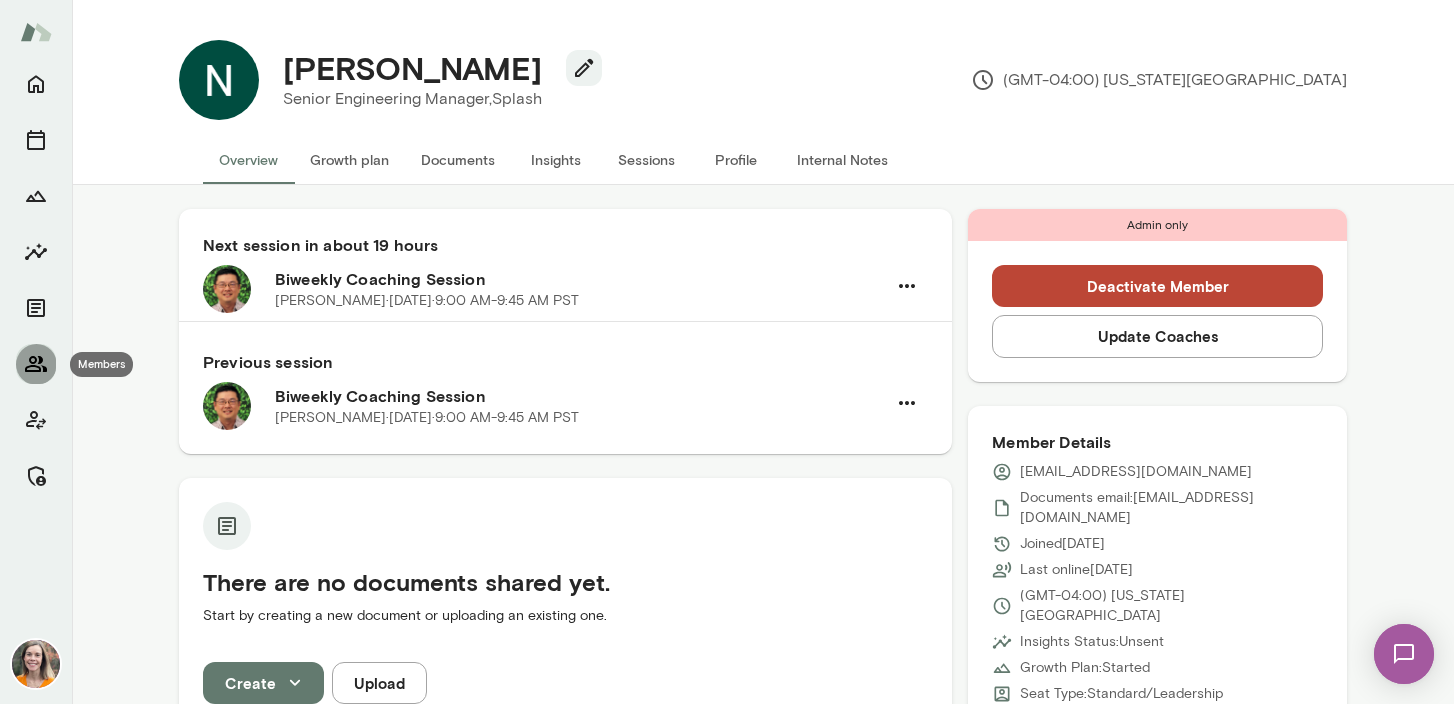 click 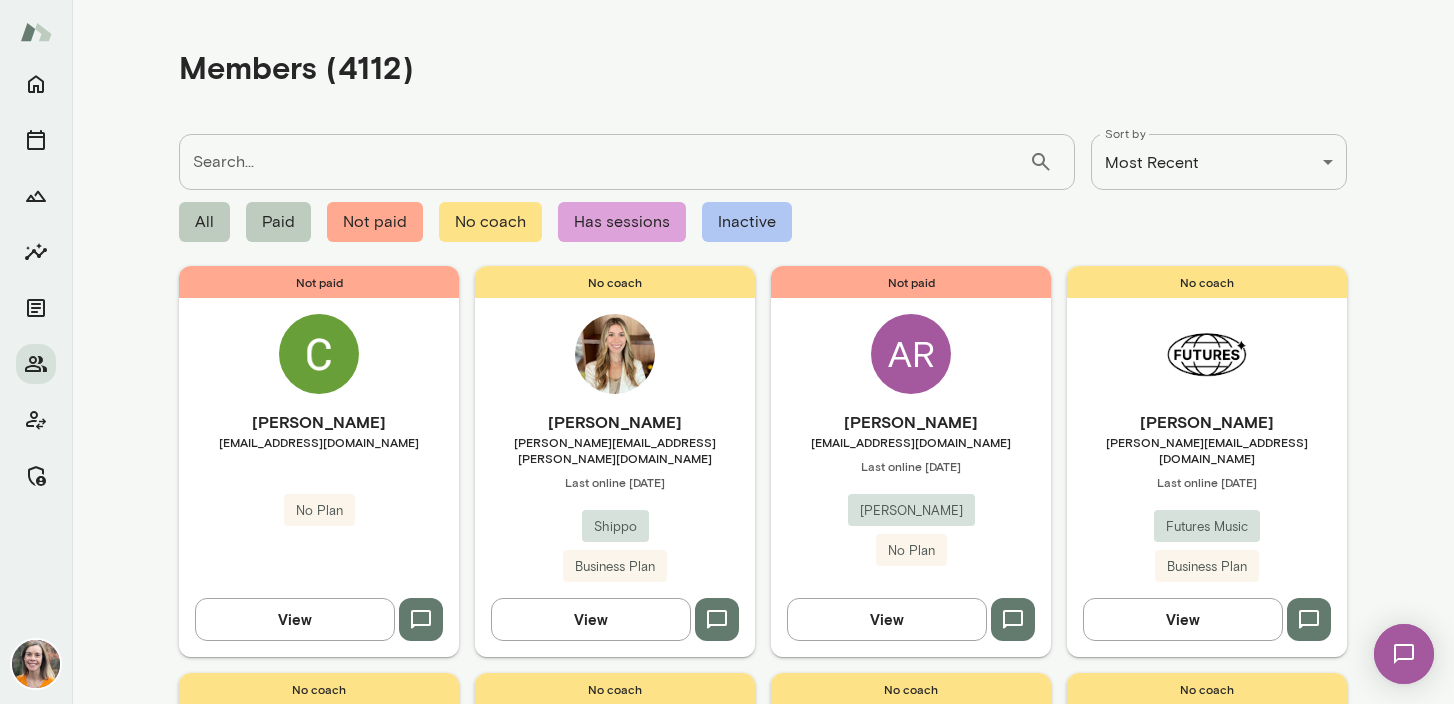 click on "Search..." at bounding box center [604, 162] 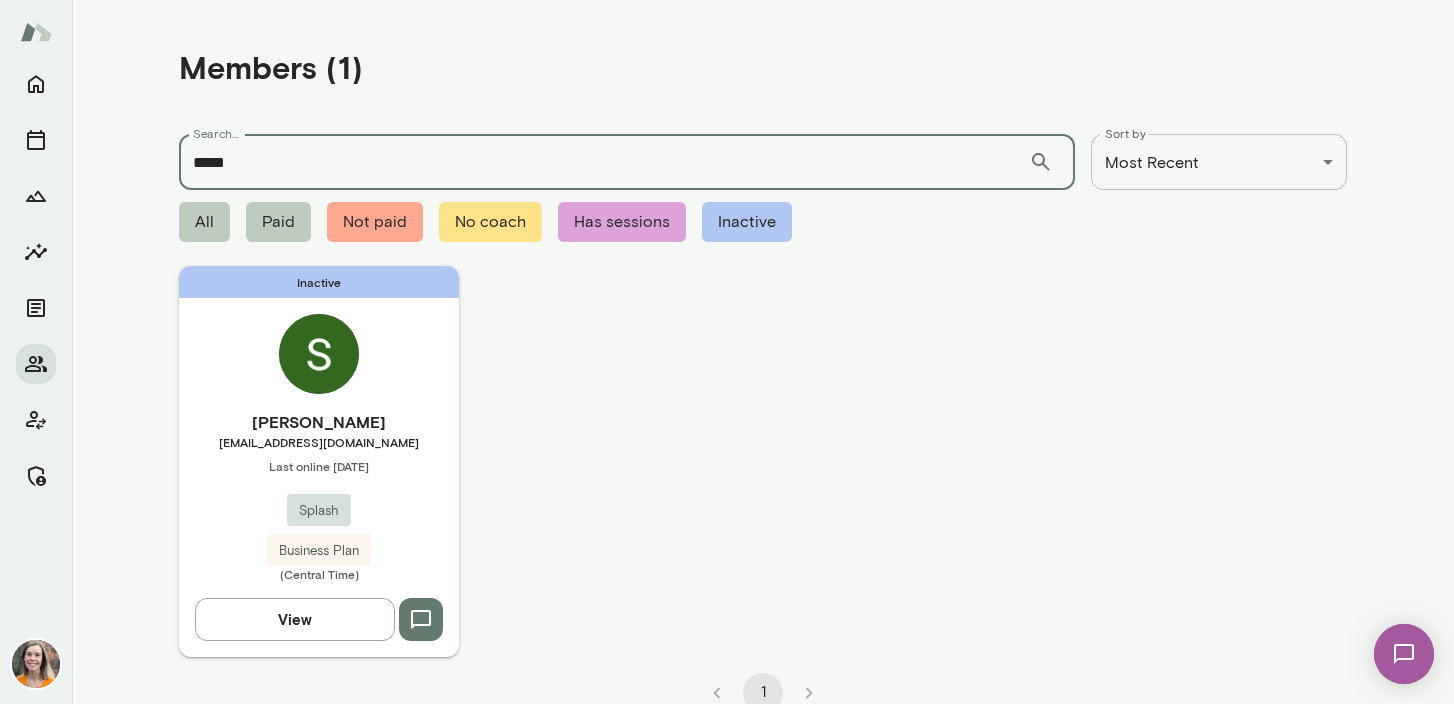 type on "*****" 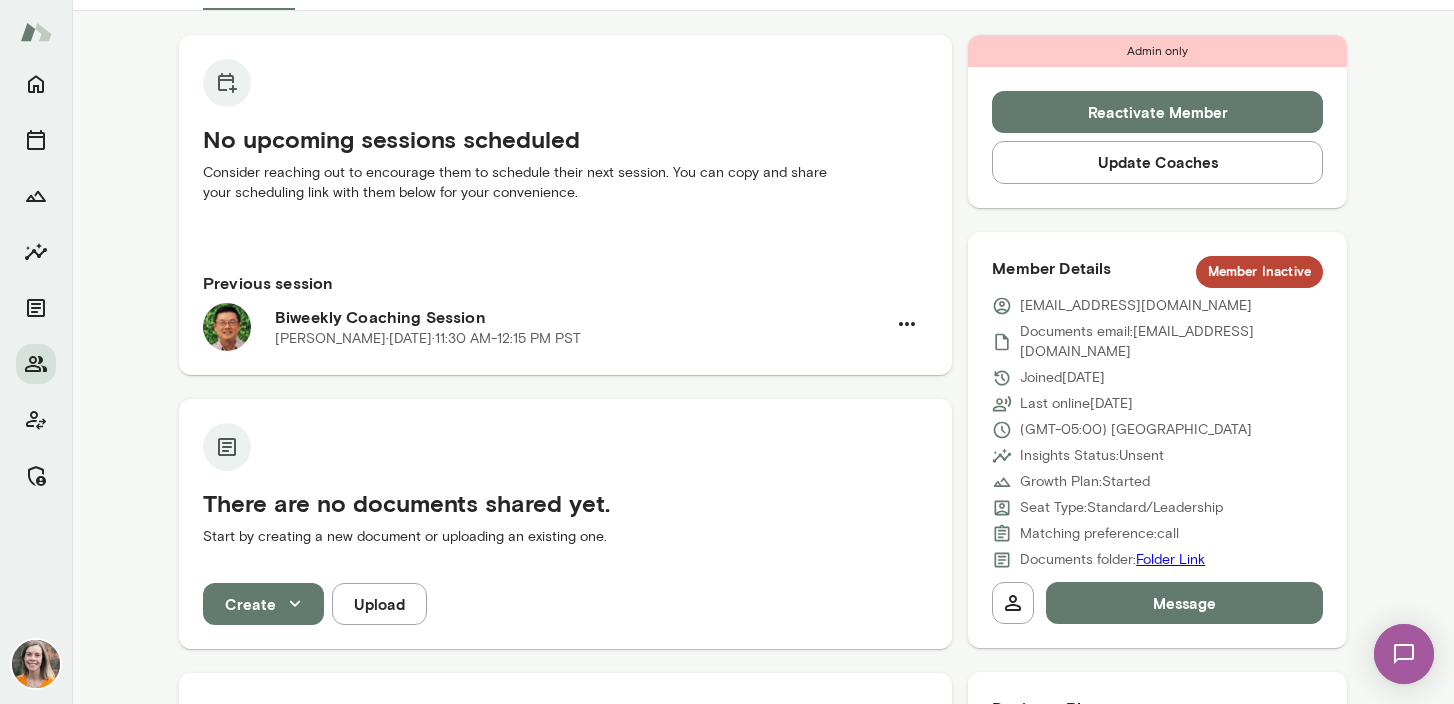 scroll, scrollTop: 0, scrollLeft: 0, axis: both 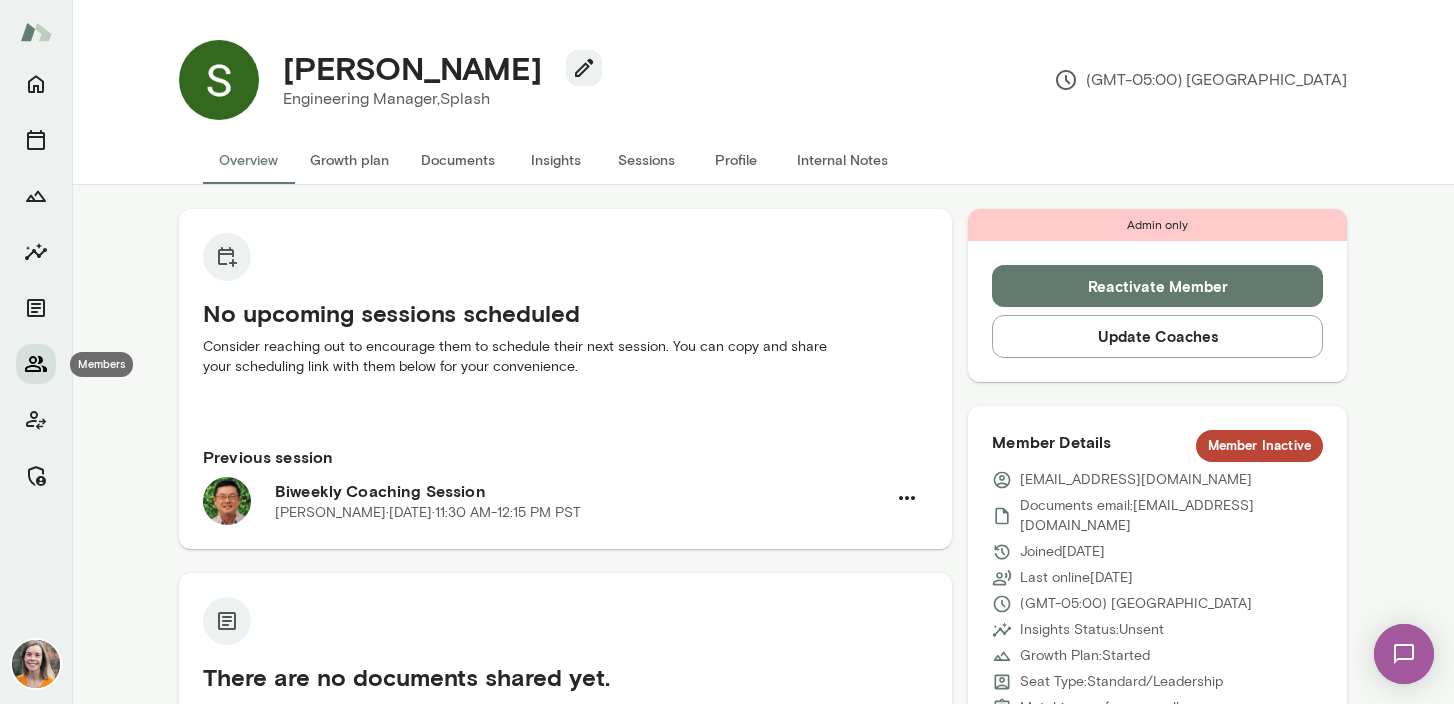 click 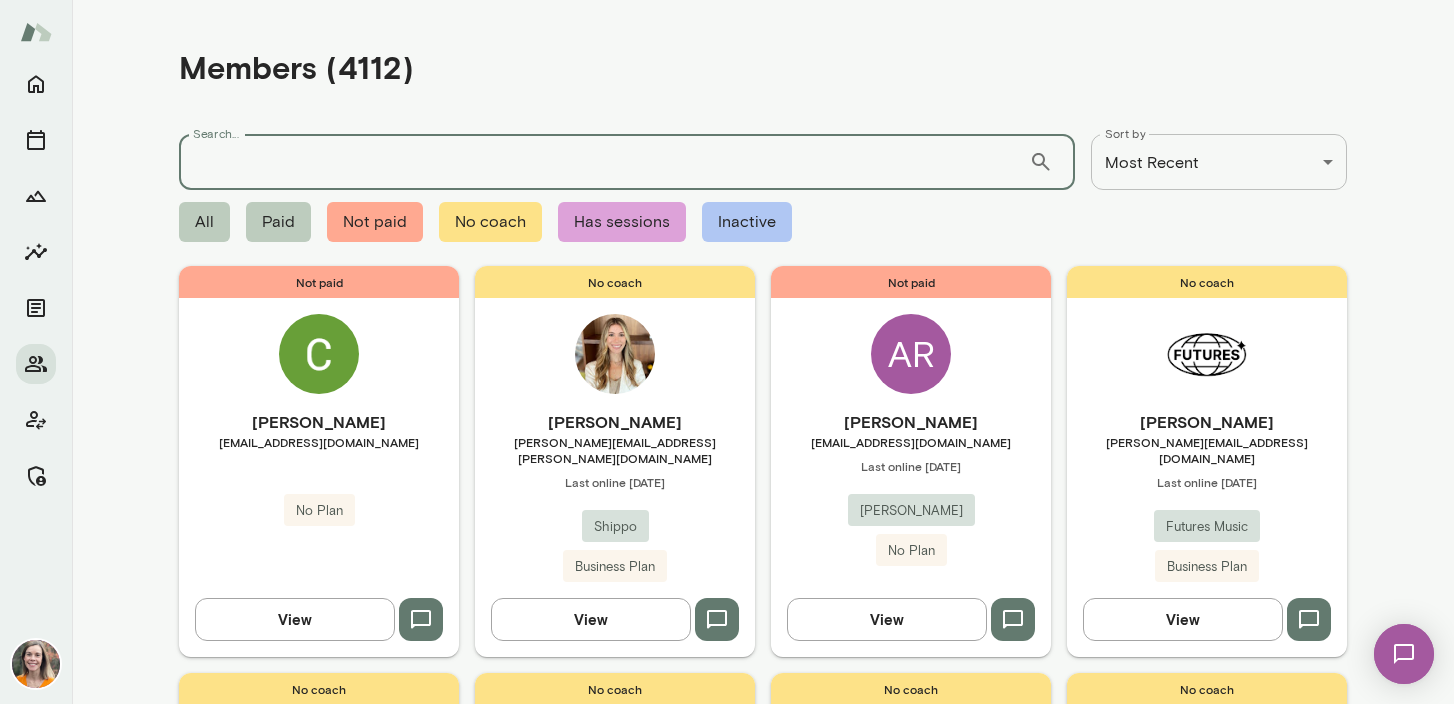 click on "Search..." at bounding box center (604, 162) 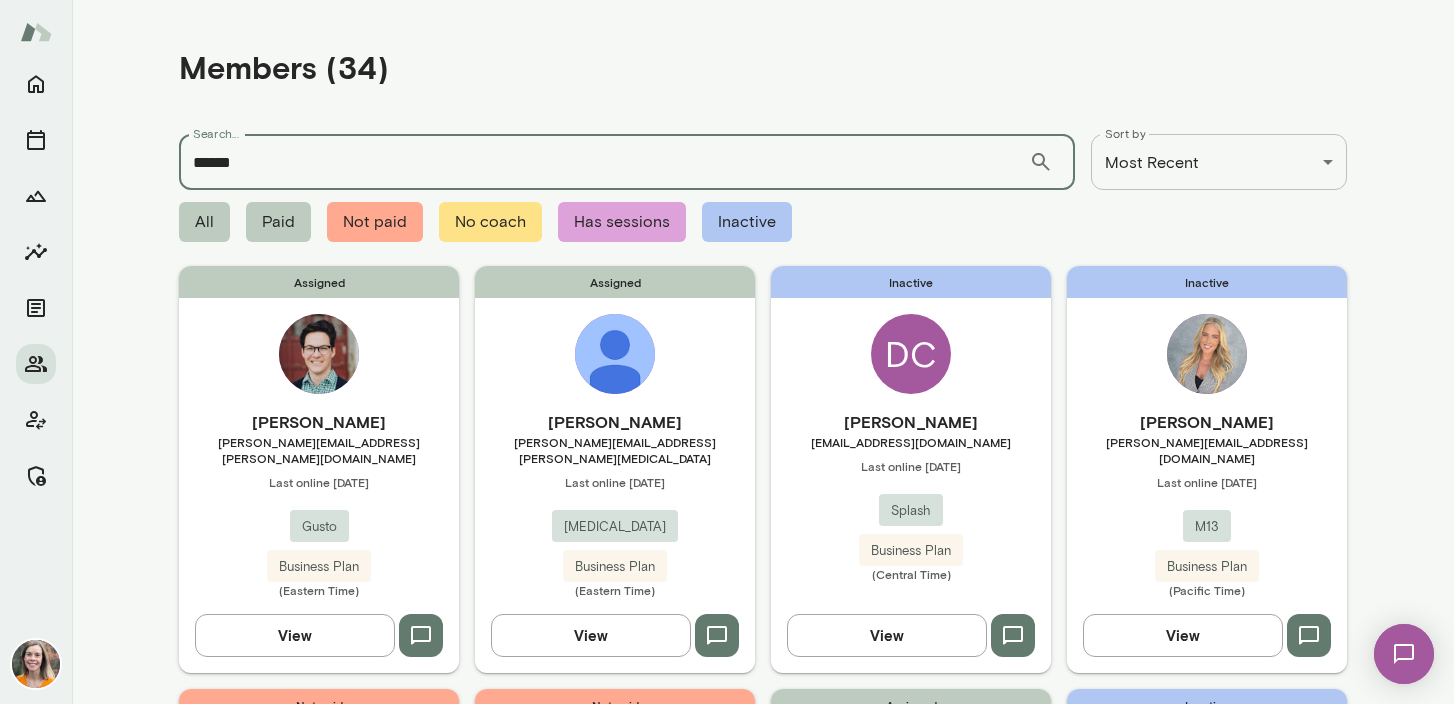 type on "******" 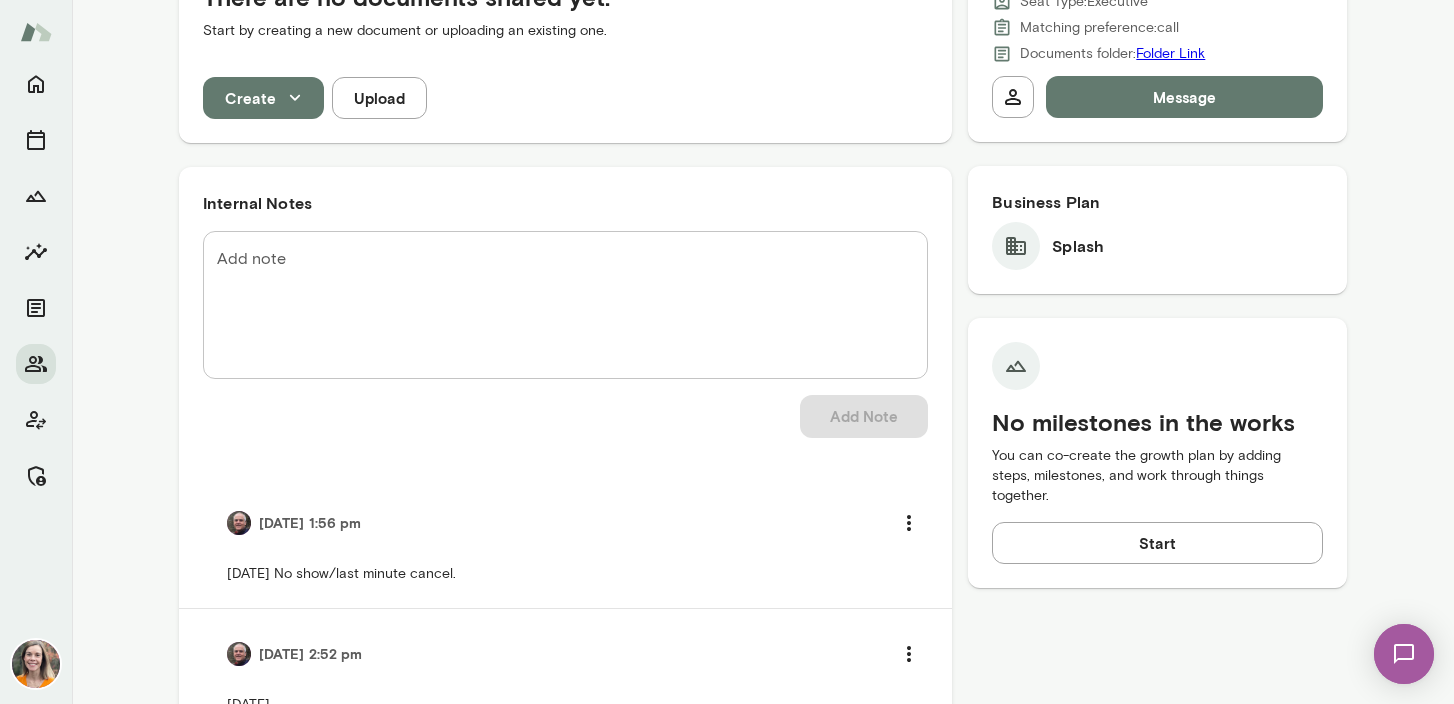 scroll, scrollTop: 0, scrollLeft: 0, axis: both 